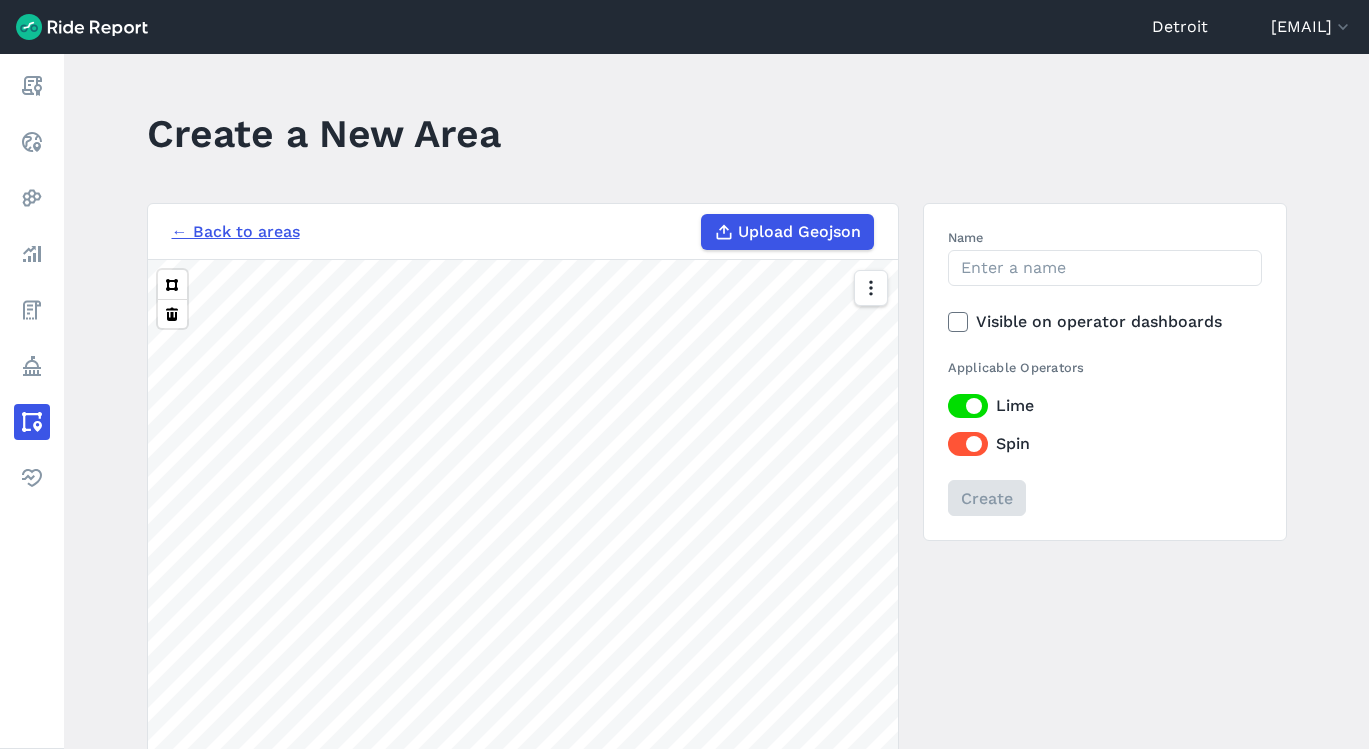 scroll, scrollTop: 0, scrollLeft: 0, axis: both 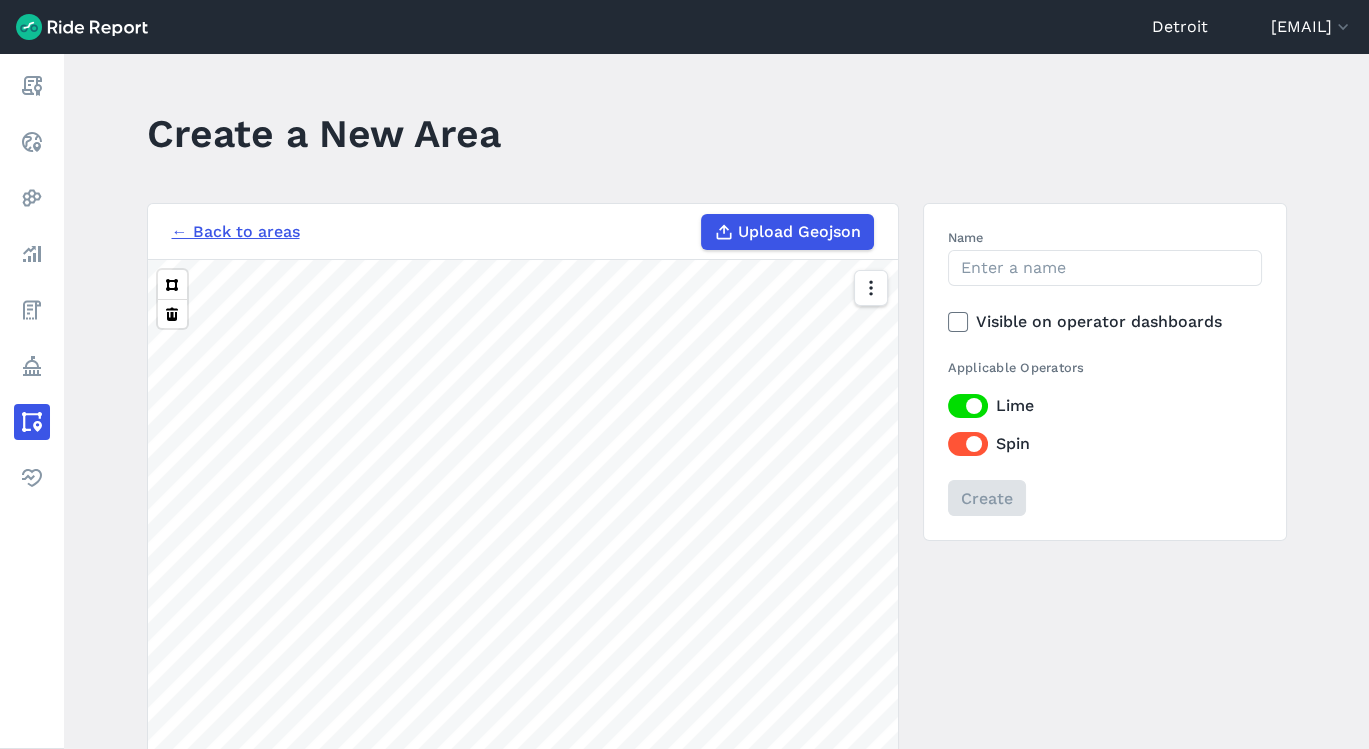 click on "Upload Geojson" at bounding box center [799, 232] 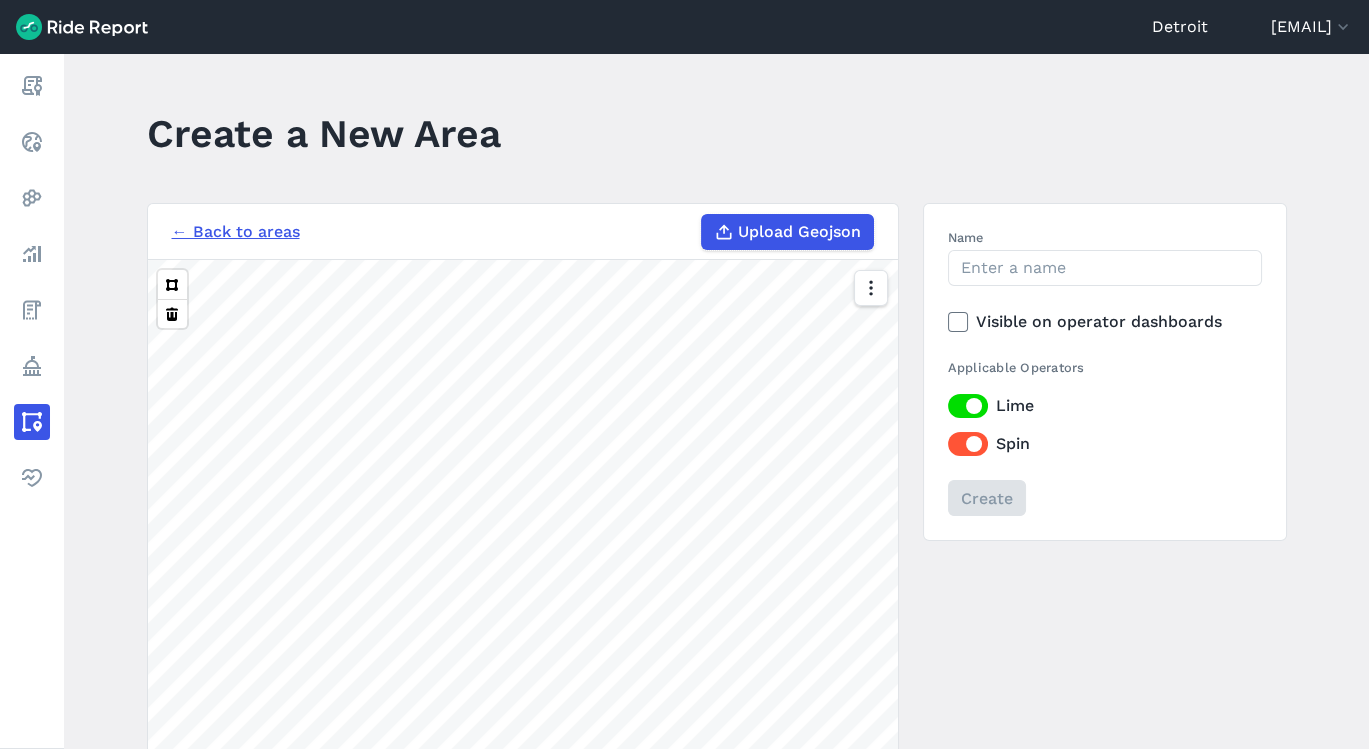type on "C:\fakepath\Central_Business_District_(1)[1].geojson" 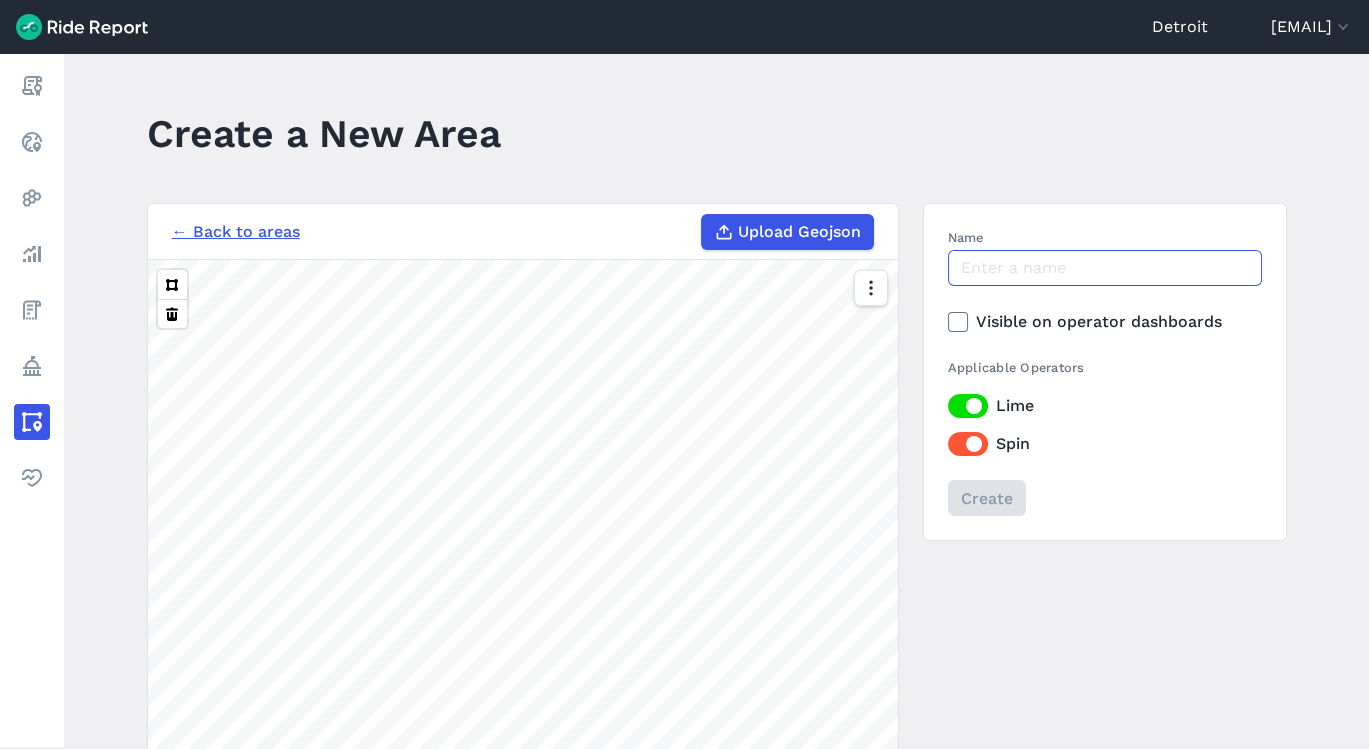 click on "Name" at bounding box center [1105, 268] 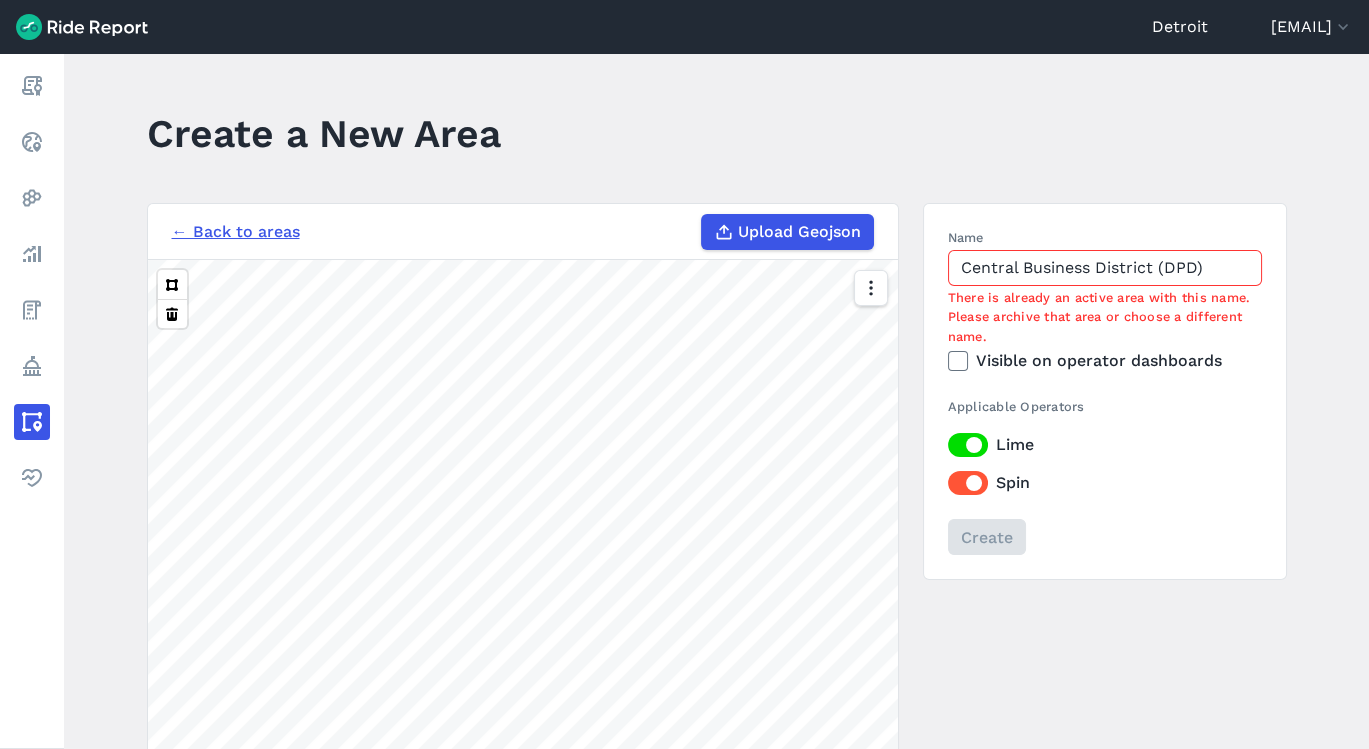 drag, startPoint x: 1205, startPoint y: 265, endPoint x: 1154, endPoint y: 261, distance: 51.156624 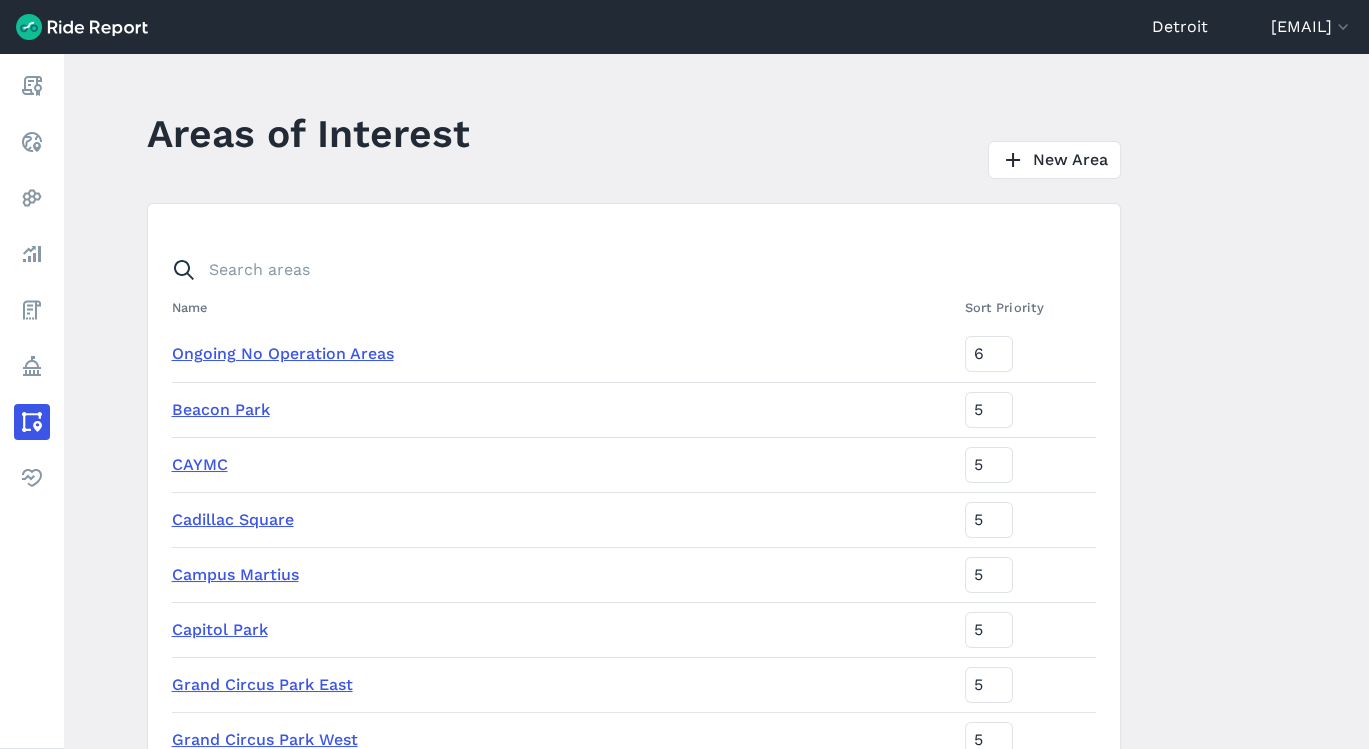 scroll, scrollTop: 608, scrollLeft: 0, axis: vertical 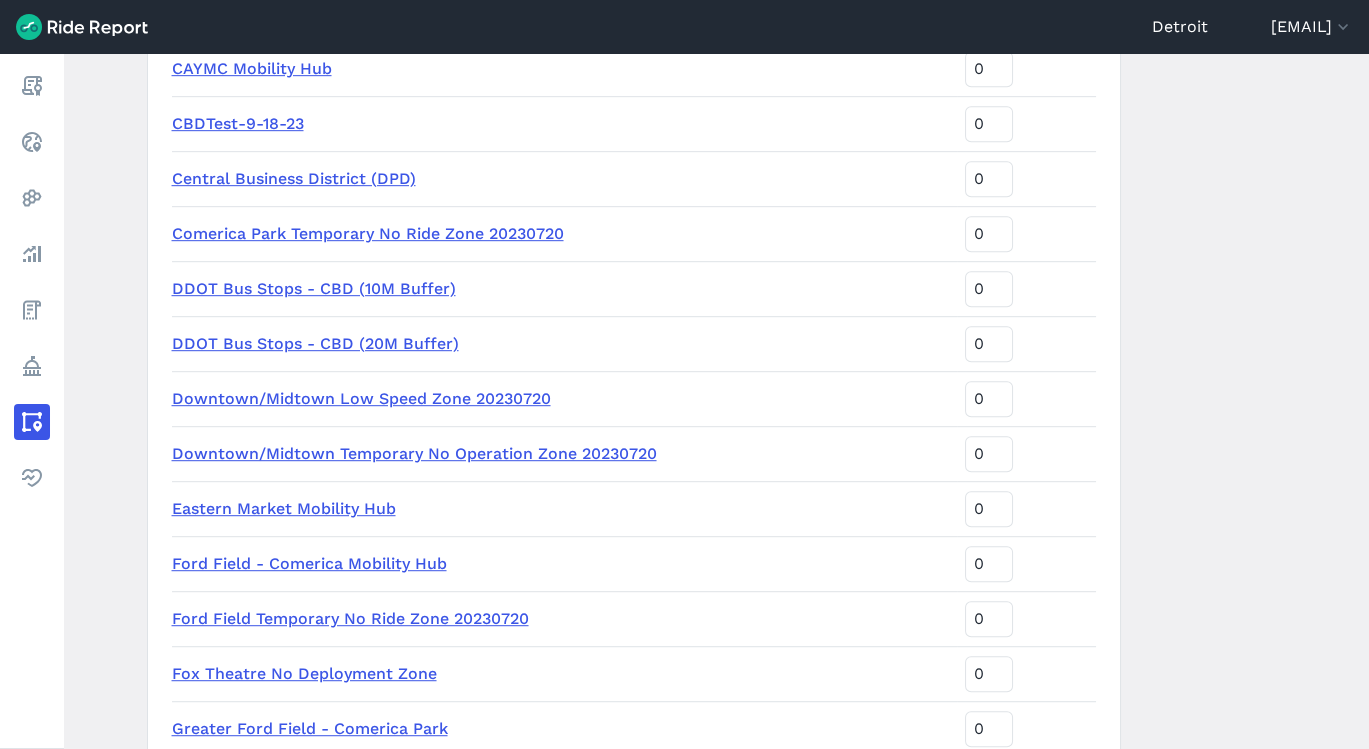click on "Central Business District (DPD)" at bounding box center [294, 178] 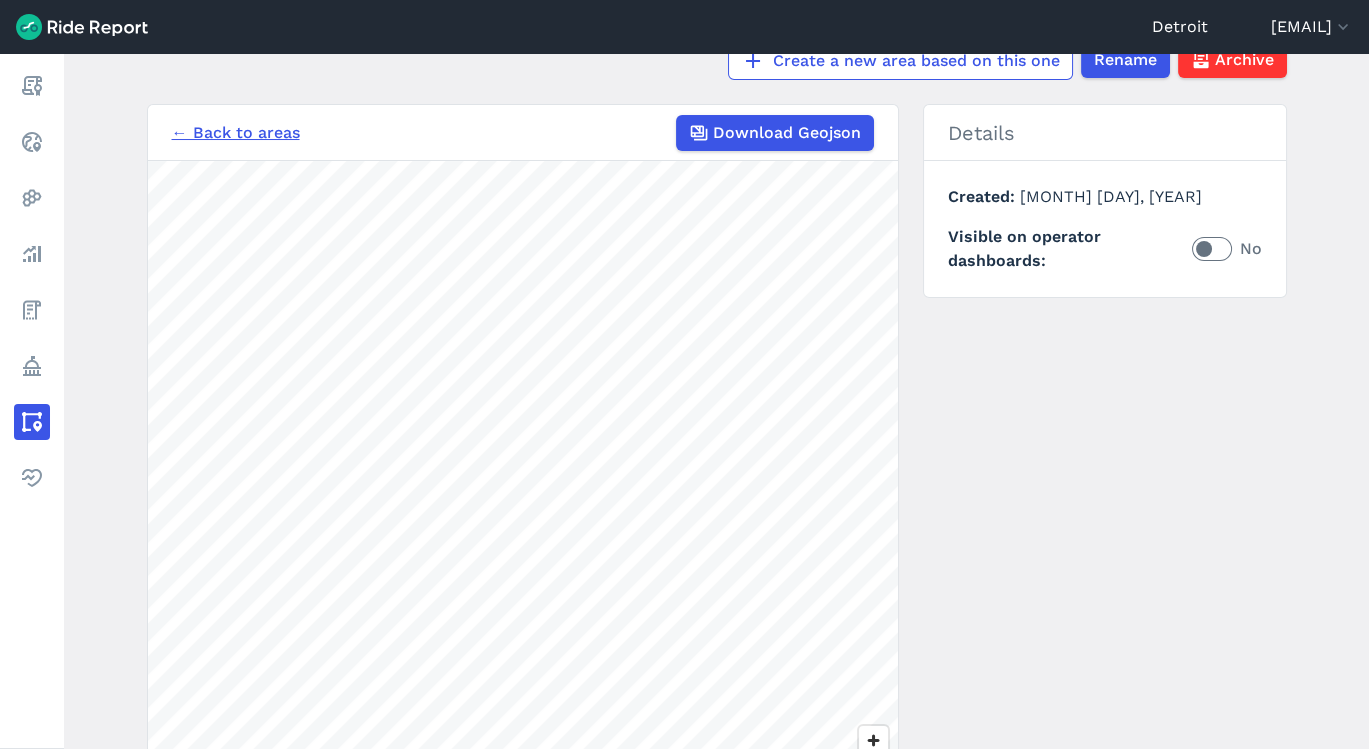 scroll, scrollTop: 136, scrollLeft: 0, axis: vertical 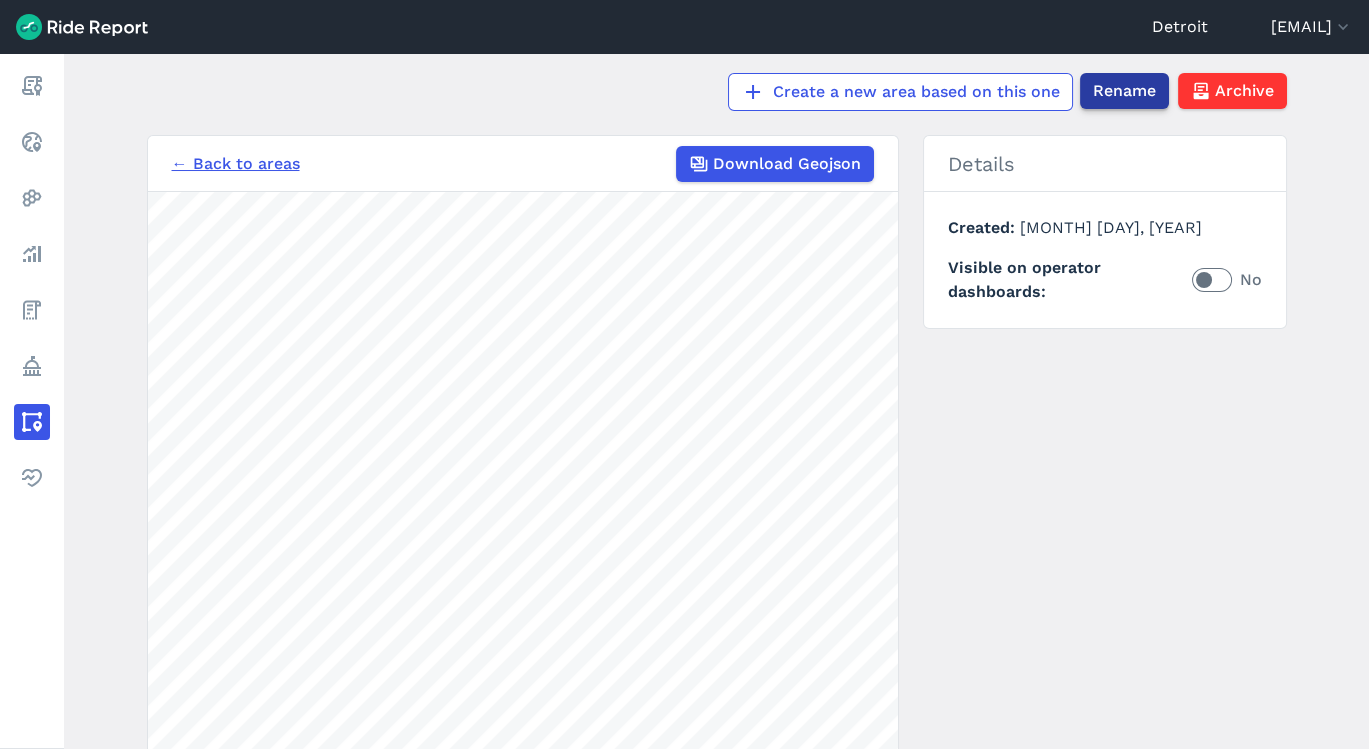 click on "Rename" at bounding box center (1124, 91) 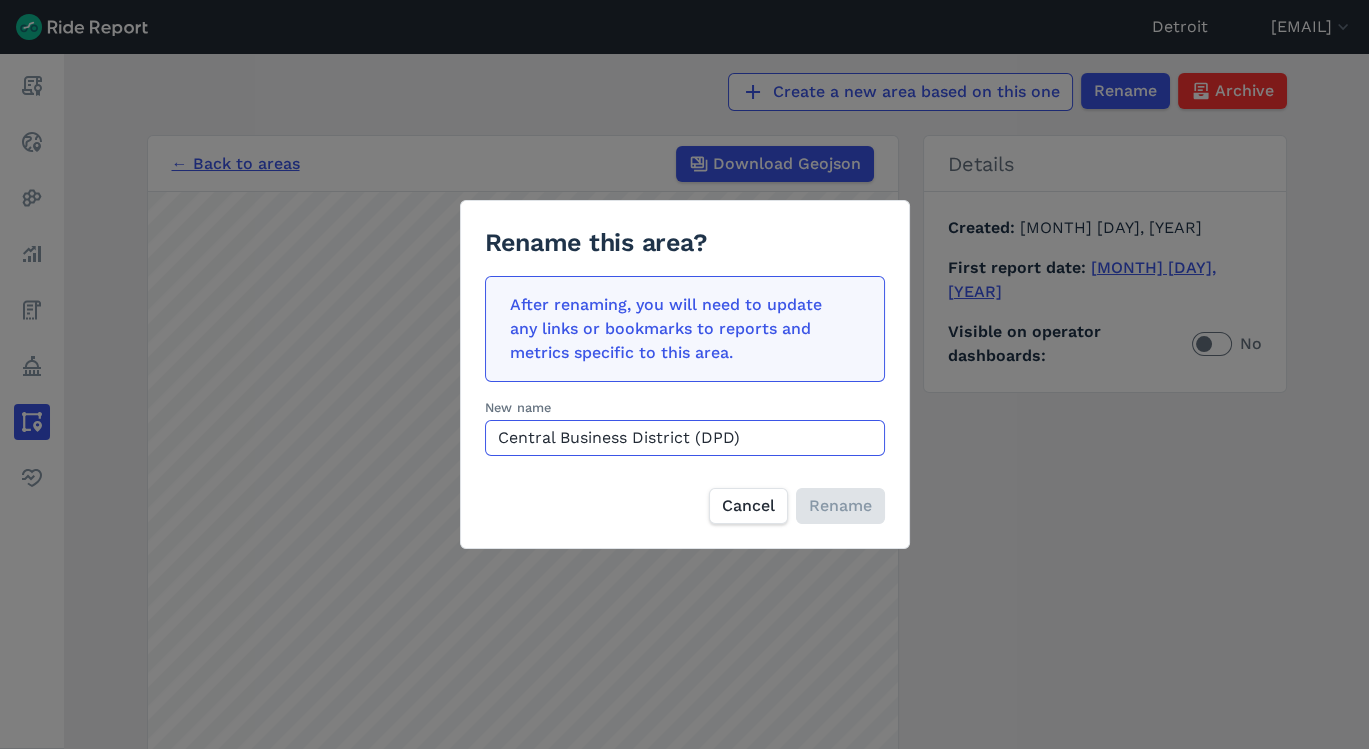 click on "Central Business District (DPD)" at bounding box center [685, 438] 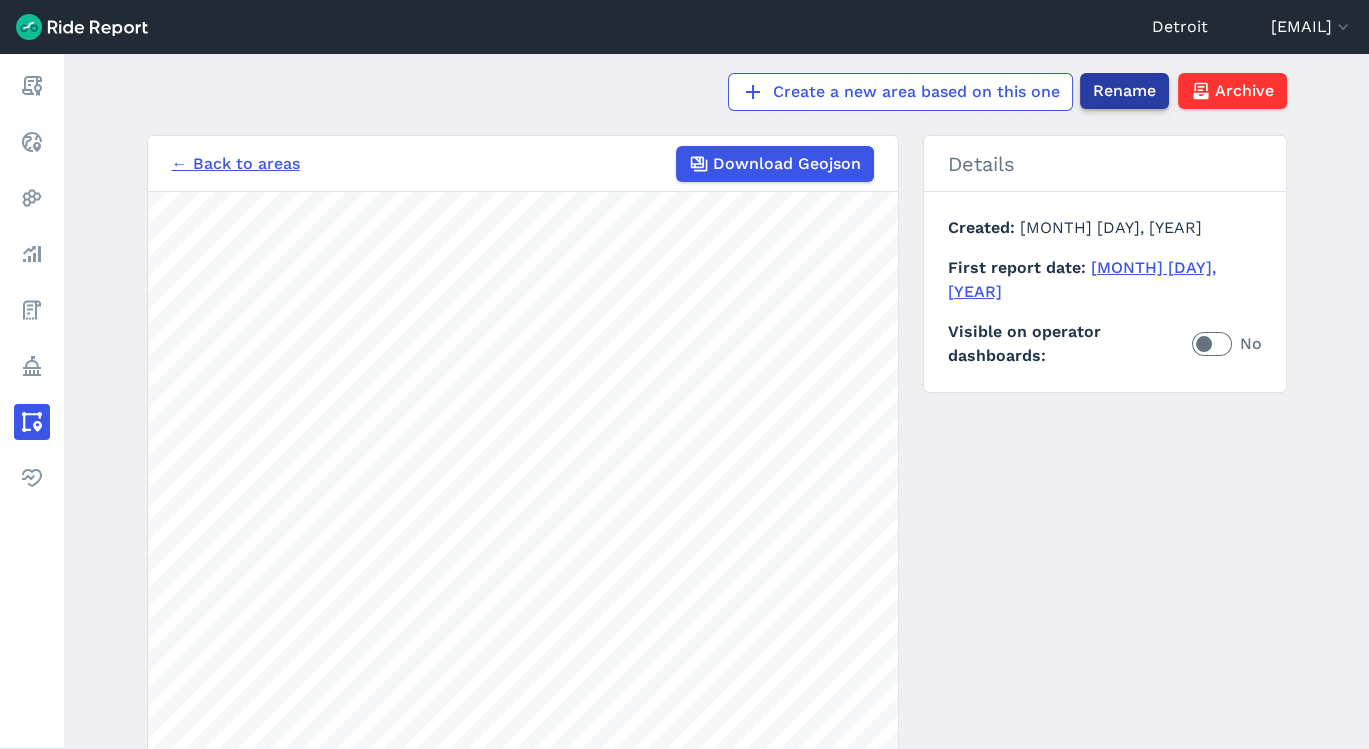 click on "Rename" at bounding box center [1124, 91] 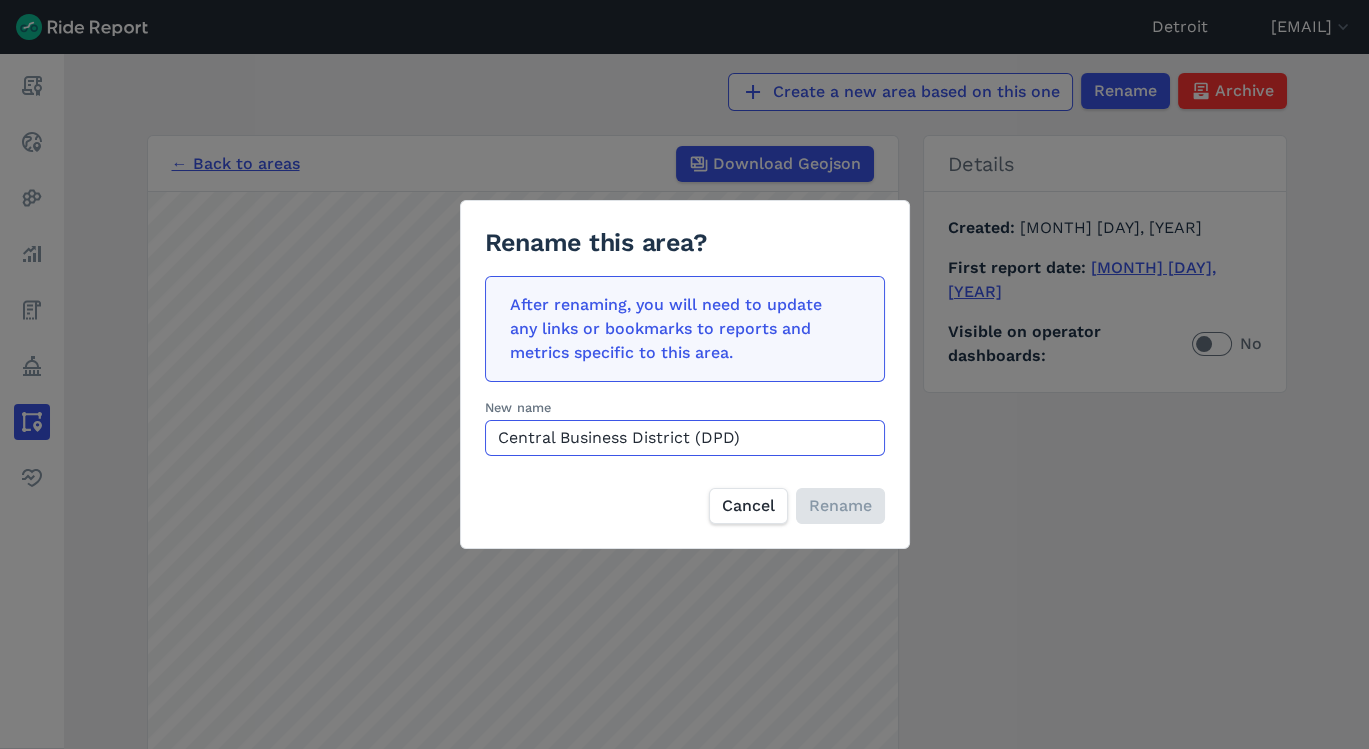 drag, startPoint x: 694, startPoint y: 440, endPoint x: 416, endPoint y: 419, distance: 278.79202 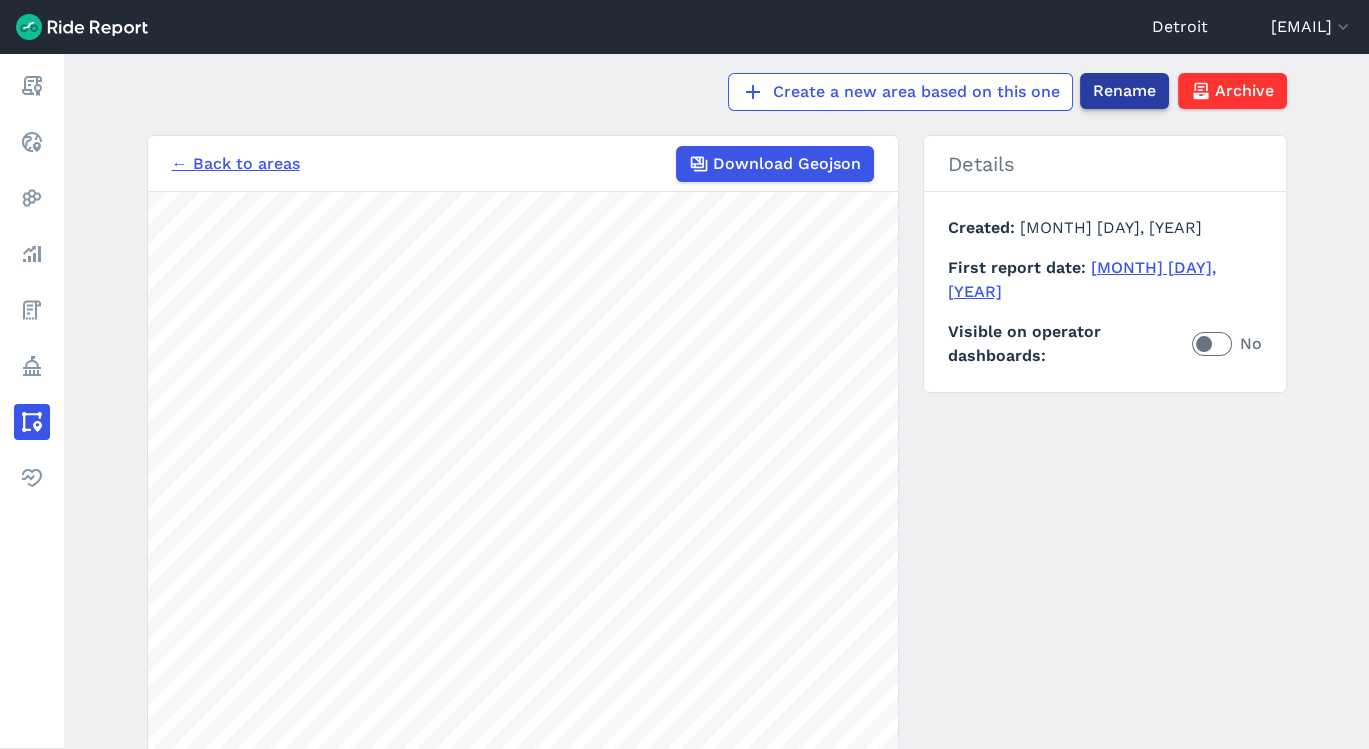 click on "Rename" at bounding box center (1124, 91) 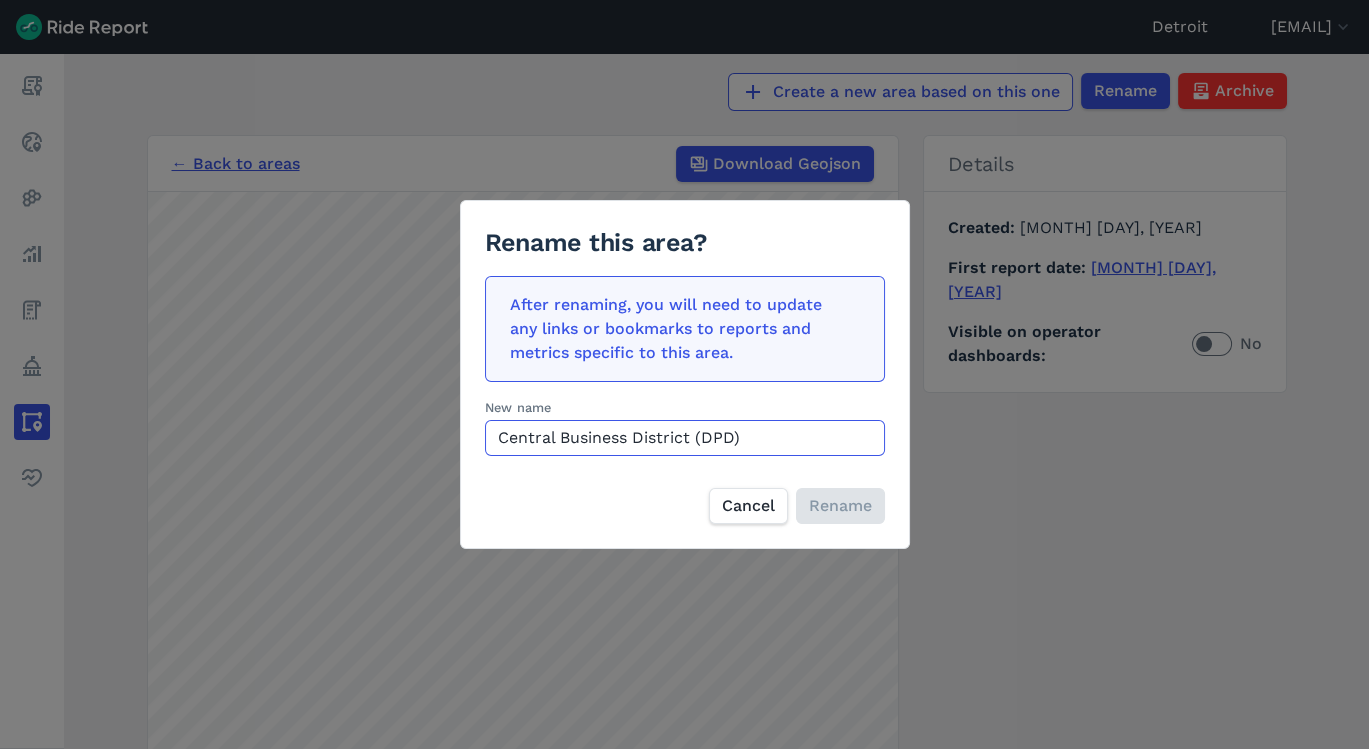 click on "Central Business District (DPD)" at bounding box center (685, 438) 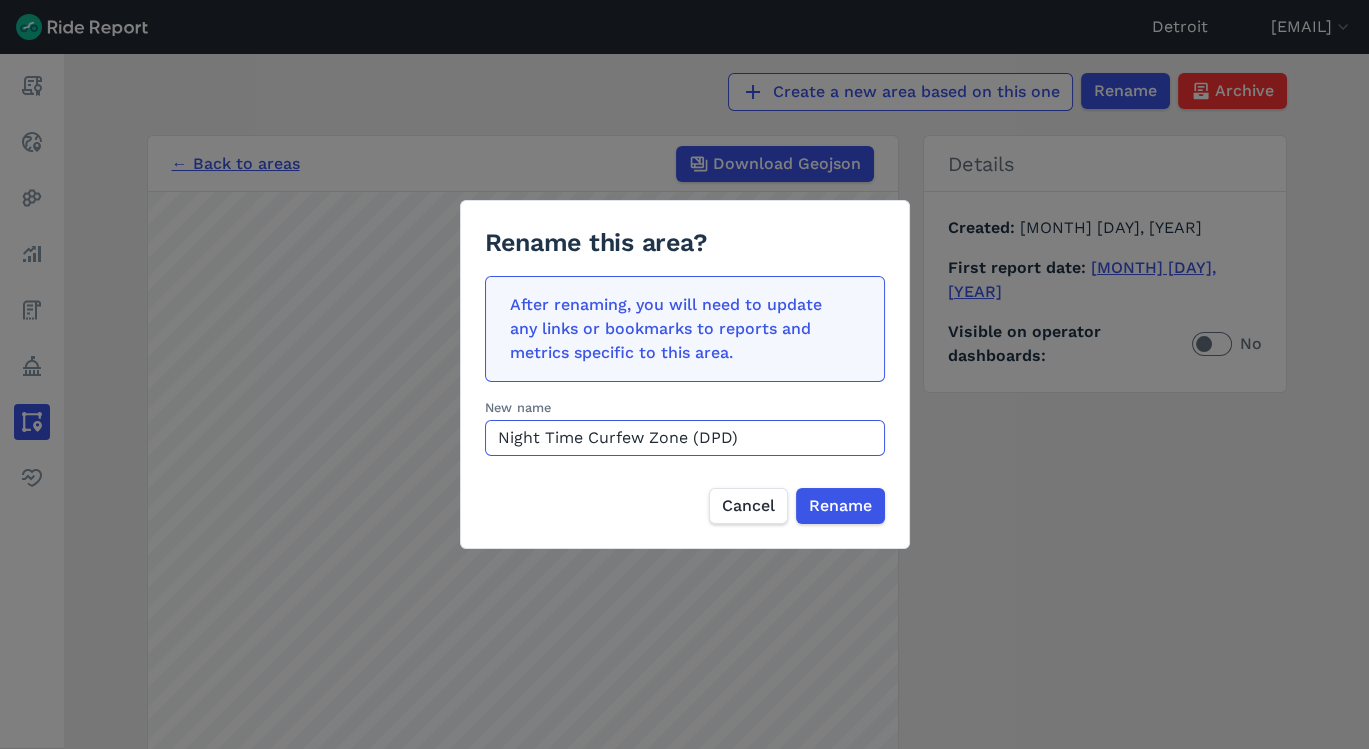 type on "Night Time Curfew Zone (DPD)" 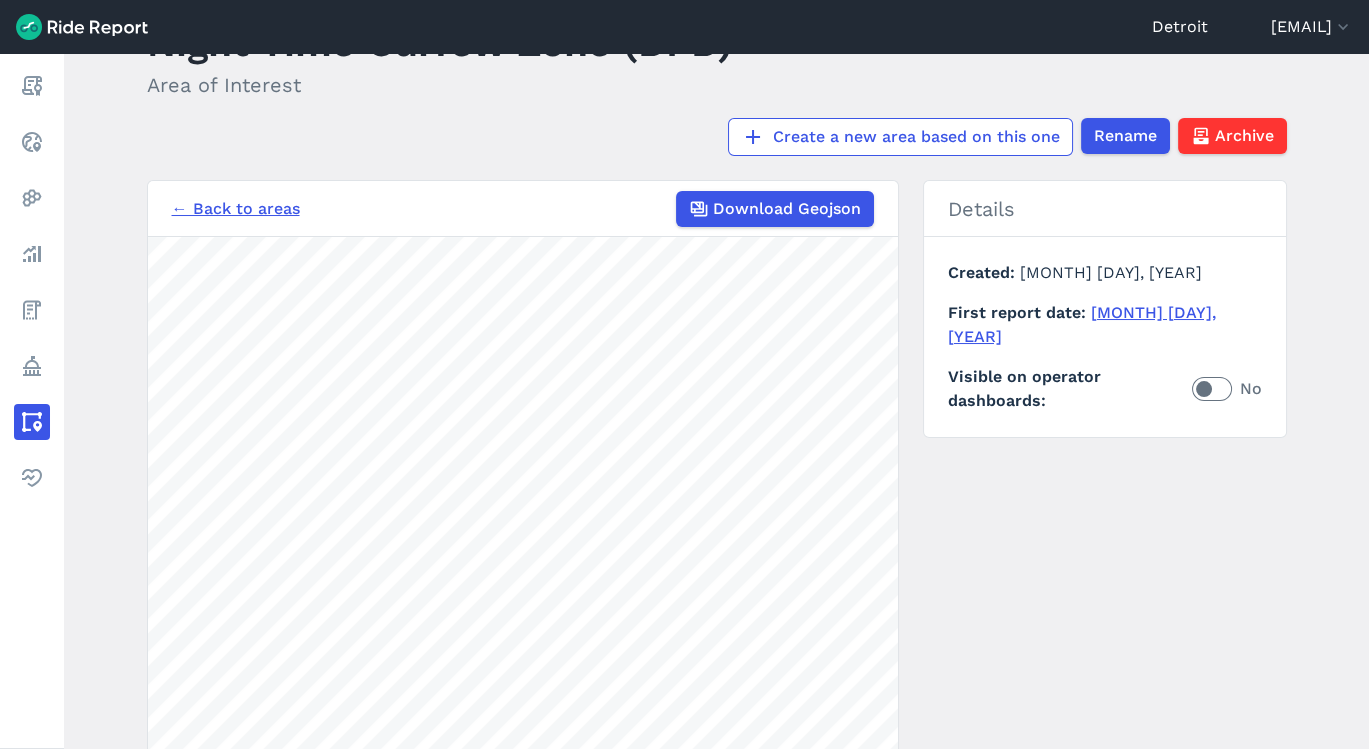 scroll, scrollTop: 85, scrollLeft: 0, axis: vertical 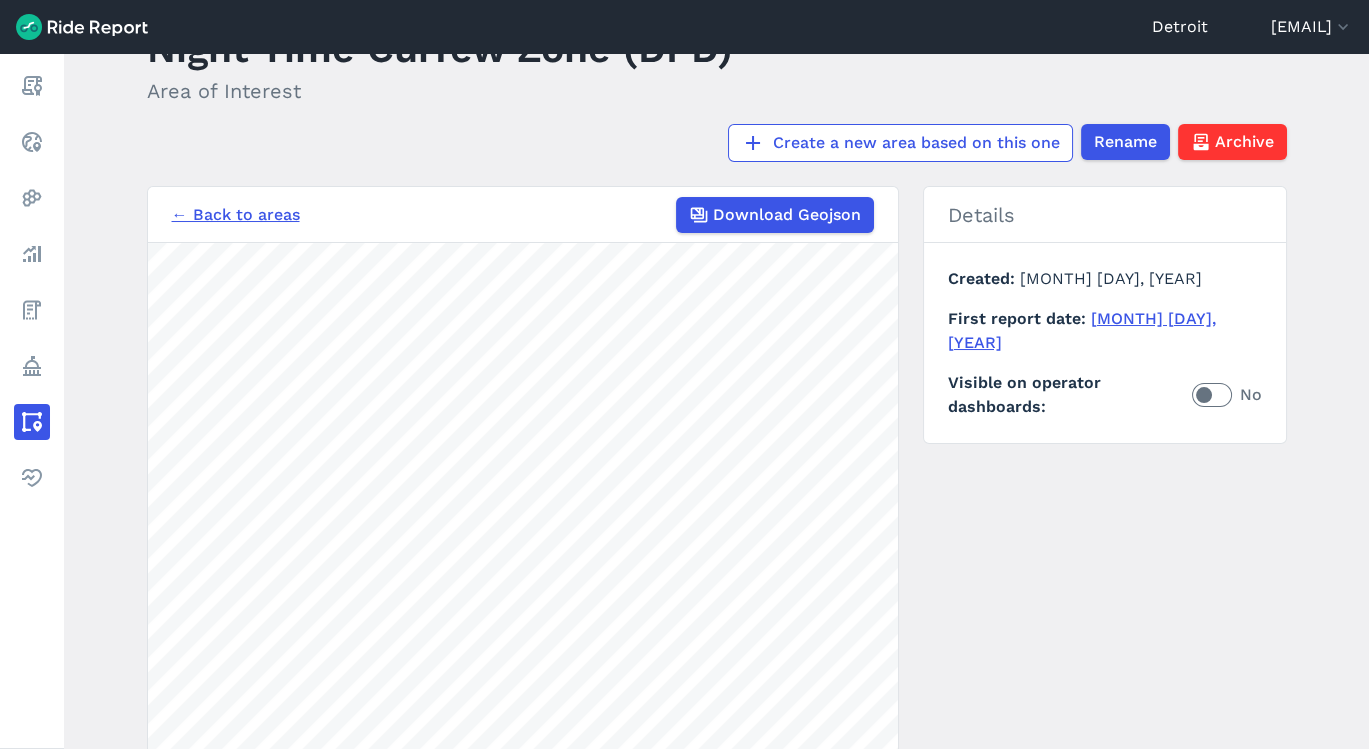 click on "← Back to areas" at bounding box center [236, 215] 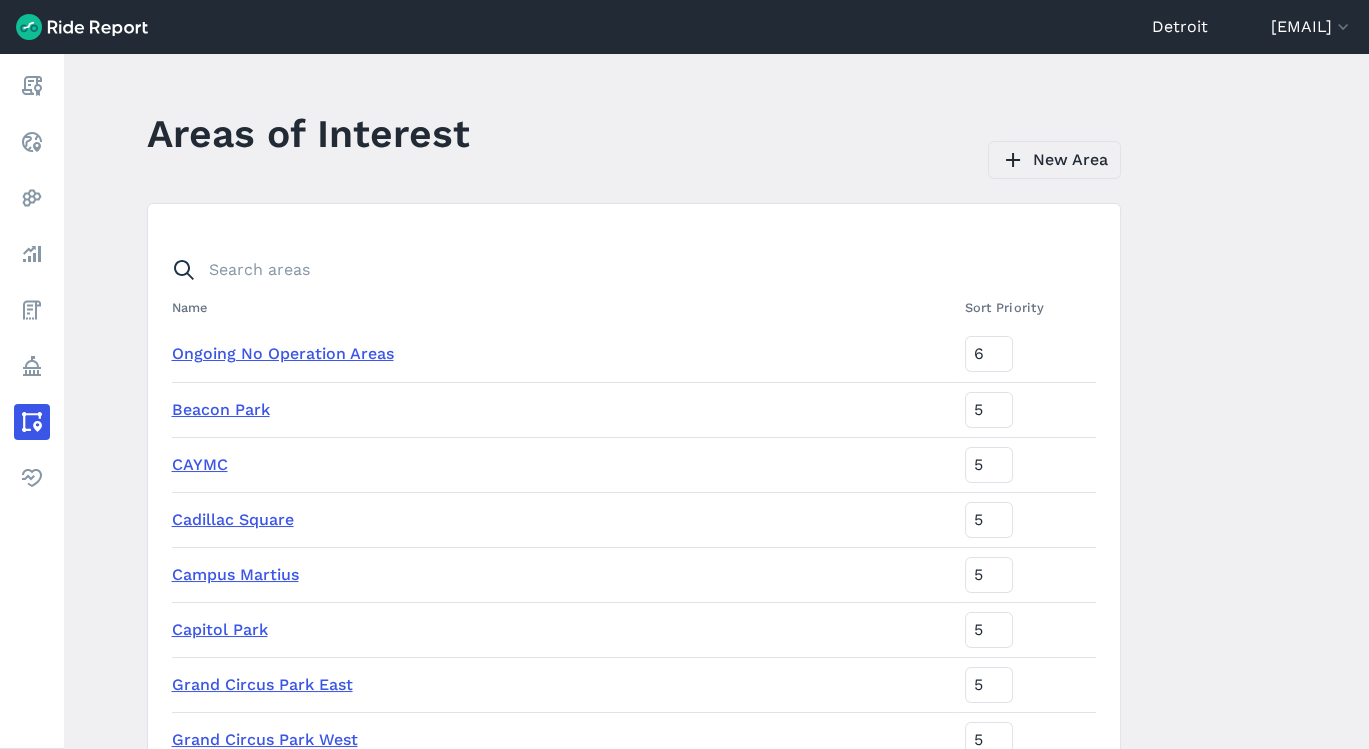 click on "New Area" at bounding box center (1054, 160) 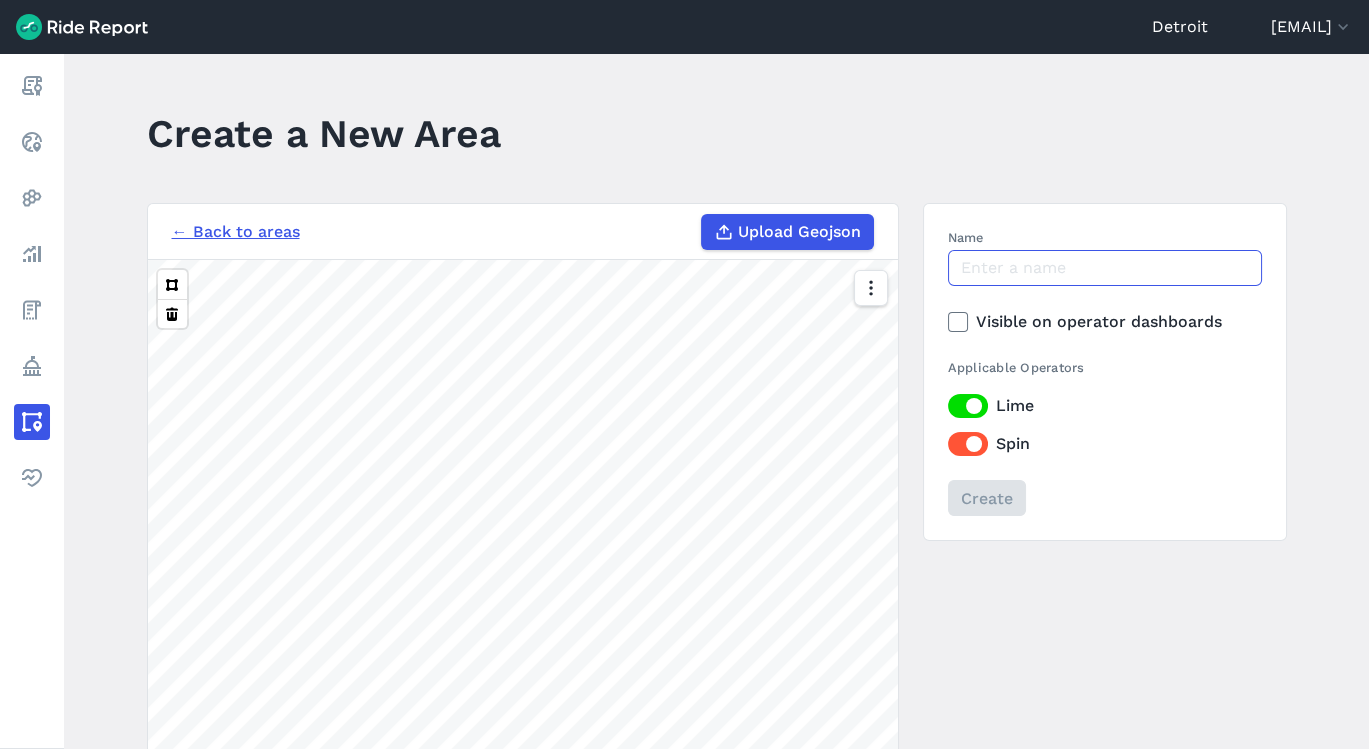 click on "Name" at bounding box center [1105, 268] 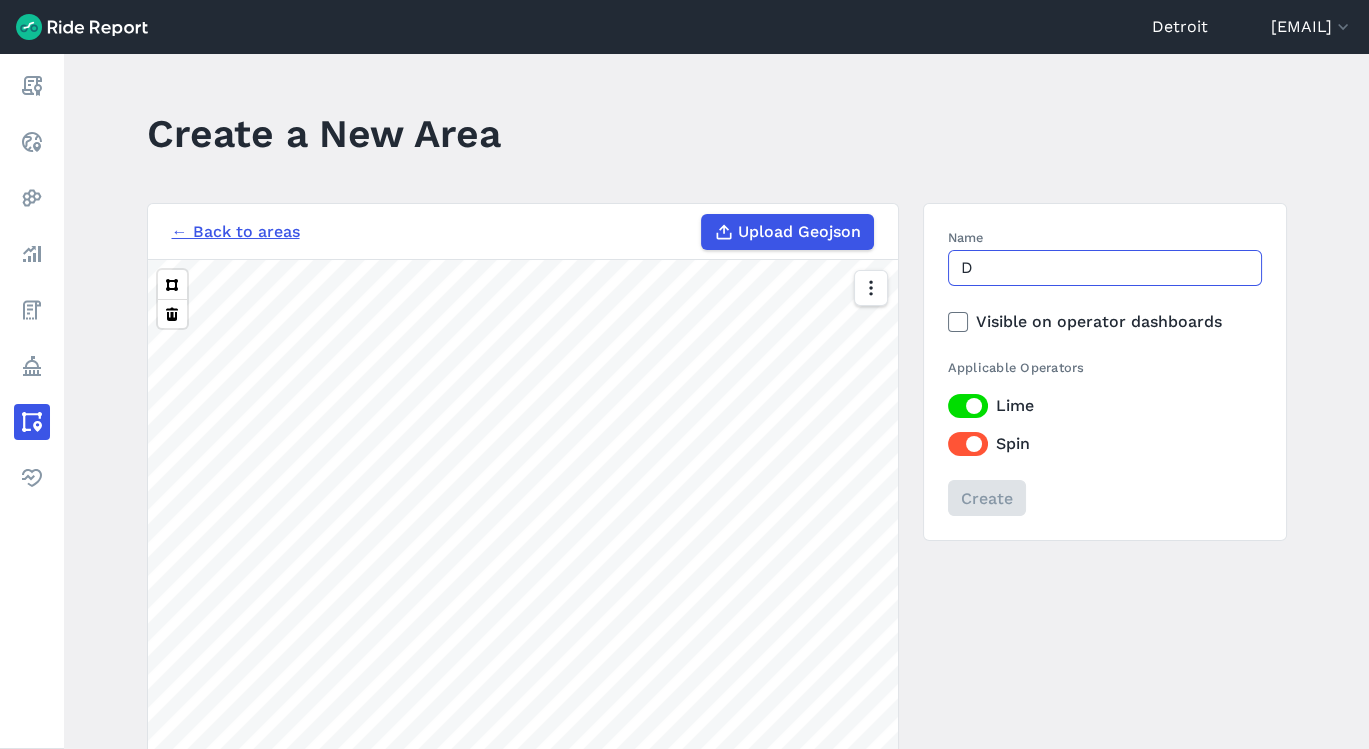 type 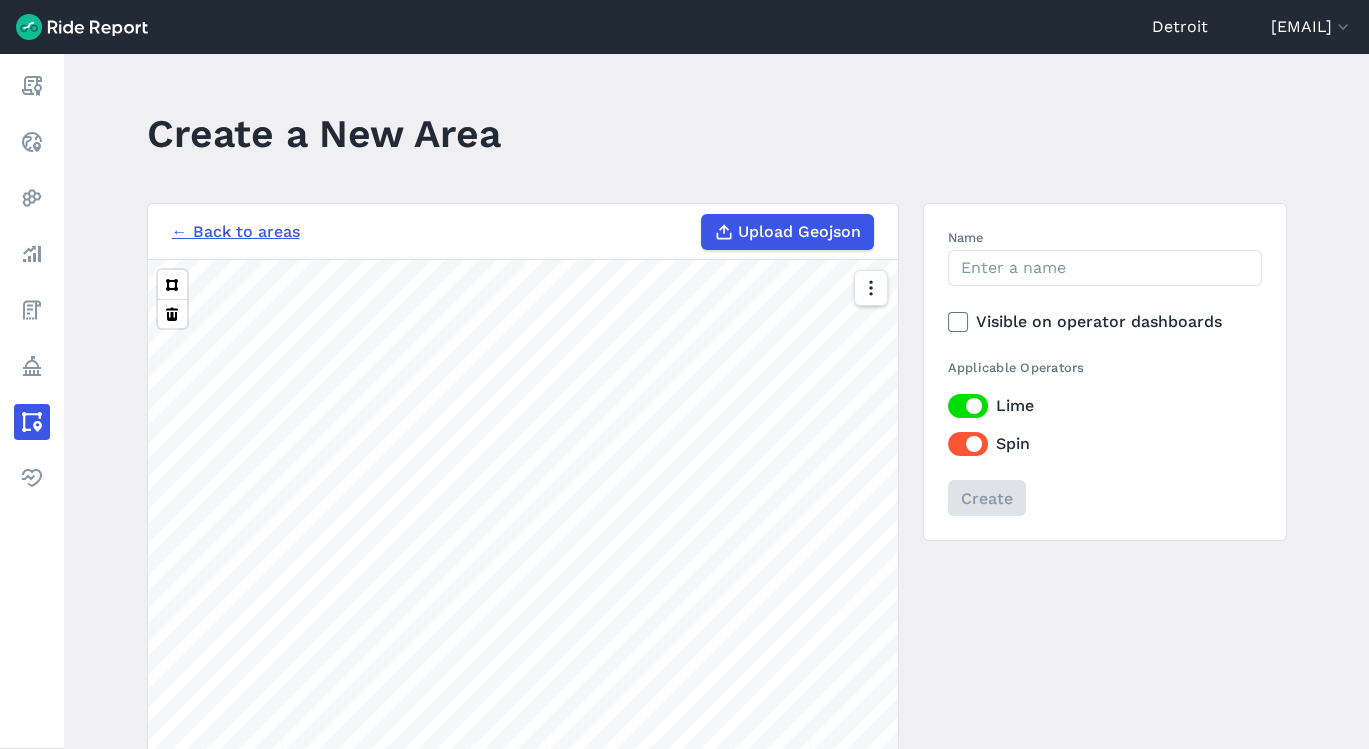 click on "Upload Geojson" at bounding box center (799, 232) 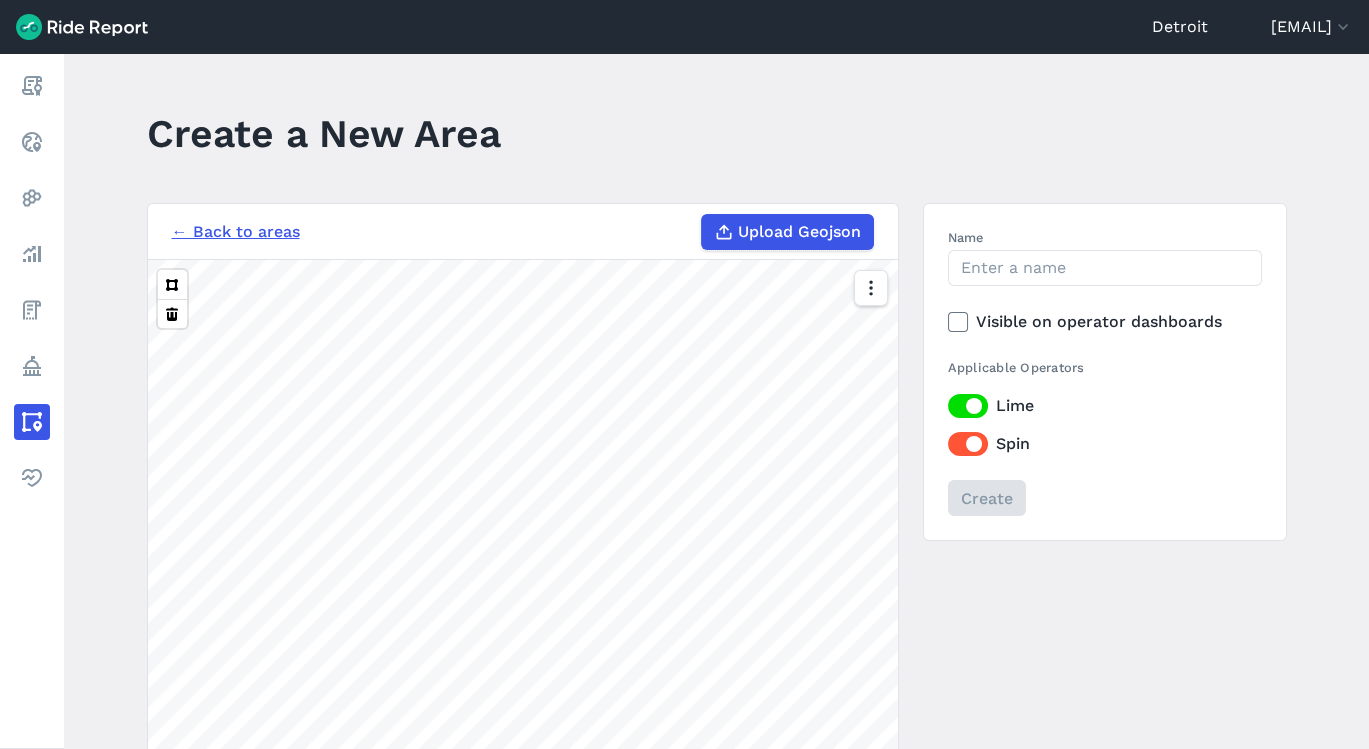 type on "C:\fakepath\Washington_to_Randolph_(1)[1].geojsonl" 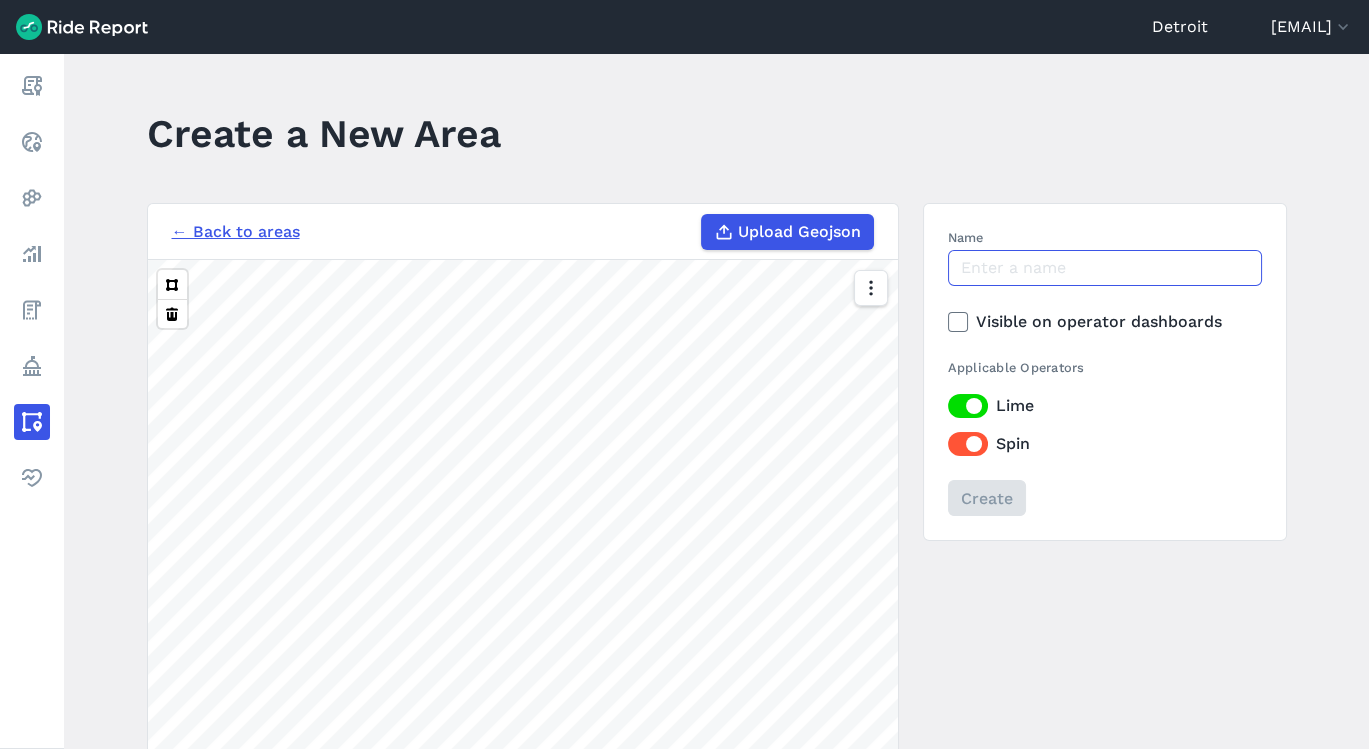 click on "Name" at bounding box center [1105, 268] 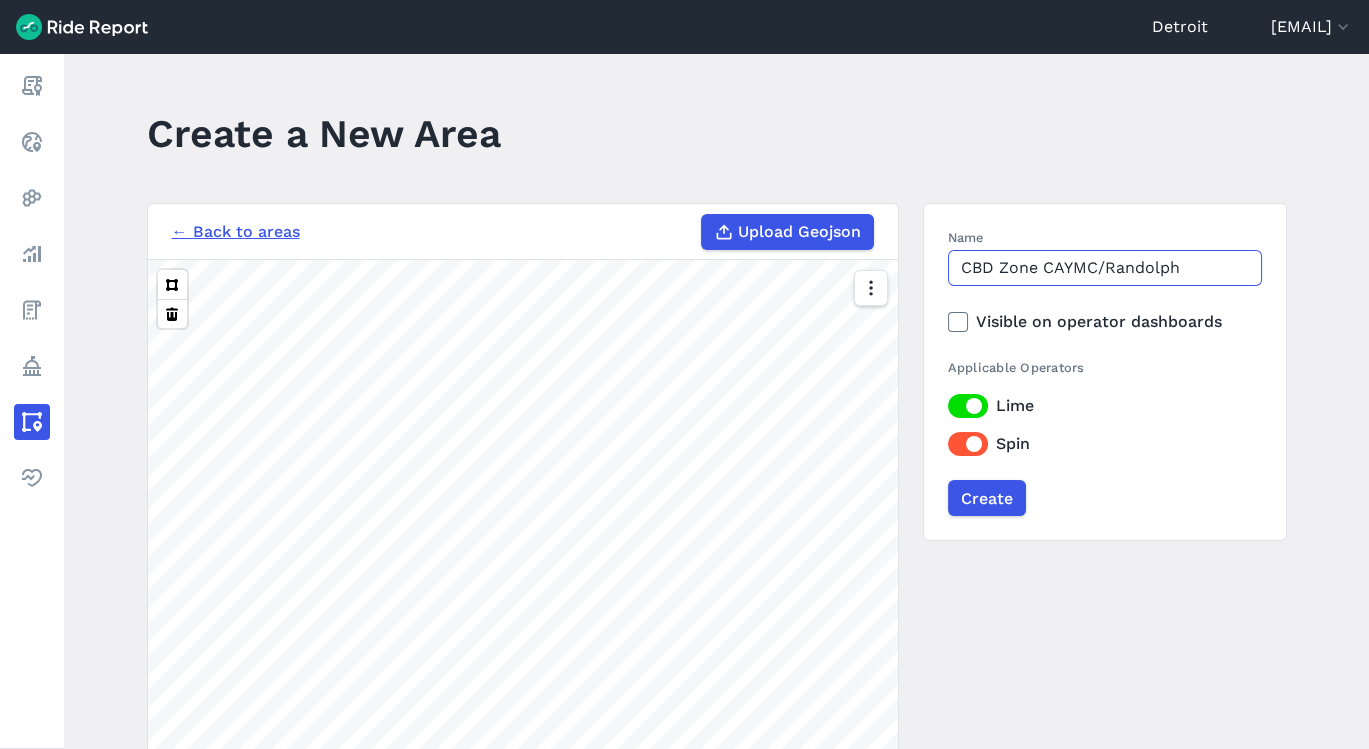 type on "CBD Zone CAYMC/Randolph" 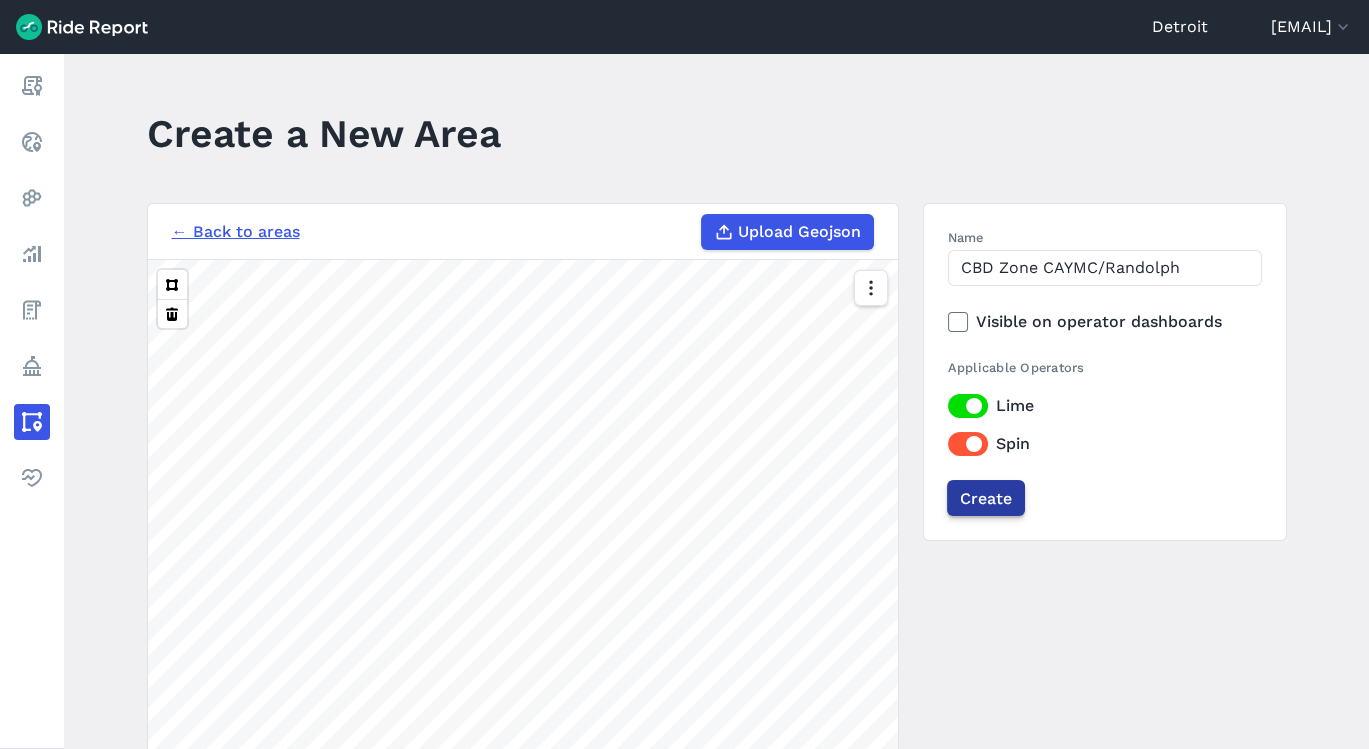 click on "Create" at bounding box center [986, 498] 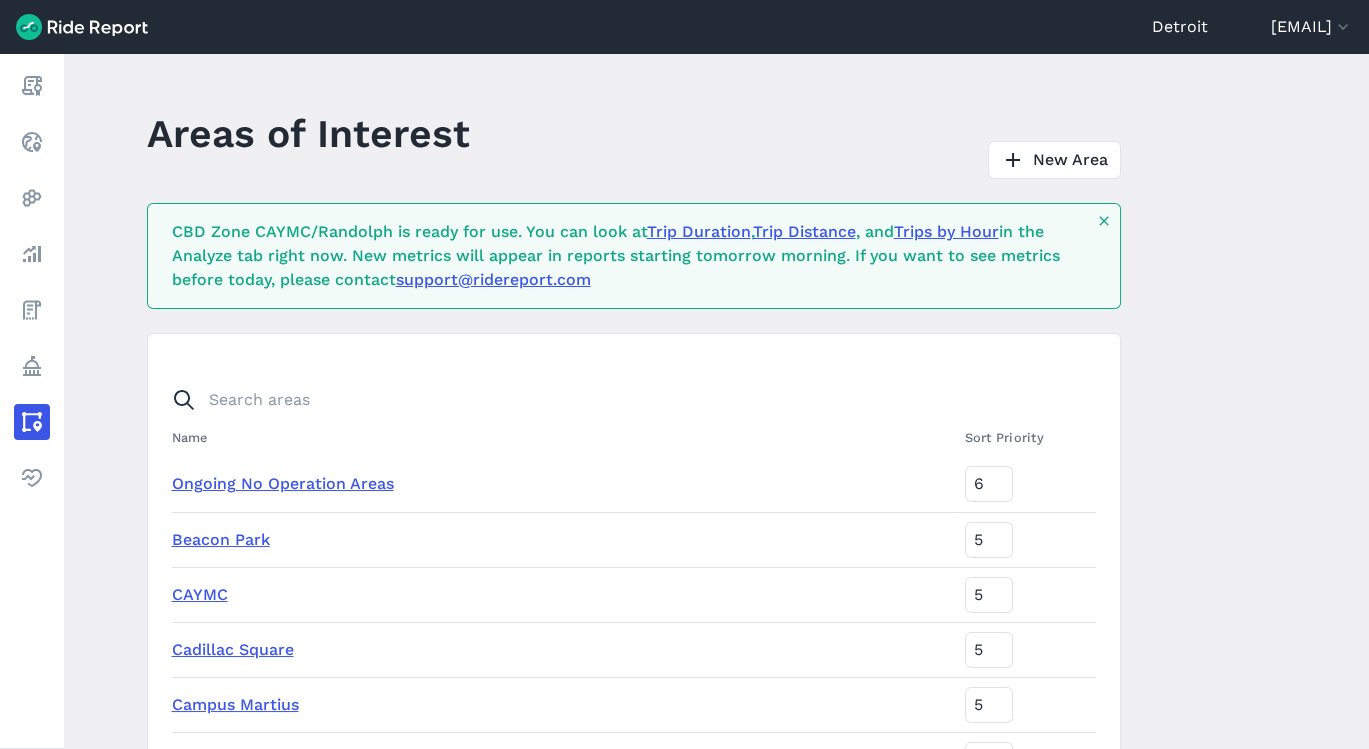 scroll, scrollTop: 1521, scrollLeft: 0, axis: vertical 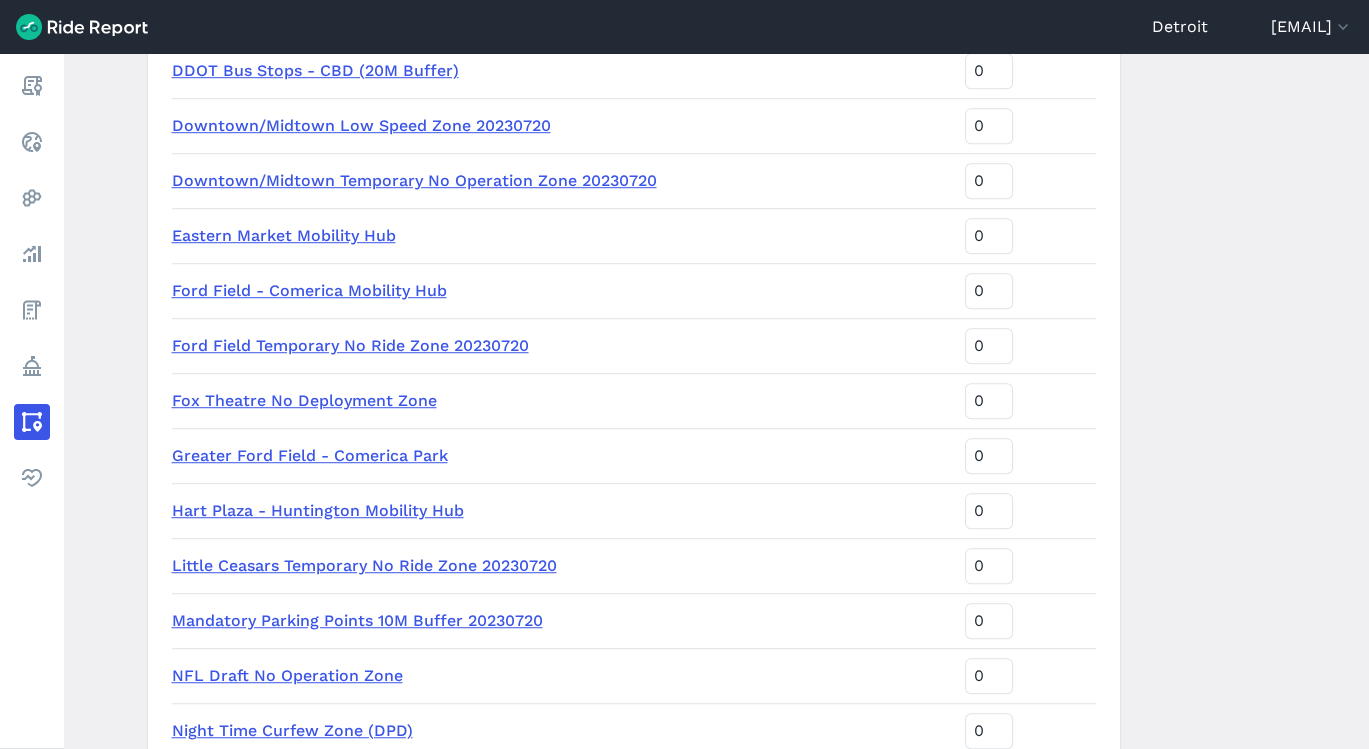 click on "Greater Ford Field - Comerica Park" at bounding box center [310, 455] 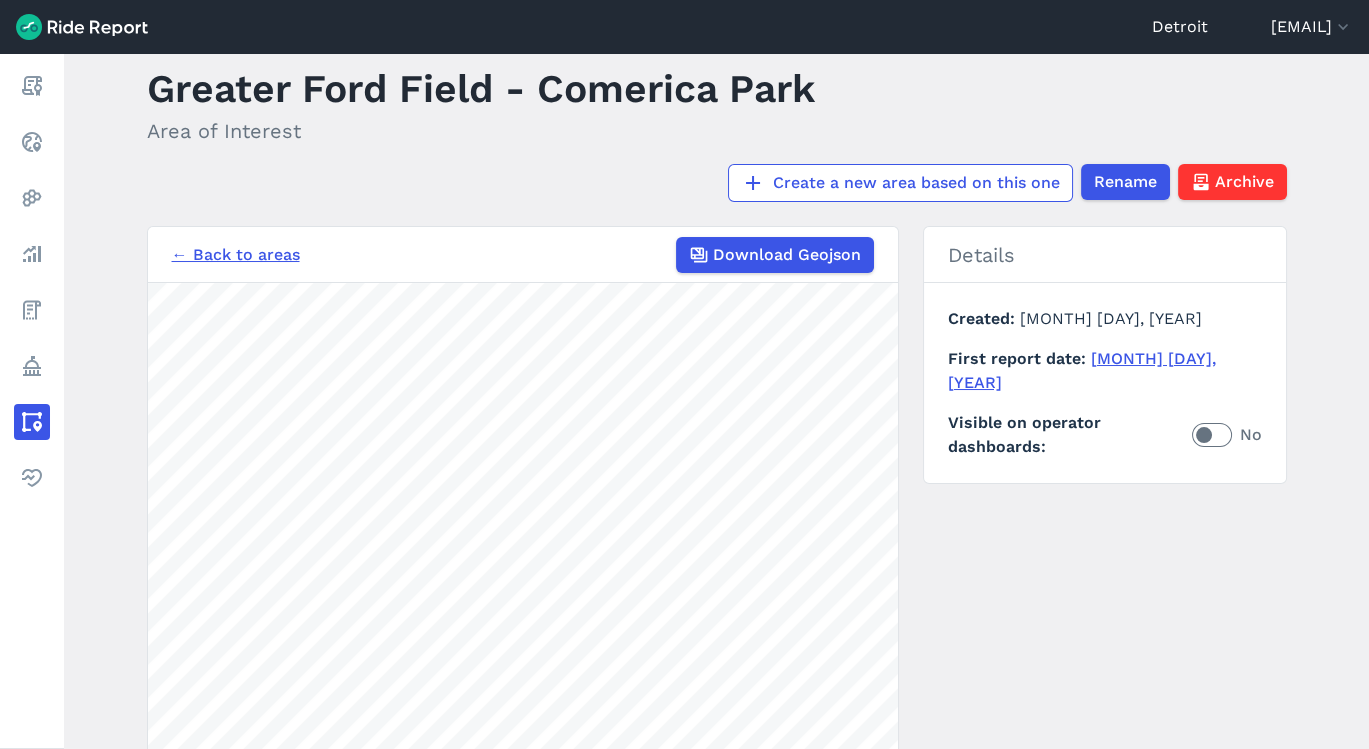 scroll, scrollTop: 33, scrollLeft: 0, axis: vertical 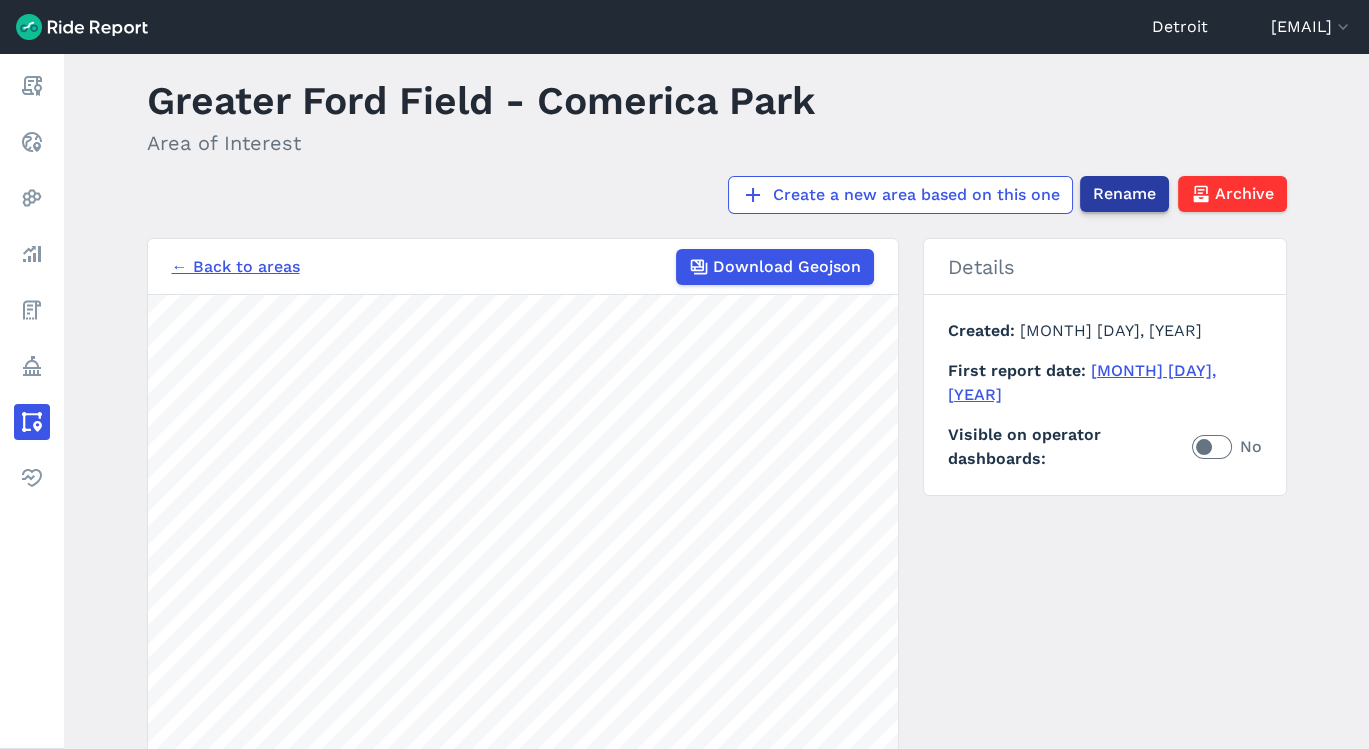 click on "Rename" at bounding box center [1124, 194] 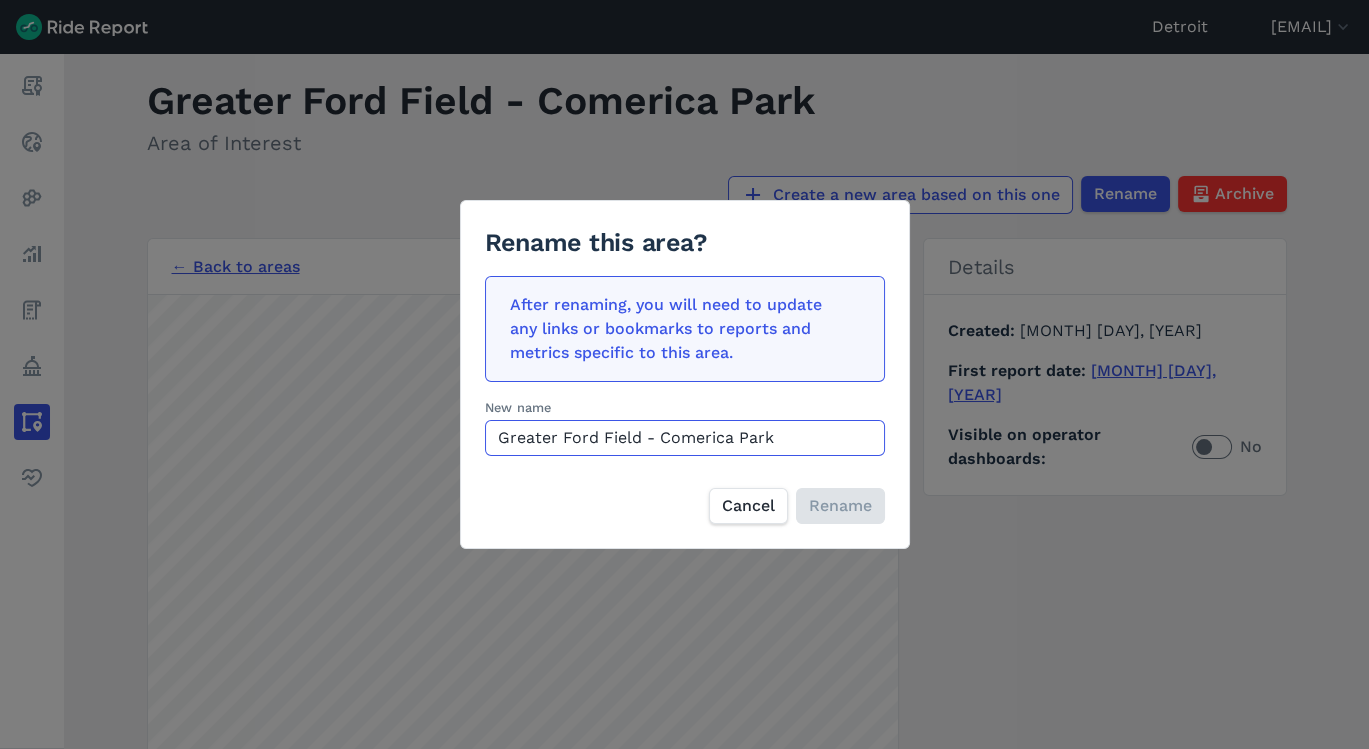drag, startPoint x: 551, startPoint y: 440, endPoint x: 473, endPoint y: 441, distance: 78.00641 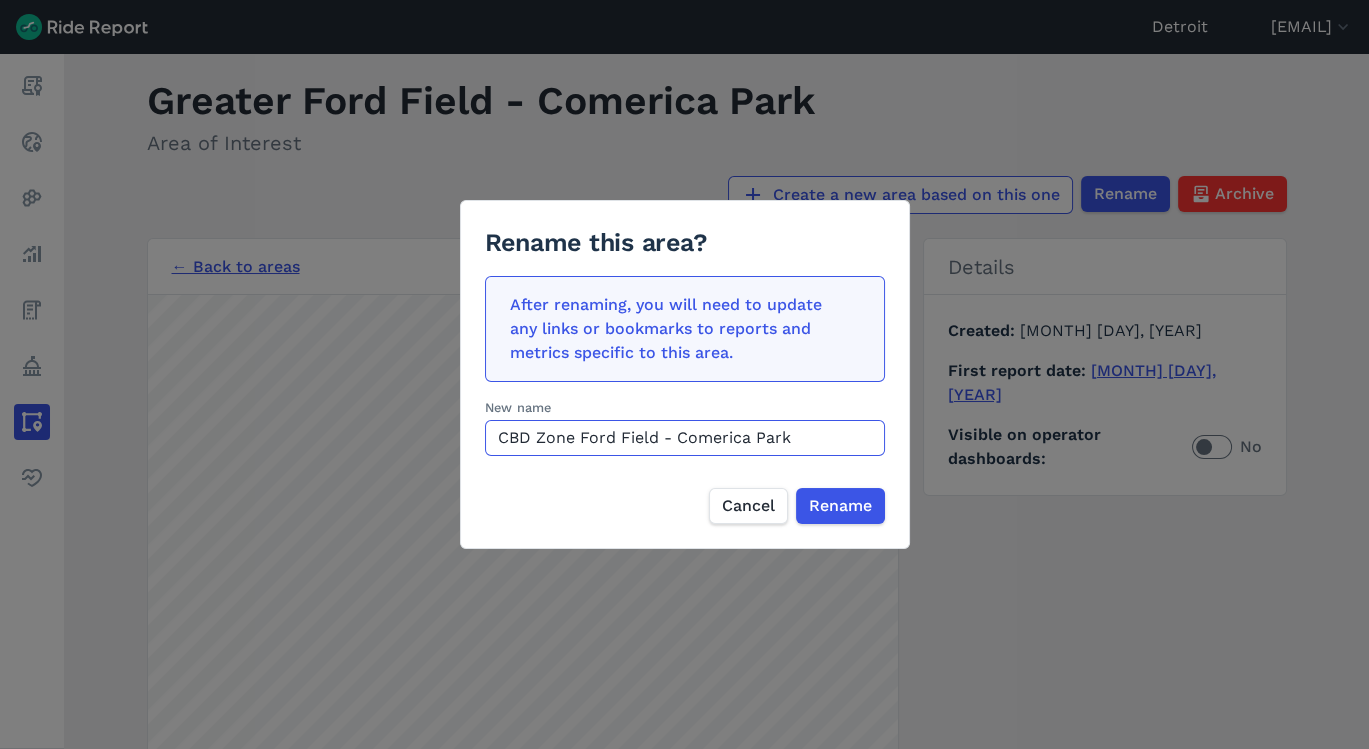 drag, startPoint x: 796, startPoint y: 437, endPoint x: 577, endPoint y: 425, distance: 219.32852 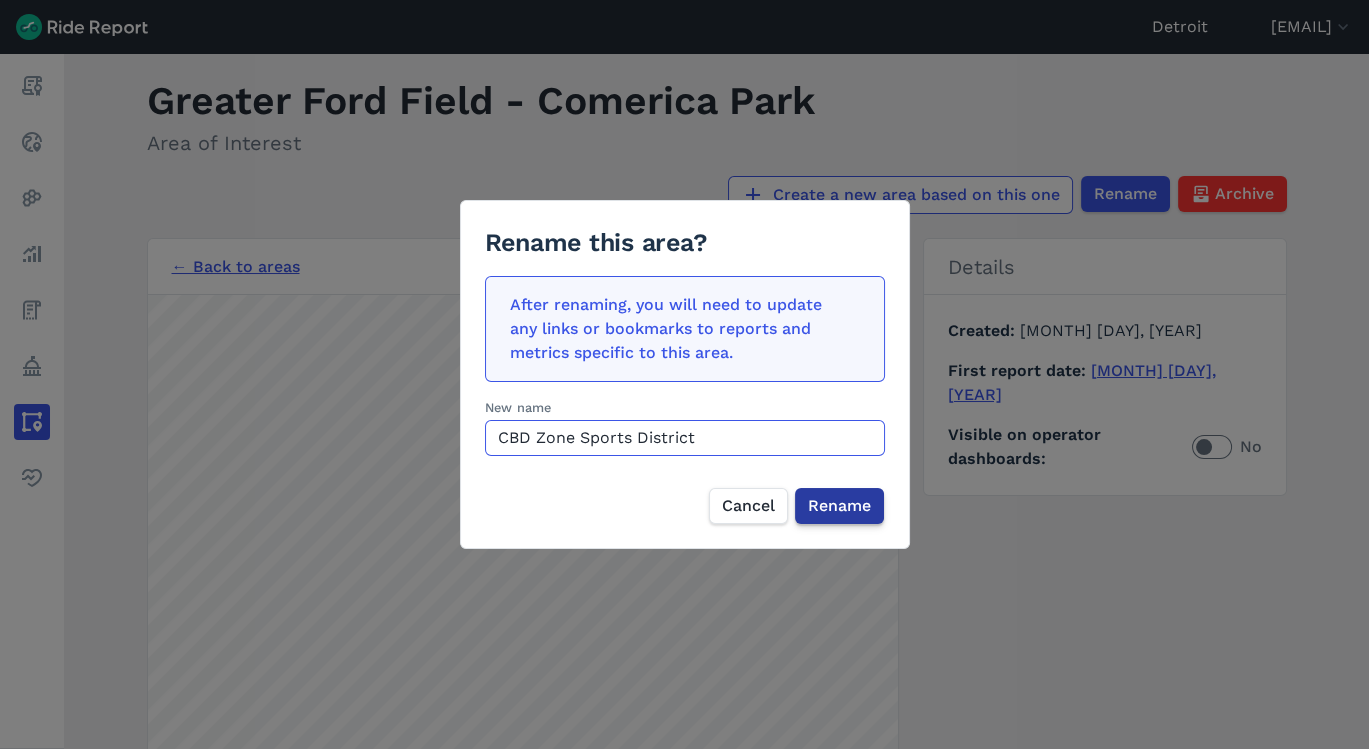 type on "CBD Zone Sports District" 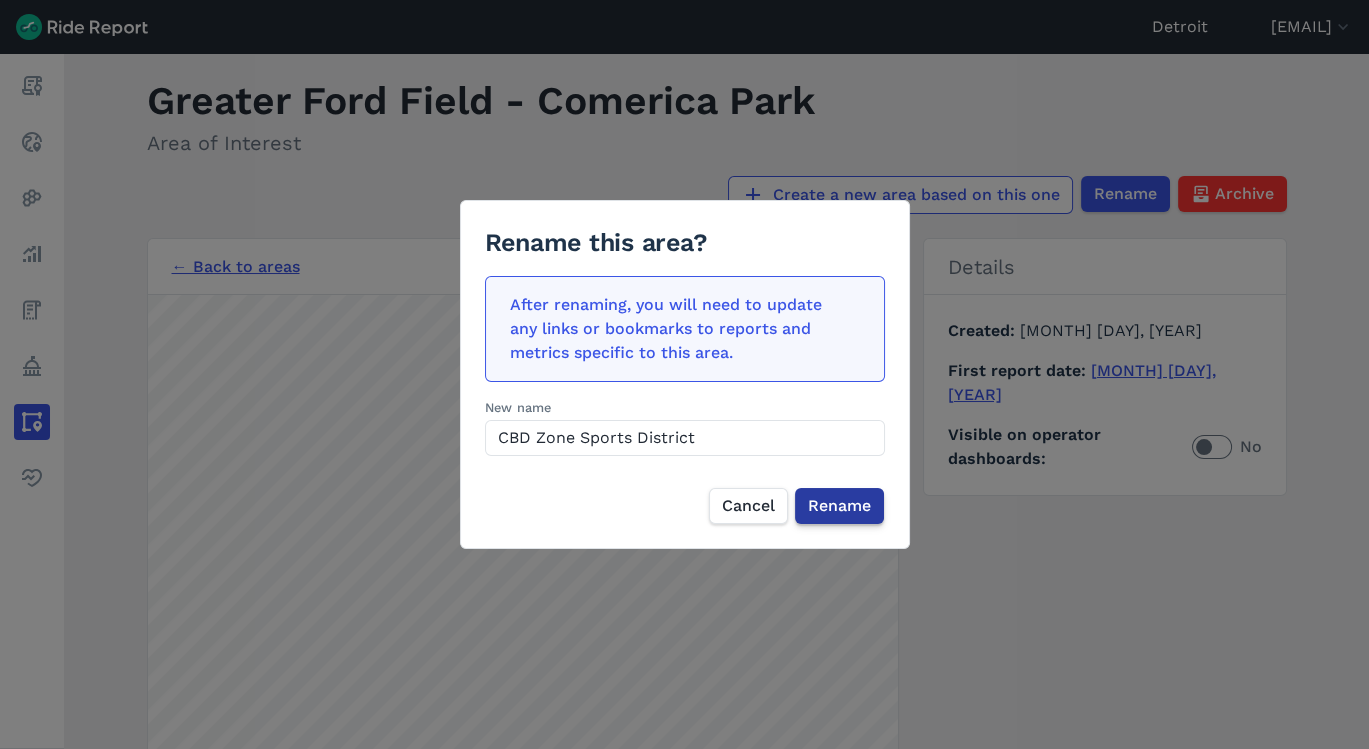 click on "Rename" at bounding box center [839, 506] 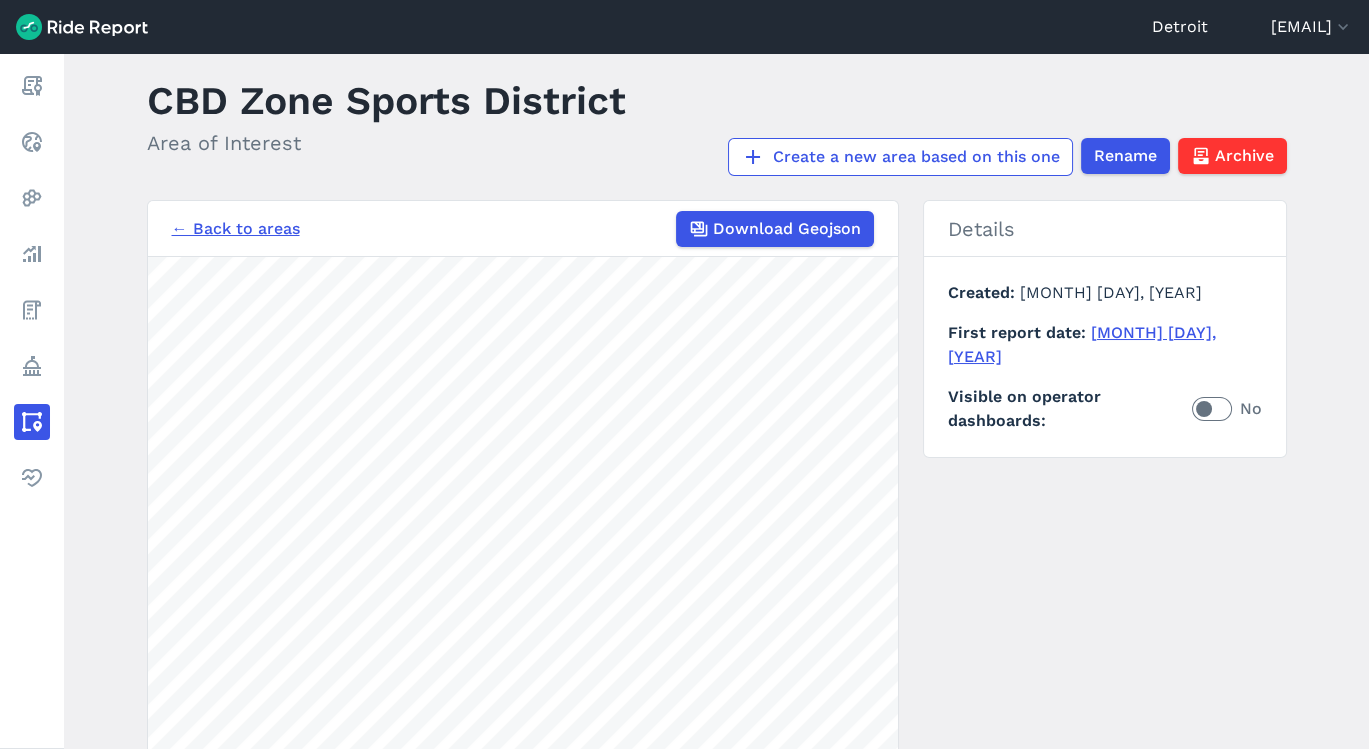 click on "← Back to areas" at bounding box center [236, 229] 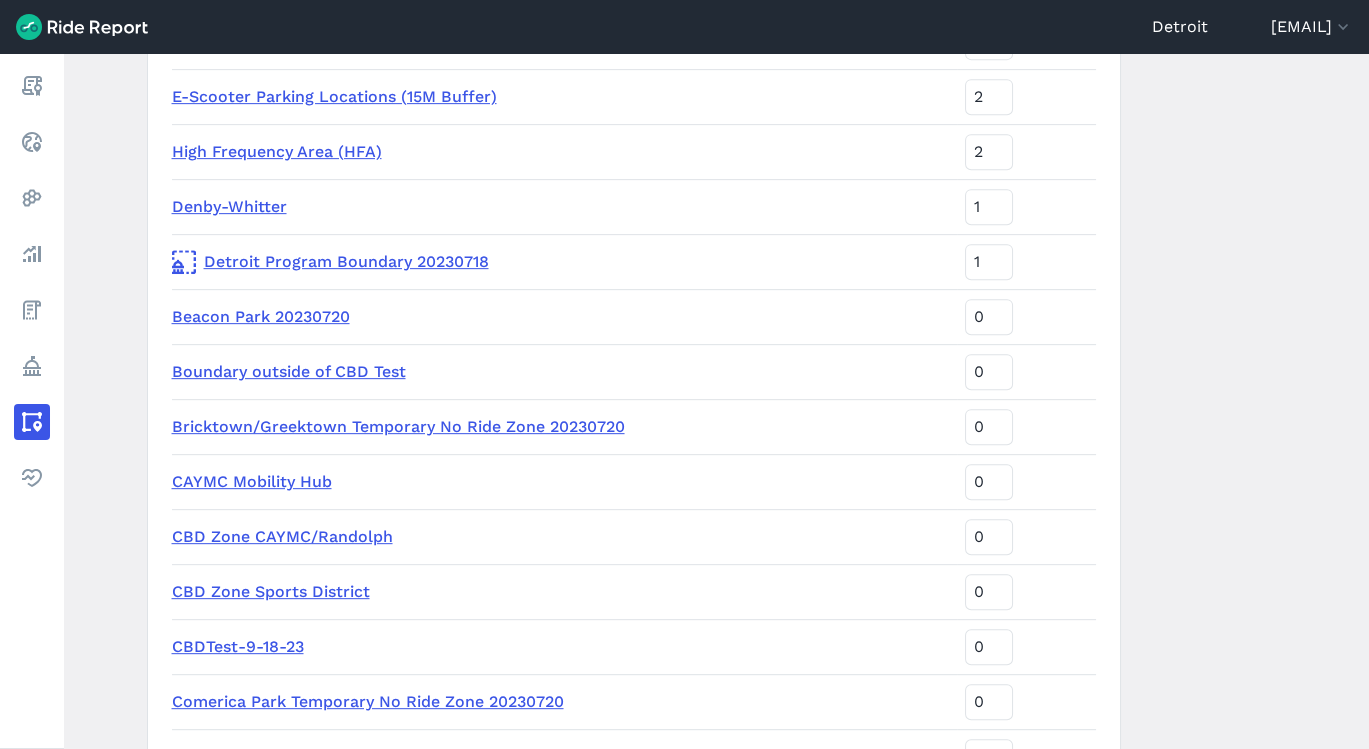 scroll, scrollTop: 1585, scrollLeft: 0, axis: vertical 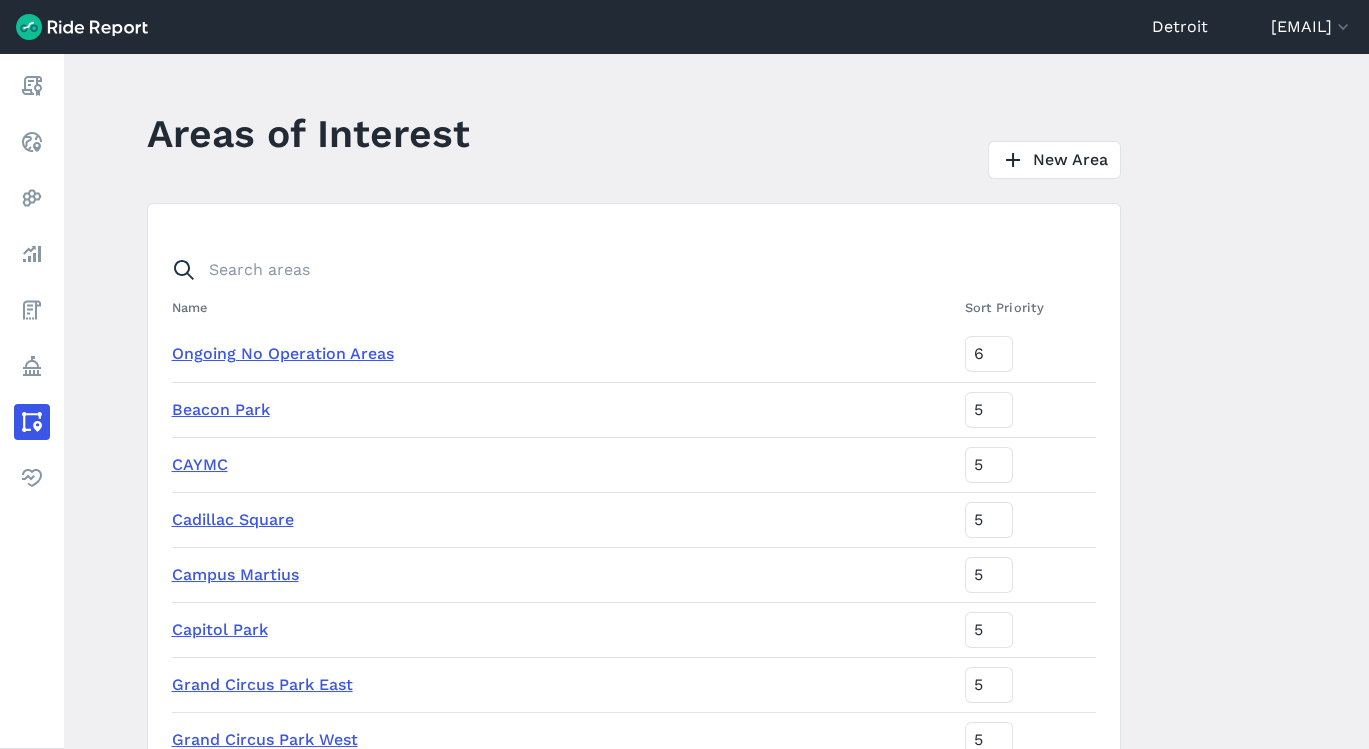 click on "Areas of Interest New Area Name Sort Priority Ongoing No Operation Areas 6 Beacon Park 5 CAYMC 5 Cadillac Square 5 Campus Martius 5 Capitol Park 5 Grand Circus Park East 5 Grand Circus Park West 5 Holllywood Greektown Parking Structure 5 Huntington Place 5 Millender Parking Deck 5 Monroe Street Greektown 5 Old St. Mary's Church 5 Parking Garages 5 Ze Mound 5 District 1 4 District 2 4 District 3 4 District 4 4 District 5 4 District 6 4 District 7 4 Eastern Market 3 E-Scooter Mandatory Parking Zone 2 E-Scooter Parking Locations (15M Buffer) 2 High Frequency Area (HFA) 2 Denby-Whitter 1 Detroit Program Boundary 20230718 1 Beacon Park 20230720 0 Boundary outside of CBD Test 0 Bricktown/Greektown Temporary No Ride Zone 20230720 0 CAYMC Mobility Hub 0 CBD Zone CAYMC/Randolph 0 CBD Zone Sports District 0 CBDTest-9-18-23 0 Comerica Park Temporary No Ride Zone 20230720 0 DDOT Bus Stops - CBD (10M Buffer) 0 DDOT Bus Stops - CBD (20M Buffer) 0 Downtown/Midtown Low Speed Zone 20230720 0 0 Eastern Market Mobility Hub 0 0" at bounding box center [716, 401] 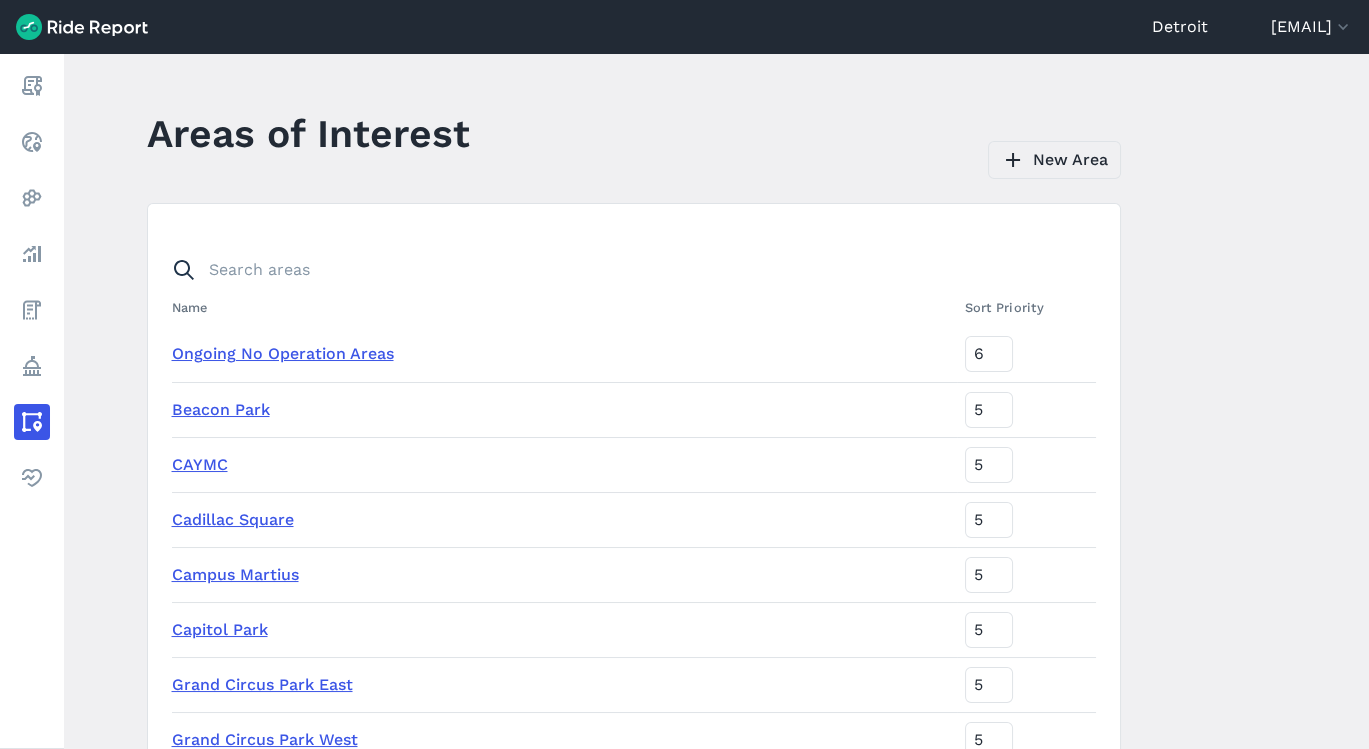 click 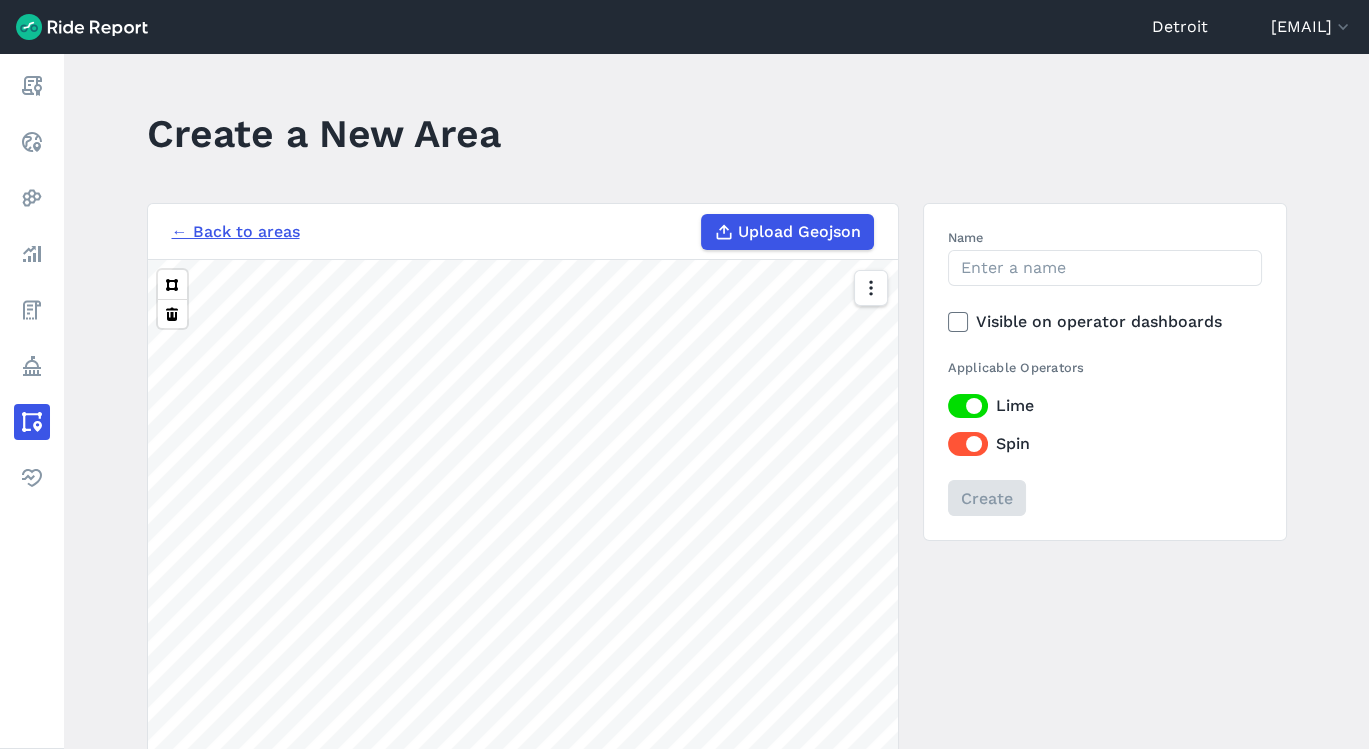 click on "Upload Geojson" at bounding box center [799, 232] 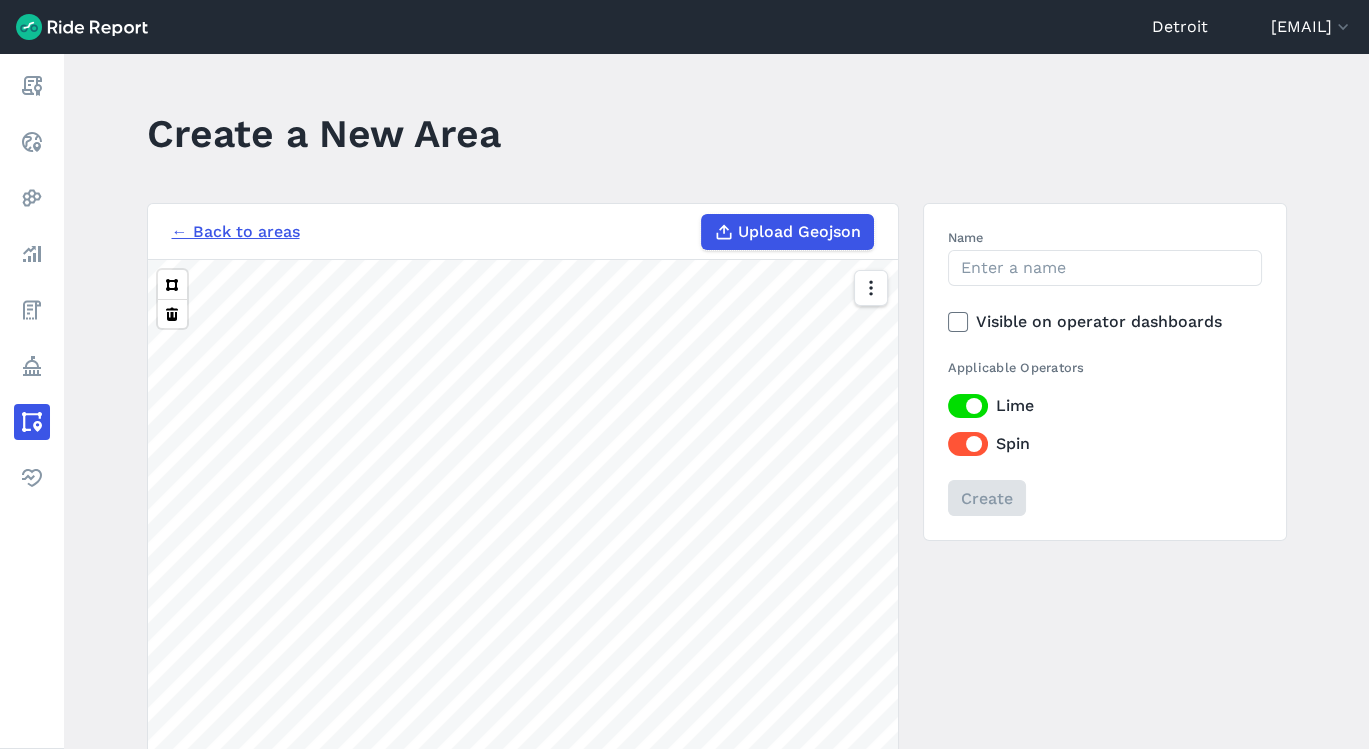 type on "C:\fakepath\Cass_to_3rd_(1)[1].geojson" 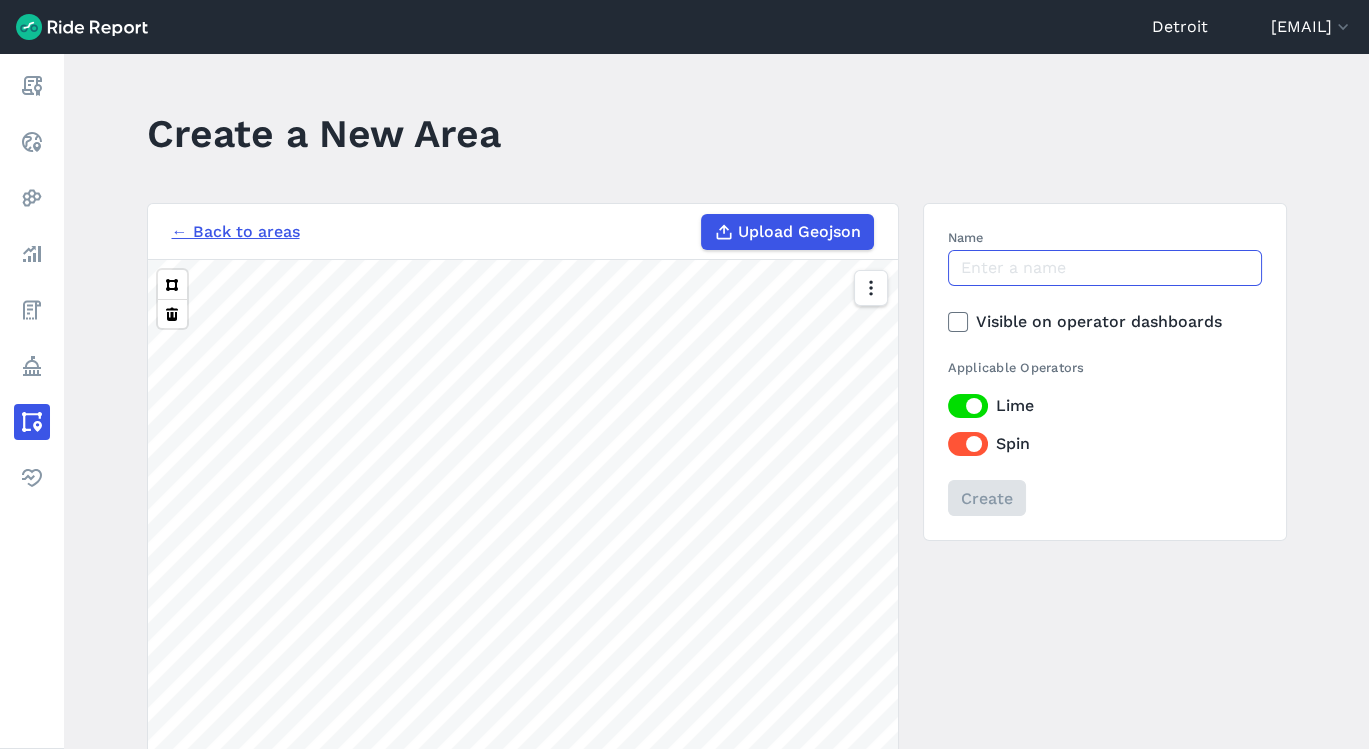 click on "Name" at bounding box center [1105, 268] 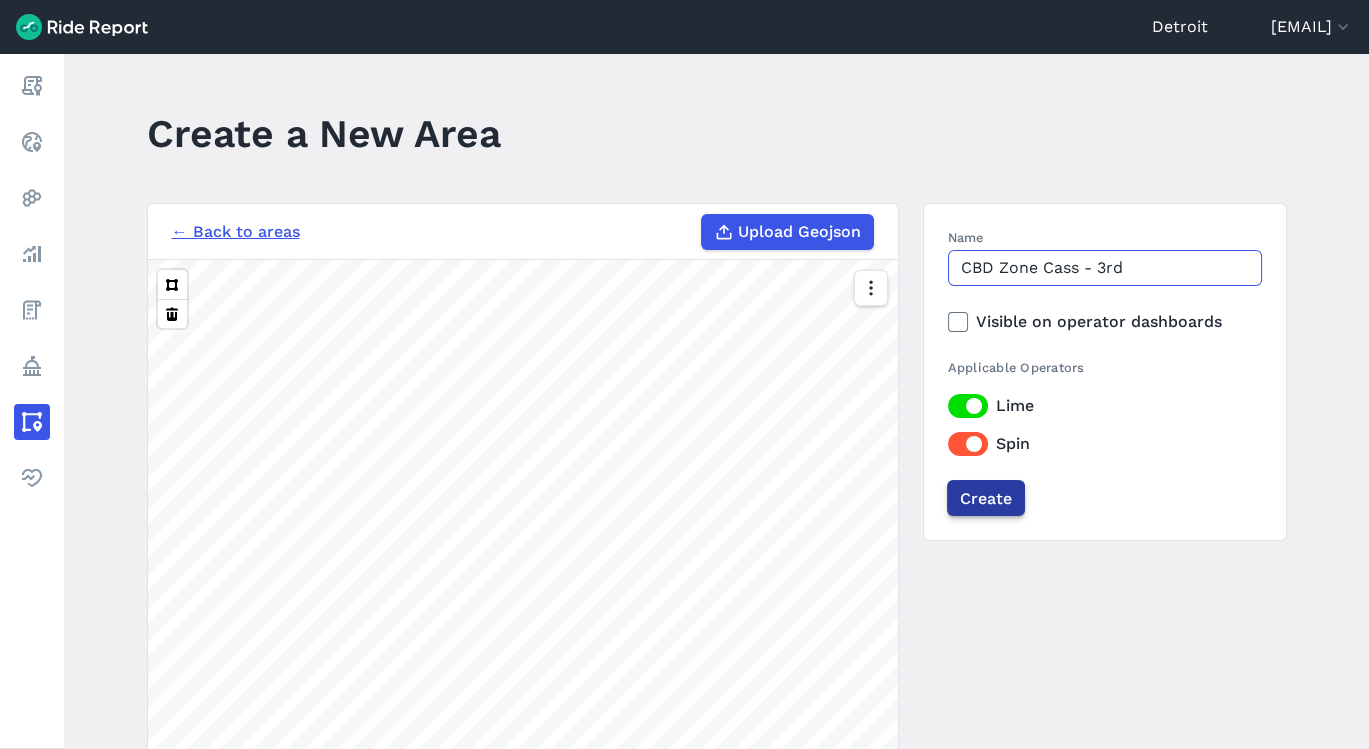 type on "CBD Zone Cass - 3rd" 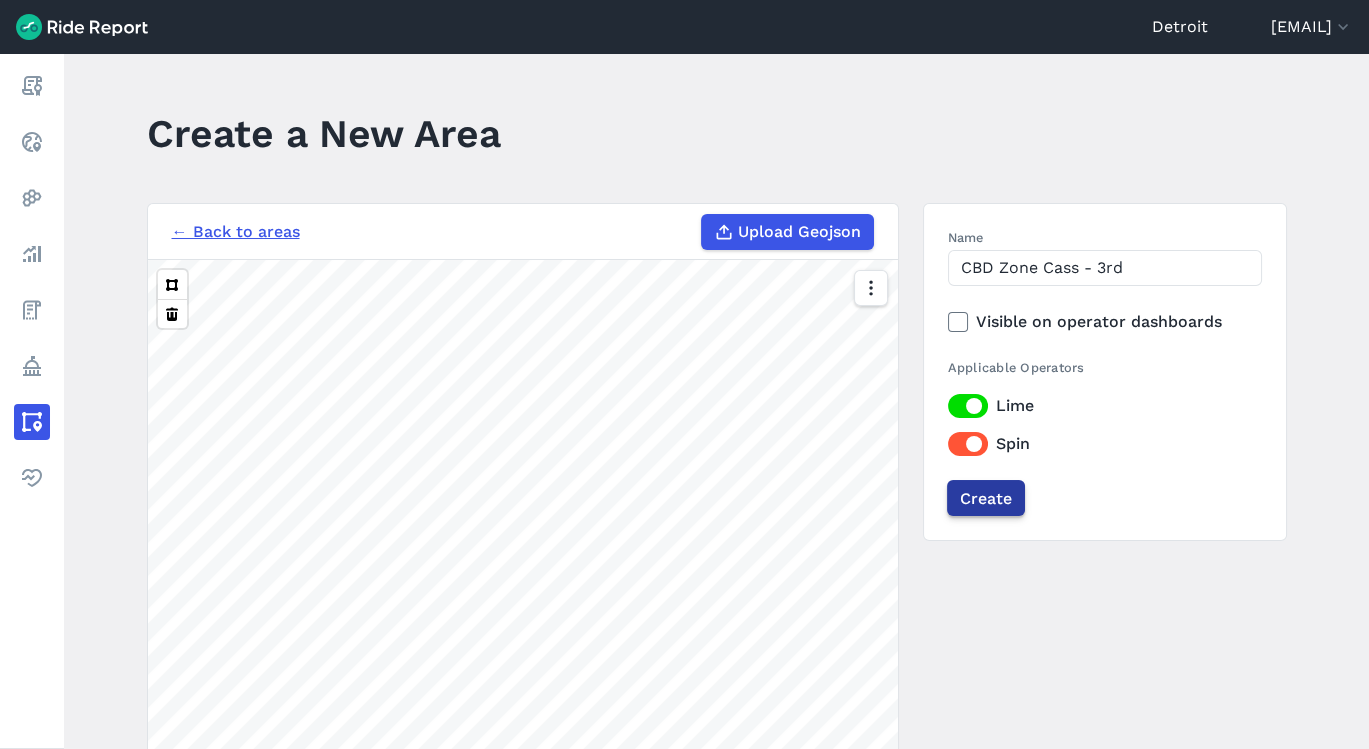 click on "Create" at bounding box center [986, 498] 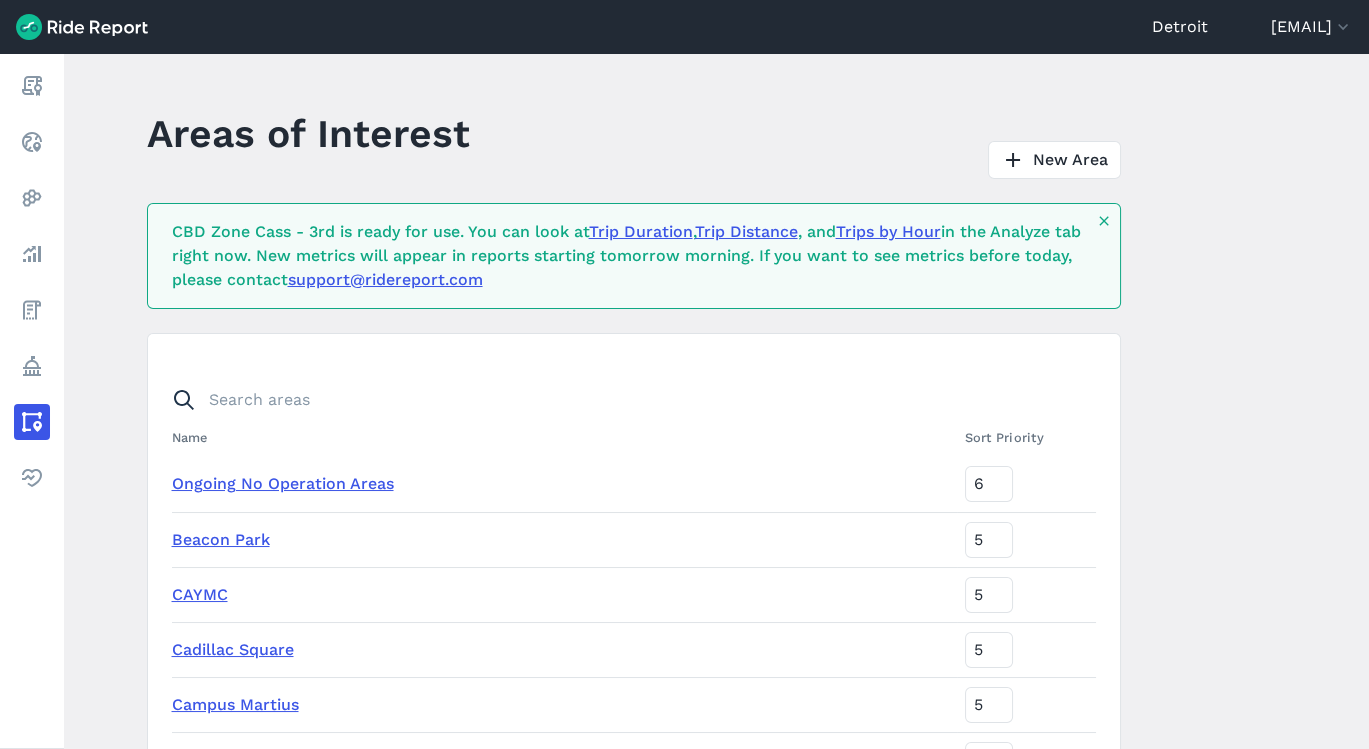 scroll, scrollTop: 1576, scrollLeft: 0, axis: vertical 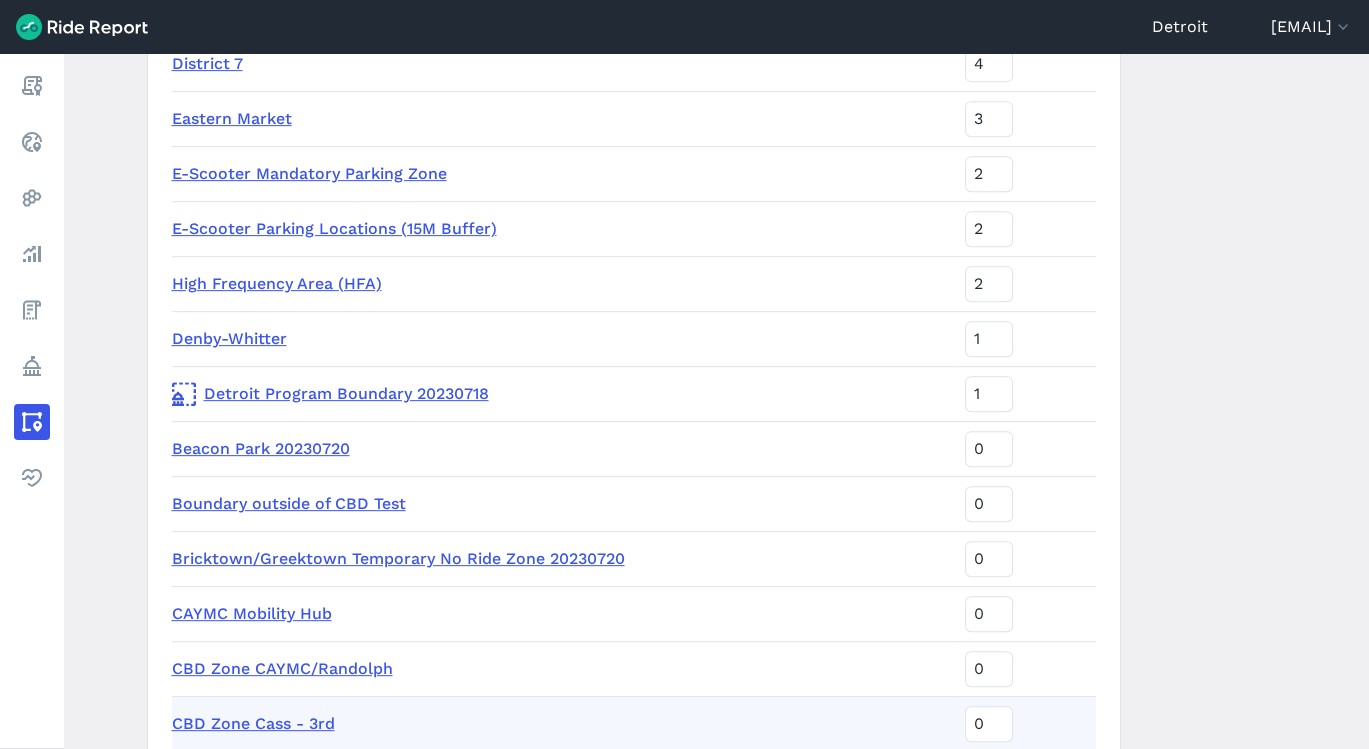drag, startPoint x: 1361, startPoint y: 401, endPoint x: 1373, endPoint y: 431, distance: 32.31099 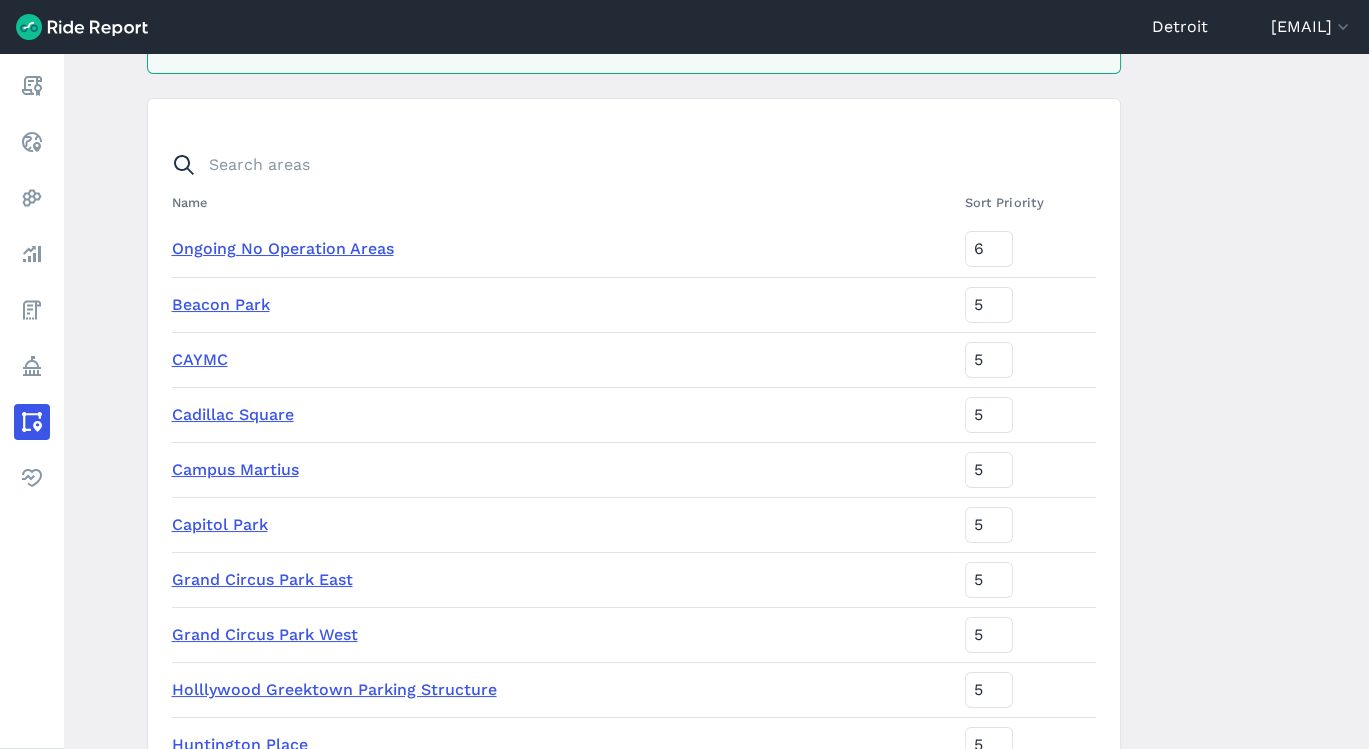 scroll, scrollTop: 222, scrollLeft: 0, axis: vertical 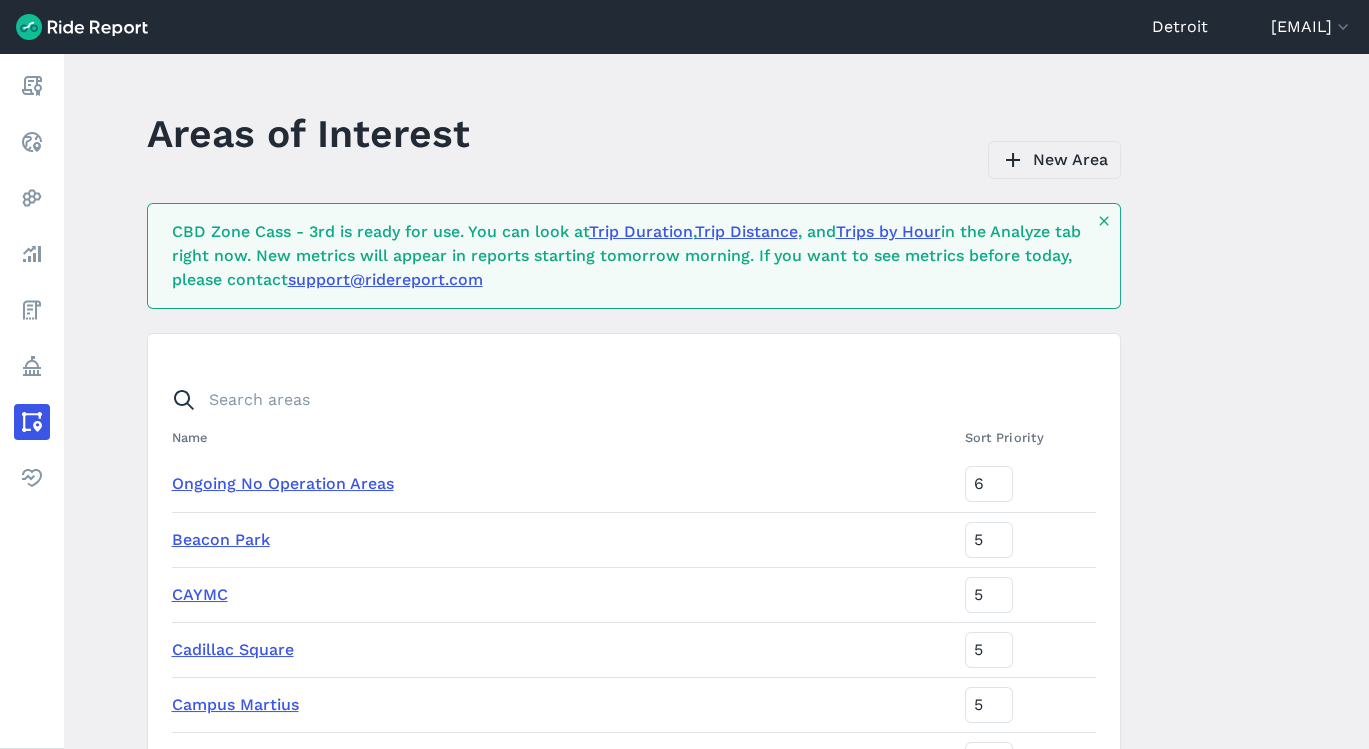 click 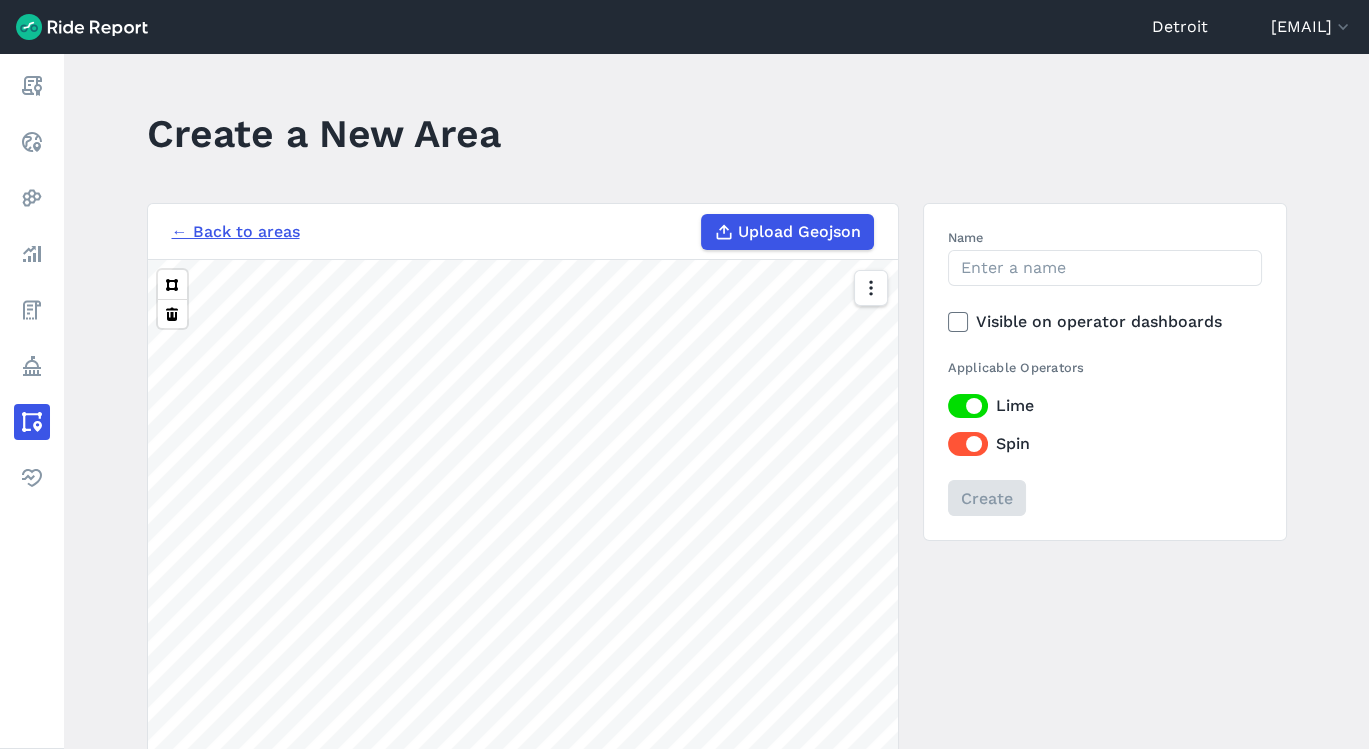 click on "Upload Geojson" at bounding box center [799, 232] 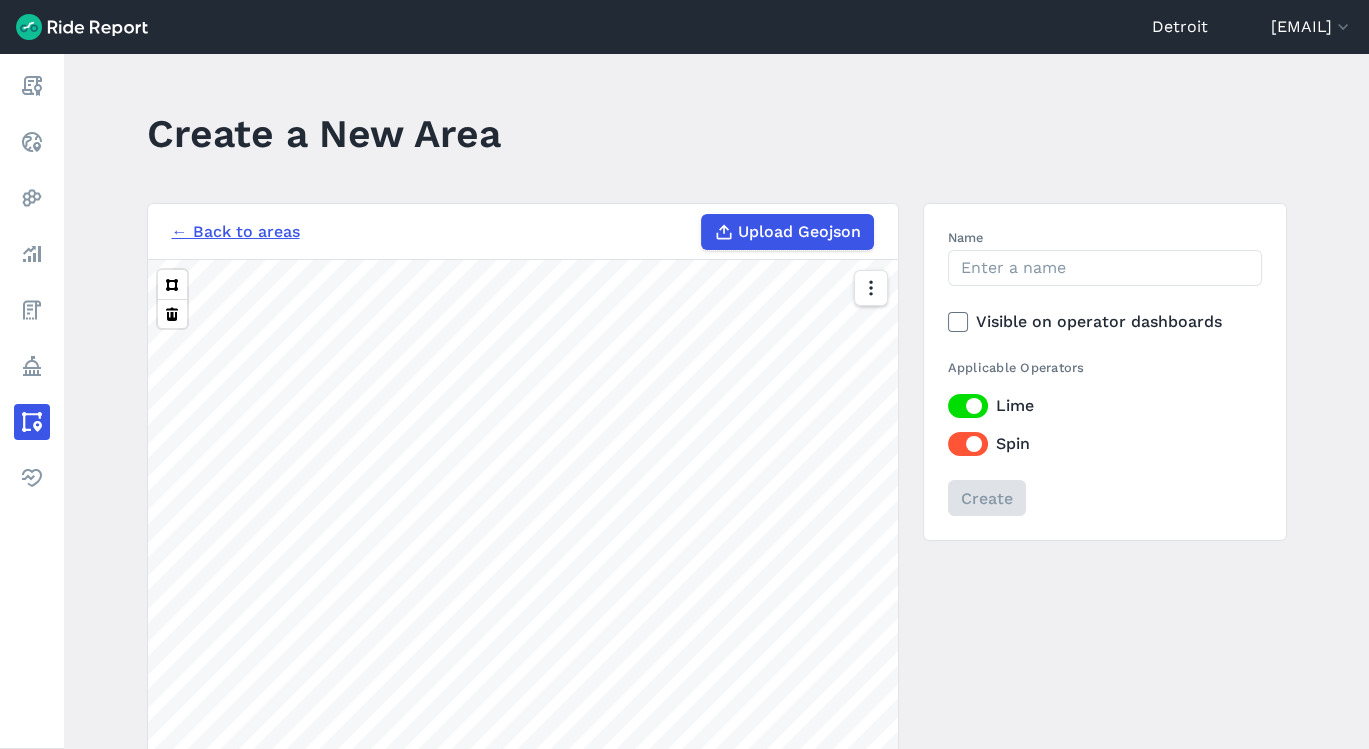 click on "Upload Geojson" at bounding box center [701, 214] 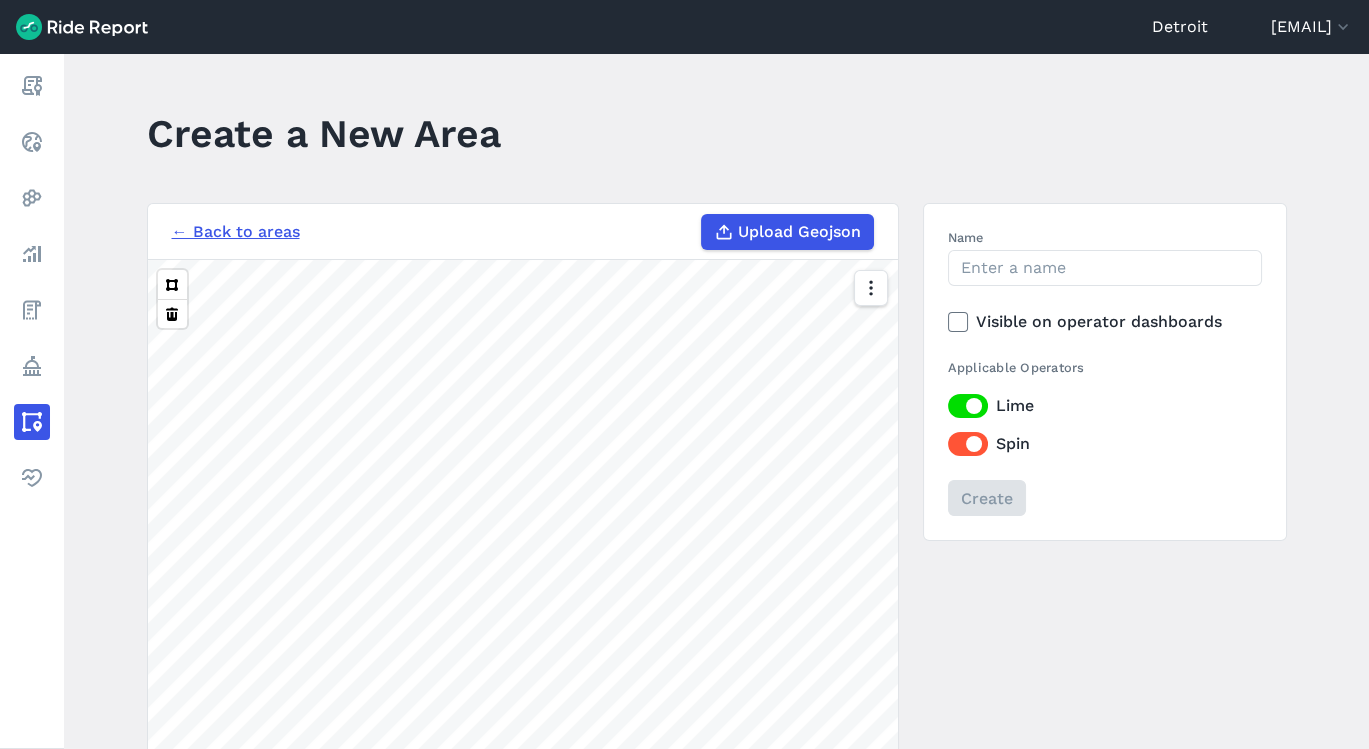 click on "← Back to areas Upload Geojson" at bounding box center (523, 232) 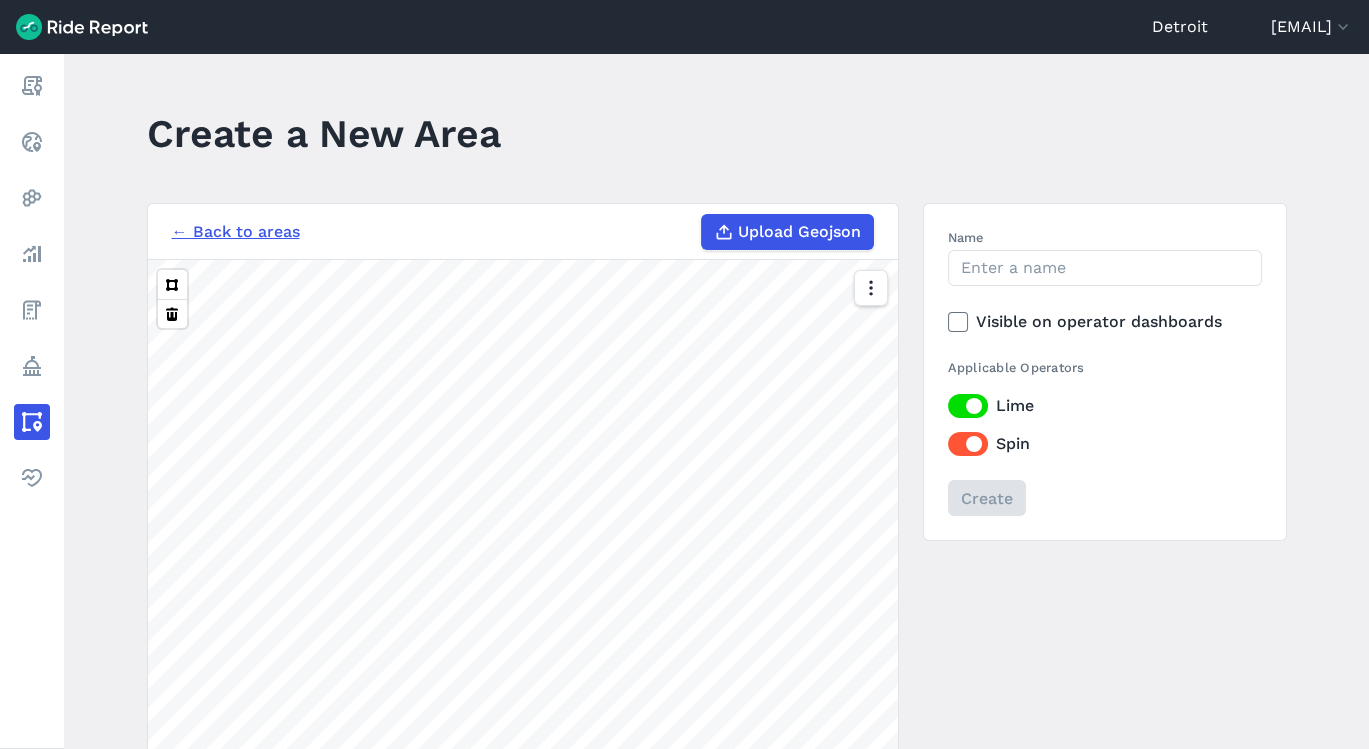 type on "C:\fakepath\Foxtown[1].geojson" 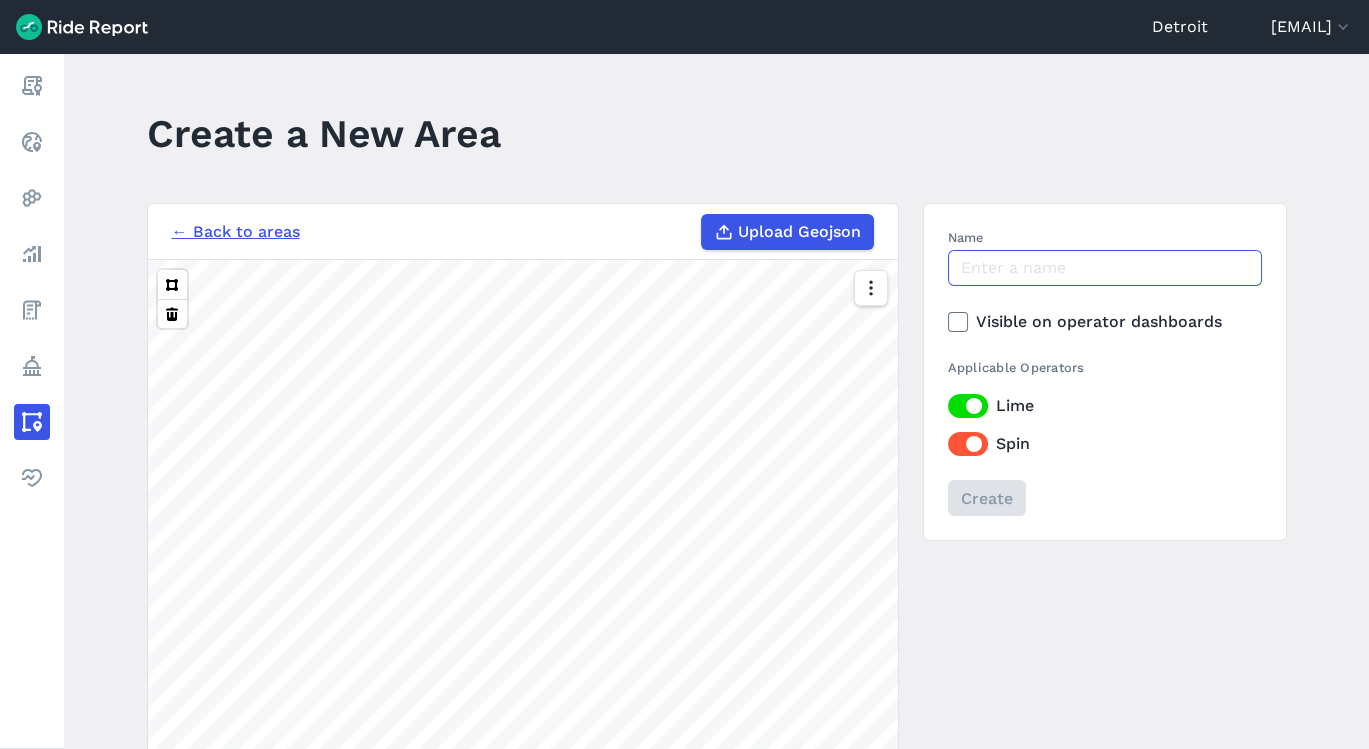 click on "Name" at bounding box center (1105, 268) 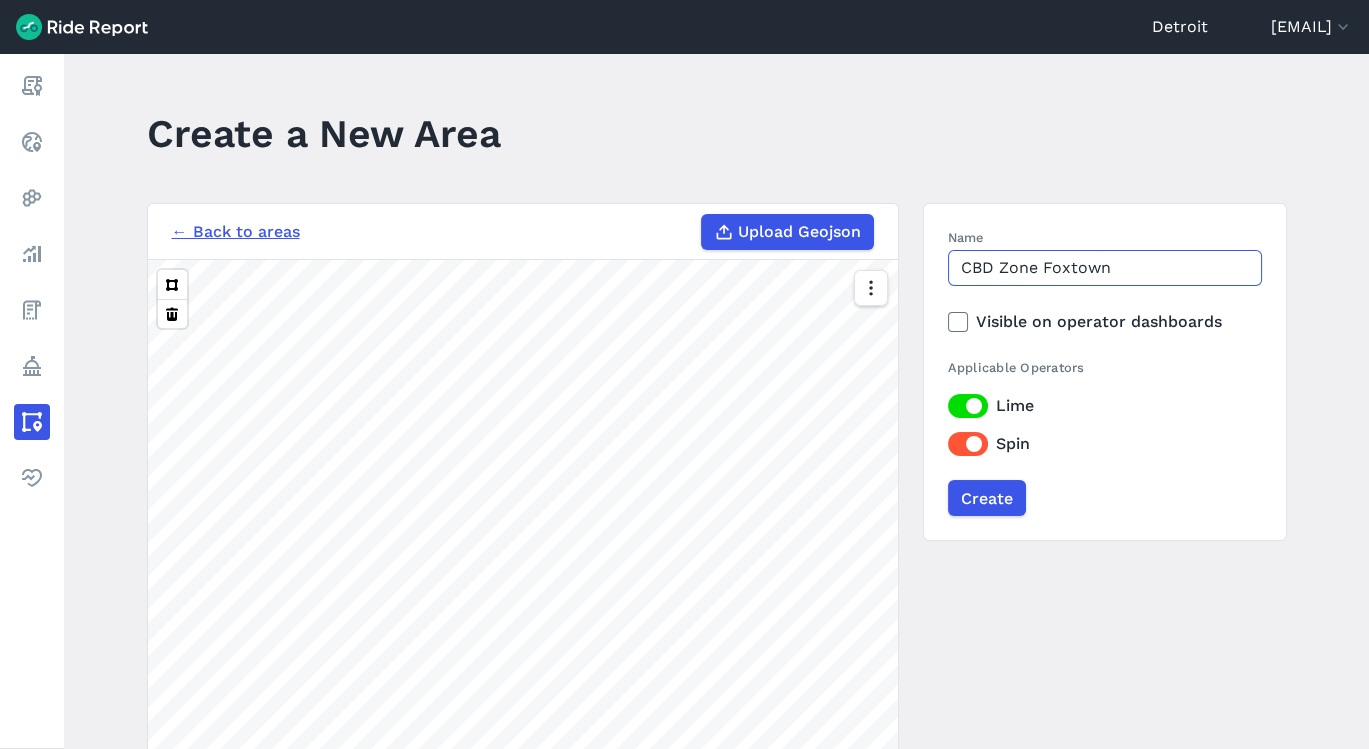 type on "CBD Zone Foxtown" 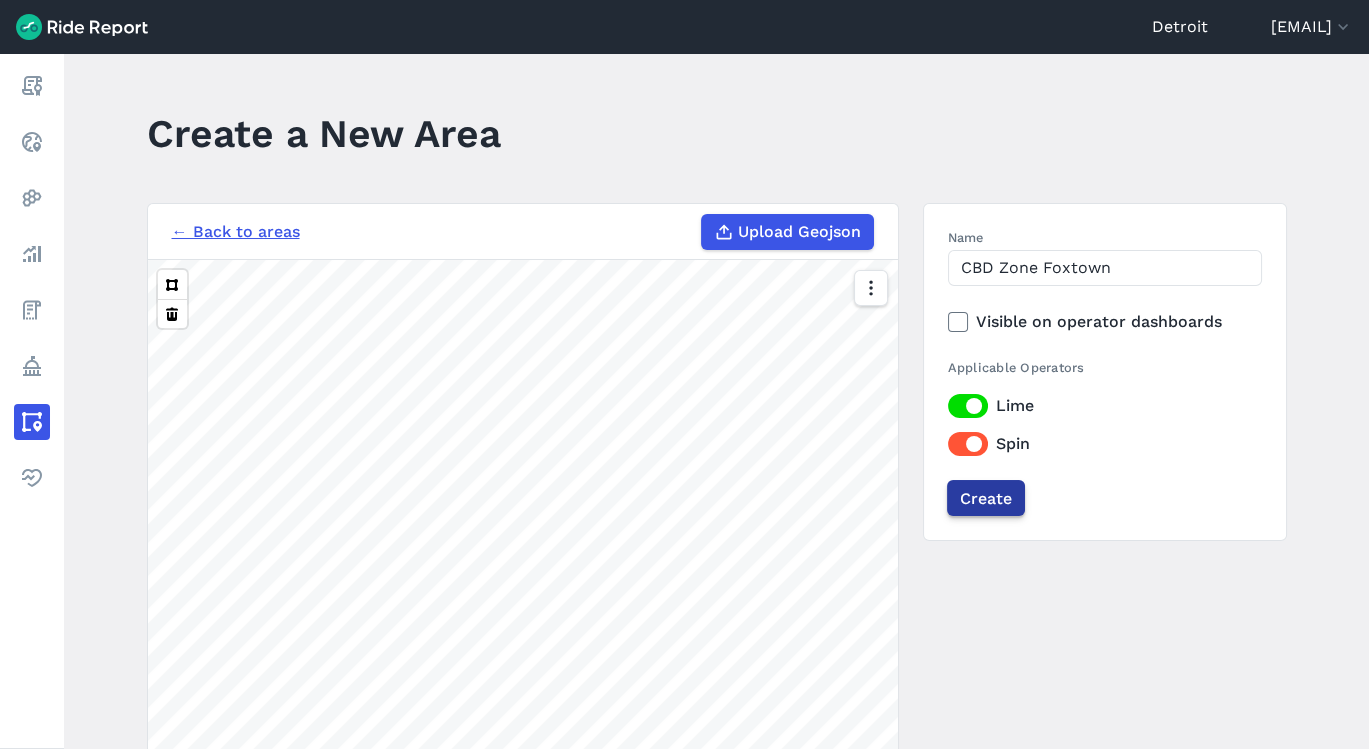 click on "Create" at bounding box center (986, 498) 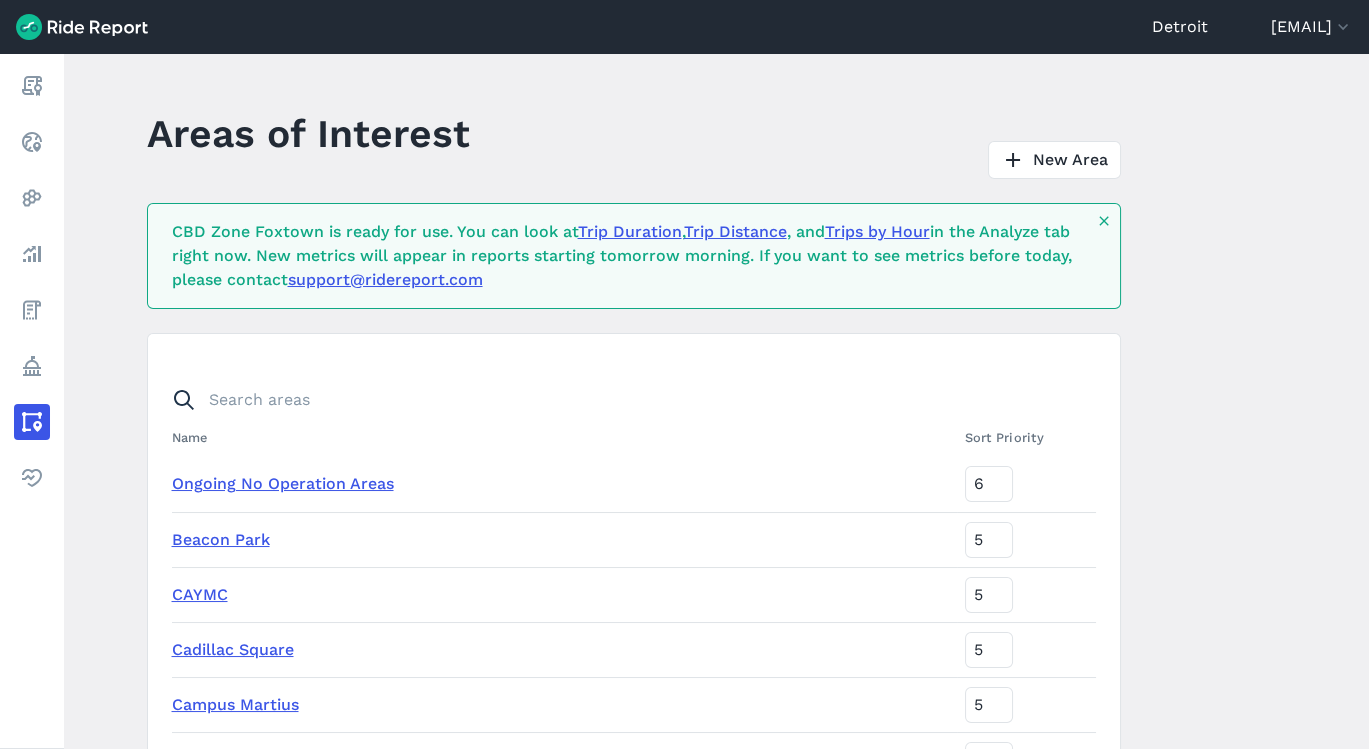 scroll, scrollTop: 1631, scrollLeft: 0, axis: vertical 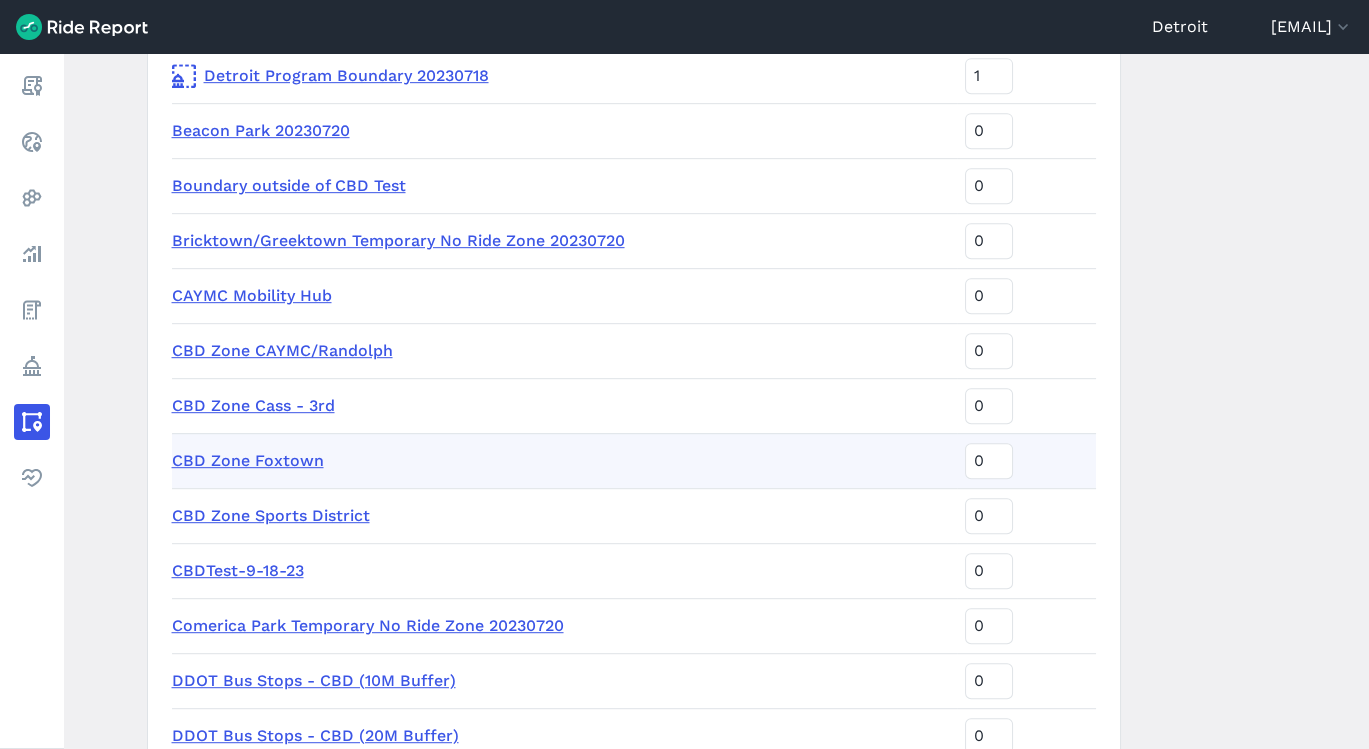 click on "Areas of Interest New Area CBD Zone Foxtown is ready for use. You can look at  Trip Duration ,  Trip Distance , and  Trips by Hour  in the Analyze tab right now. New metrics will appear in reports starting tomorrow morning. If you want to see metrics before today, please contact  [EMAIL] Name Sort Priority Ongoing No Operation Areas 6 Beacon Park 5 CAYMC 5 Cadillac Square 5 Campus Martius 5 Capitol Park 5 Grand Circus Park East 5 Grand Circus Park West 5 Holllywood Greektown Parking Structure 5 Huntington Place 5 Millender Parking Deck 5 Monroe Street Greektown 5 Old St. Mary's Church 5 Parking Garages 5 Ze Mound 5 District 1 4 District 2 4 District 3 4 District 4 4 District 5 4 District 6 4 District 7 4 Eastern Market 3 E-Scooter Mandatory Parking Zone 2 E-Scooter Parking Locations (15M Buffer) 2 High Frequency Area (HFA) 2 Denby-Whitter 1 Detroit Program Boundary 20230718 1 Beacon Park 20230720 0 Boundary outside of CBD Test 0 Bricktown/Greektown Temporary No Ride Zone 20230720 0 0 0 0 0 0 0" at bounding box center (716, 401) 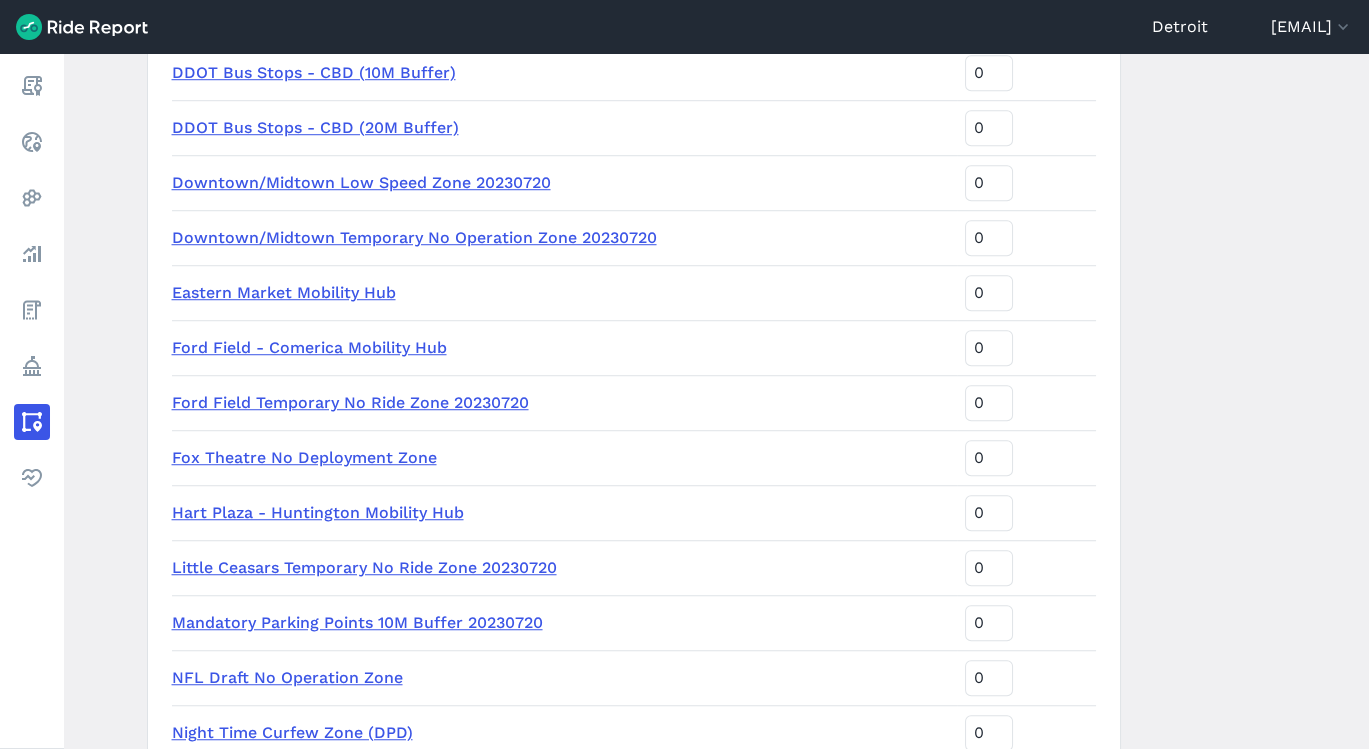 scroll, scrollTop: 0, scrollLeft: 0, axis: both 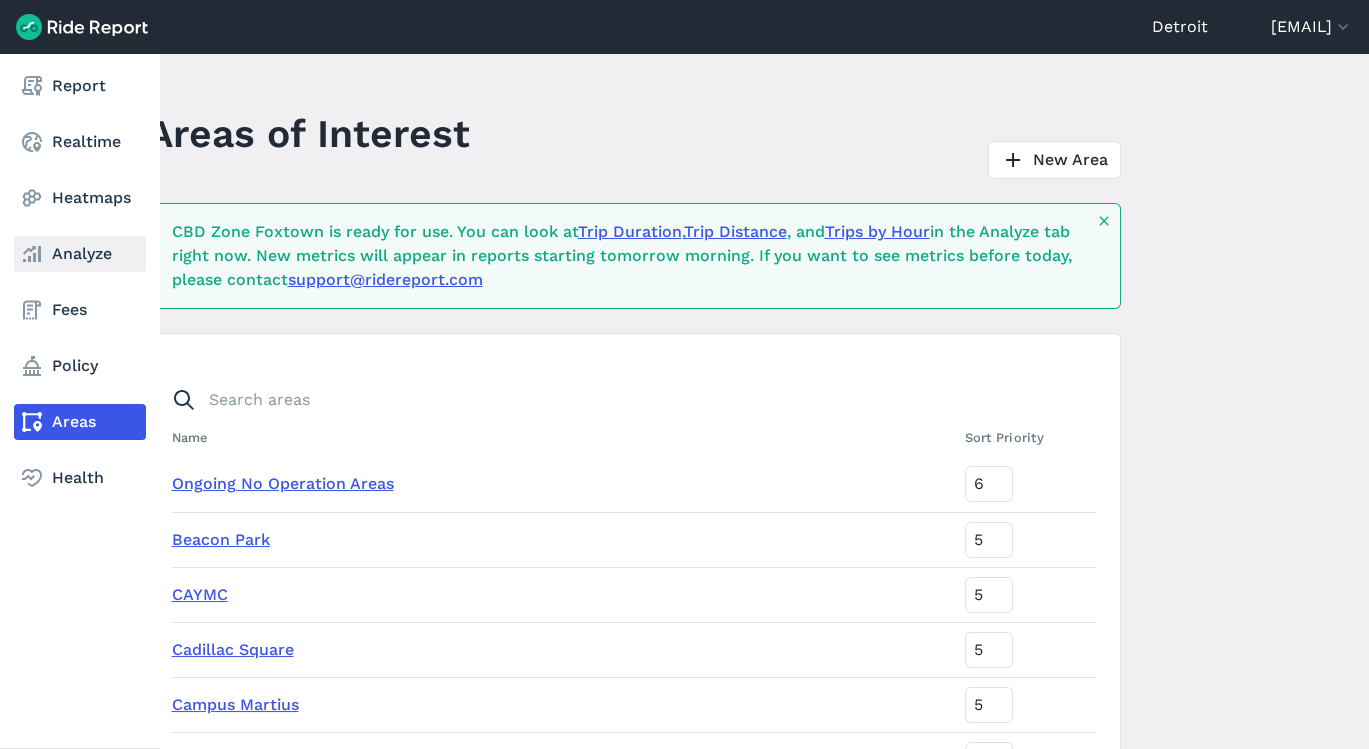click on "Analyze" at bounding box center (80, 254) 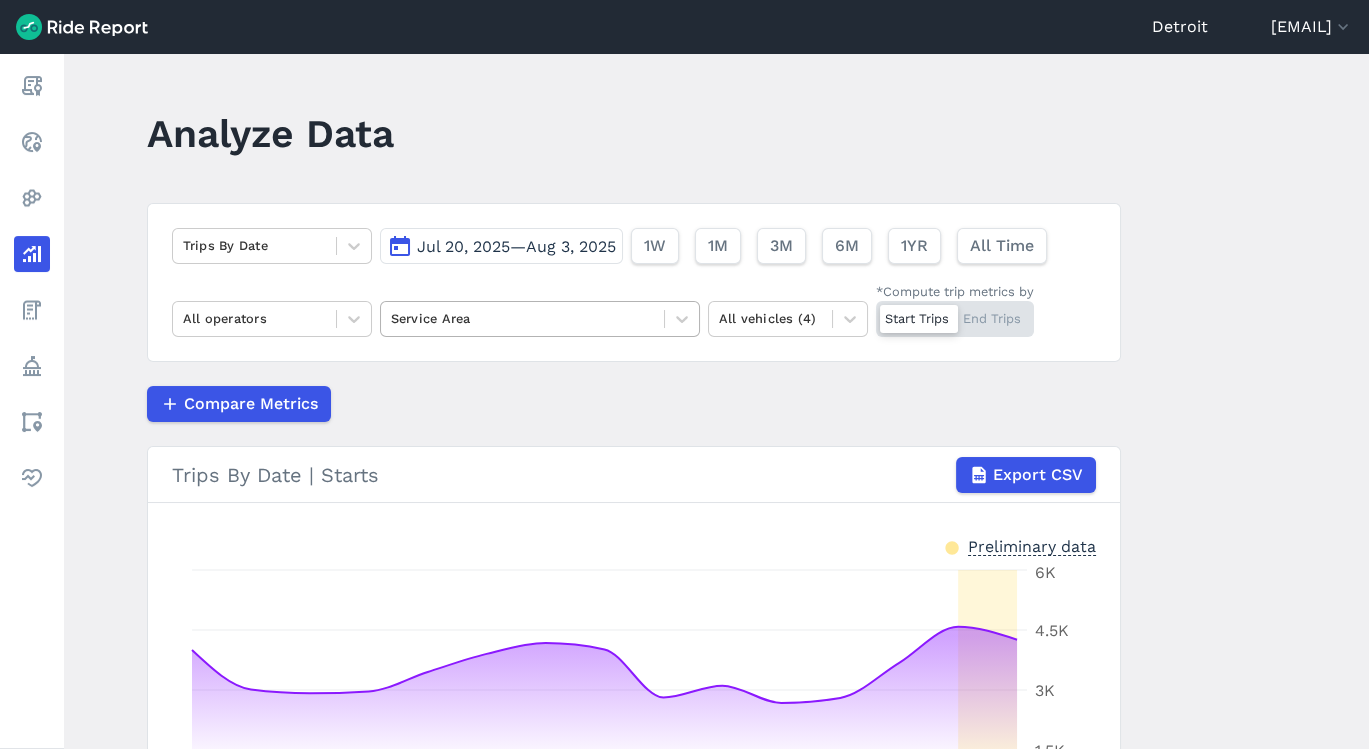 click at bounding box center [522, 318] 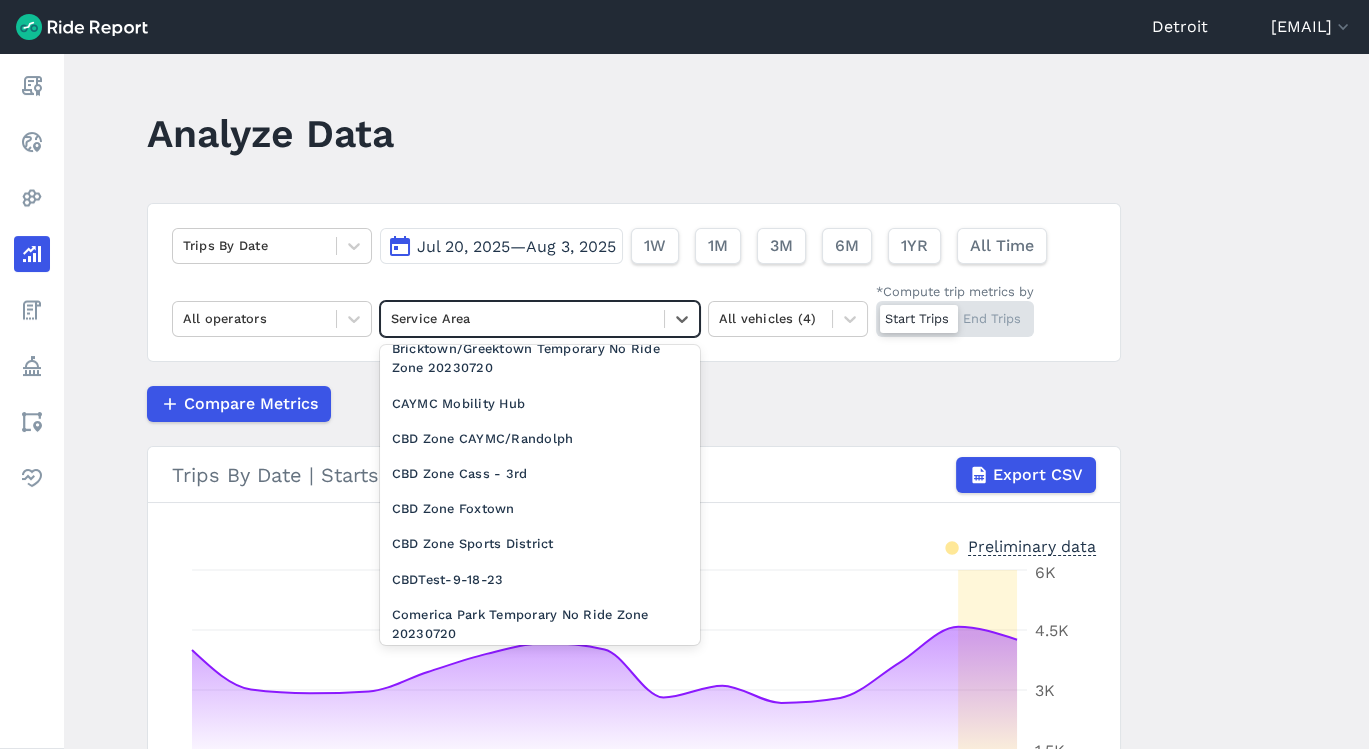 scroll, scrollTop: 1060, scrollLeft: 0, axis: vertical 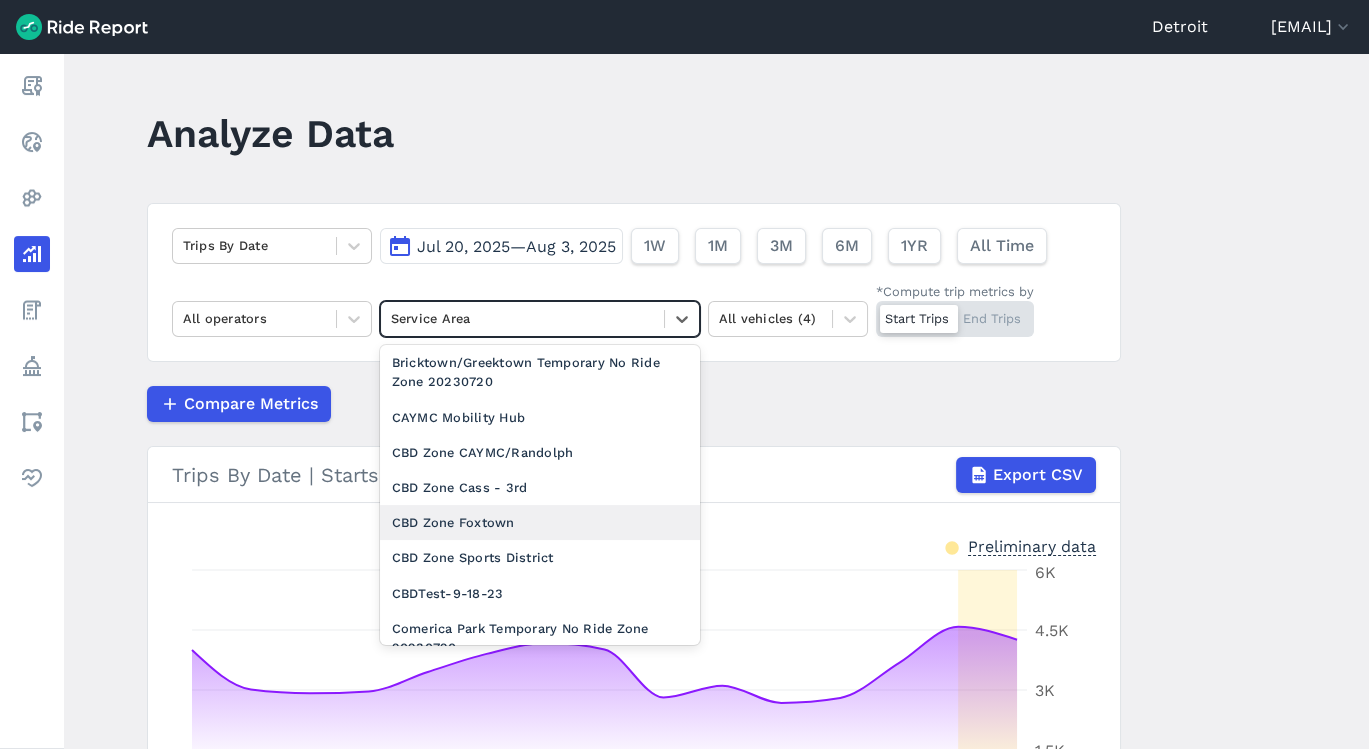 click on "CBD Zone Foxtown" at bounding box center [540, 522] 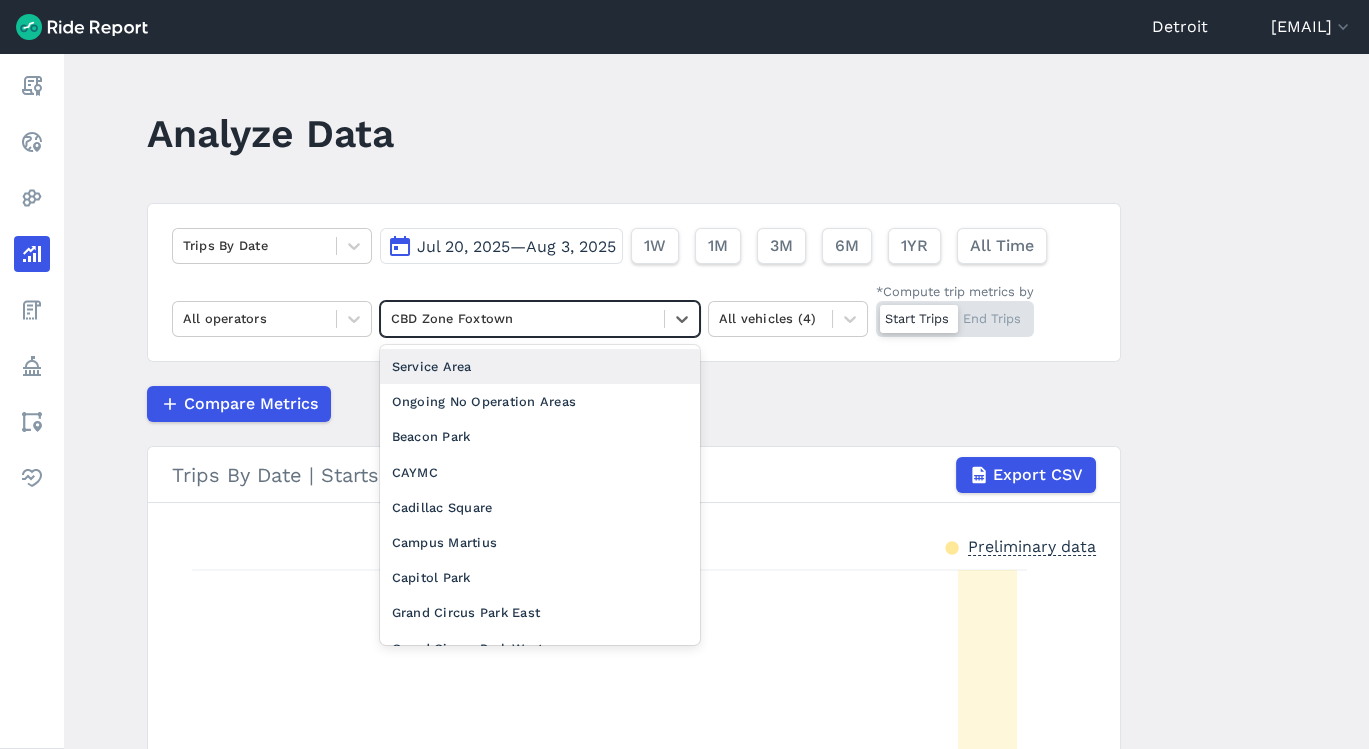 click on "CBD Zone Foxtown" at bounding box center (522, 318) 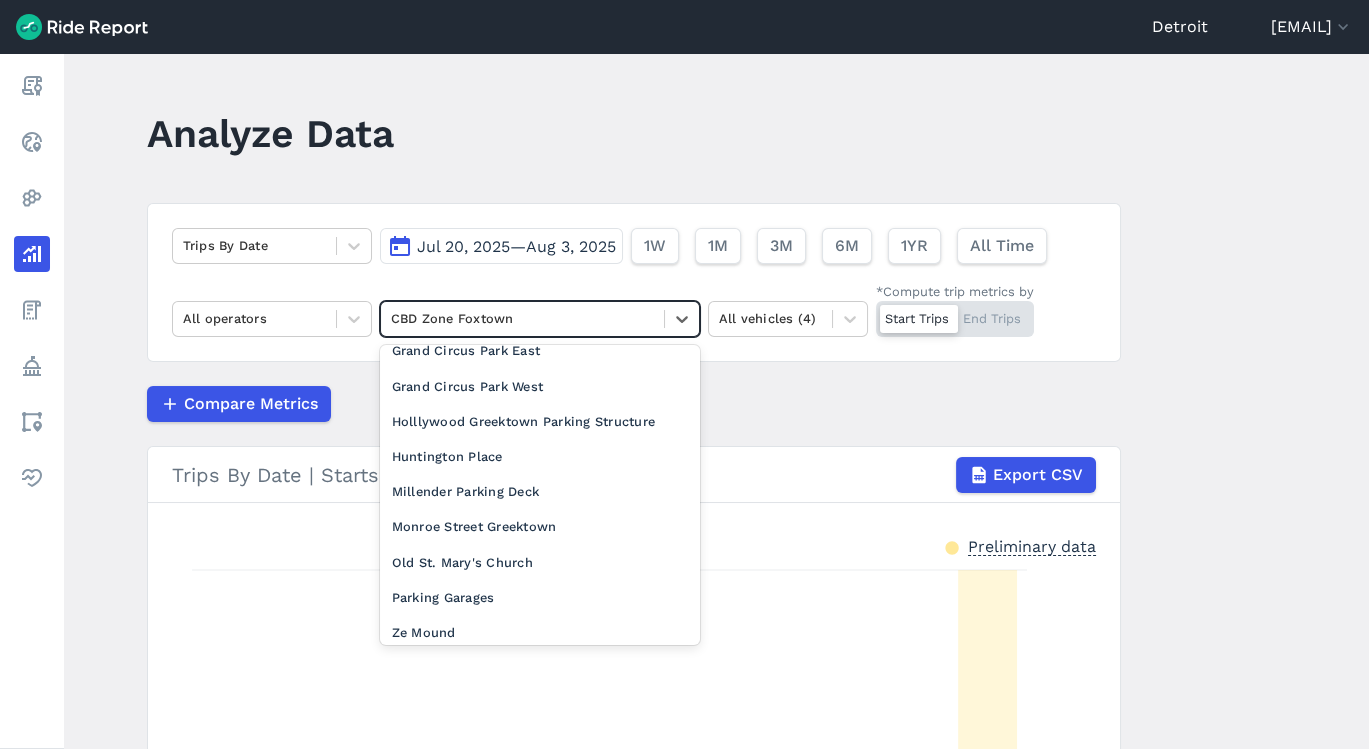 scroll, scrollTop: 525, scrollLeft: 0, axis: vertical 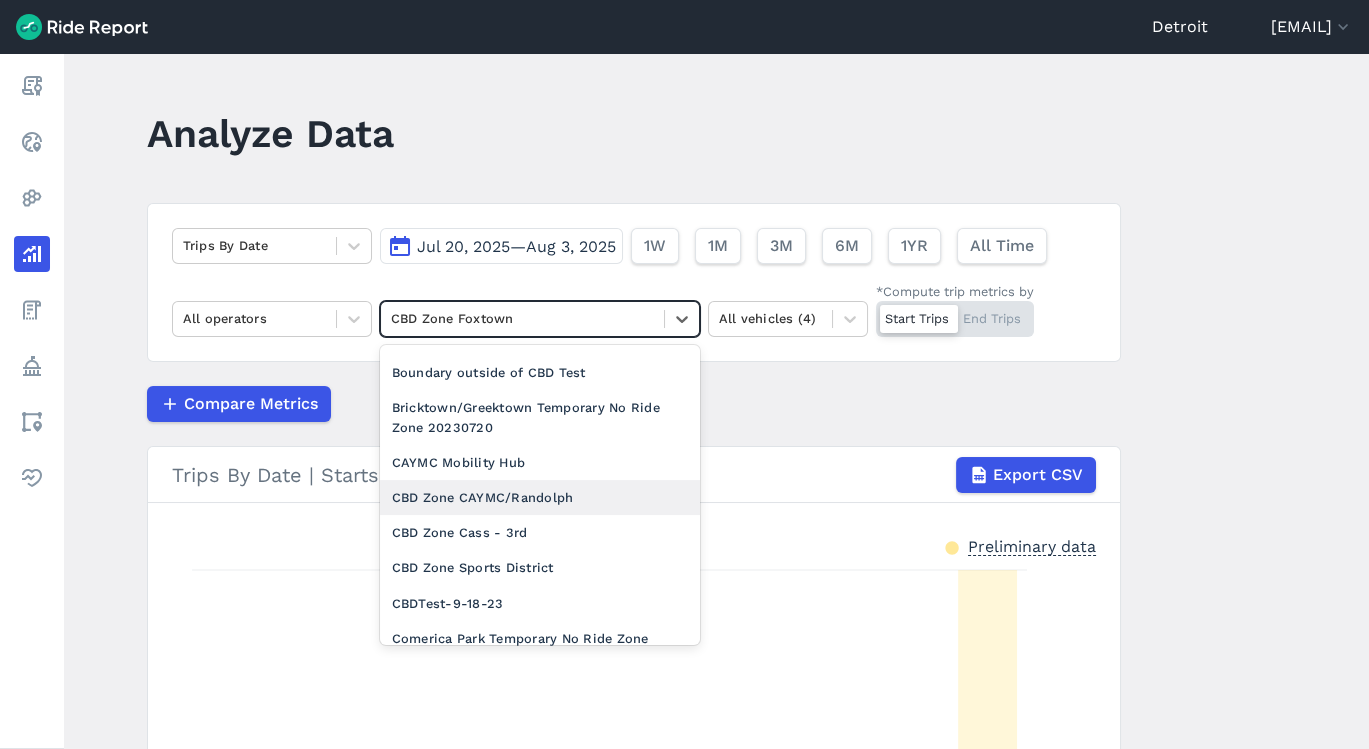 click on "CBD Zone CAYMC/Randolph" at bounding box center (540, 497) 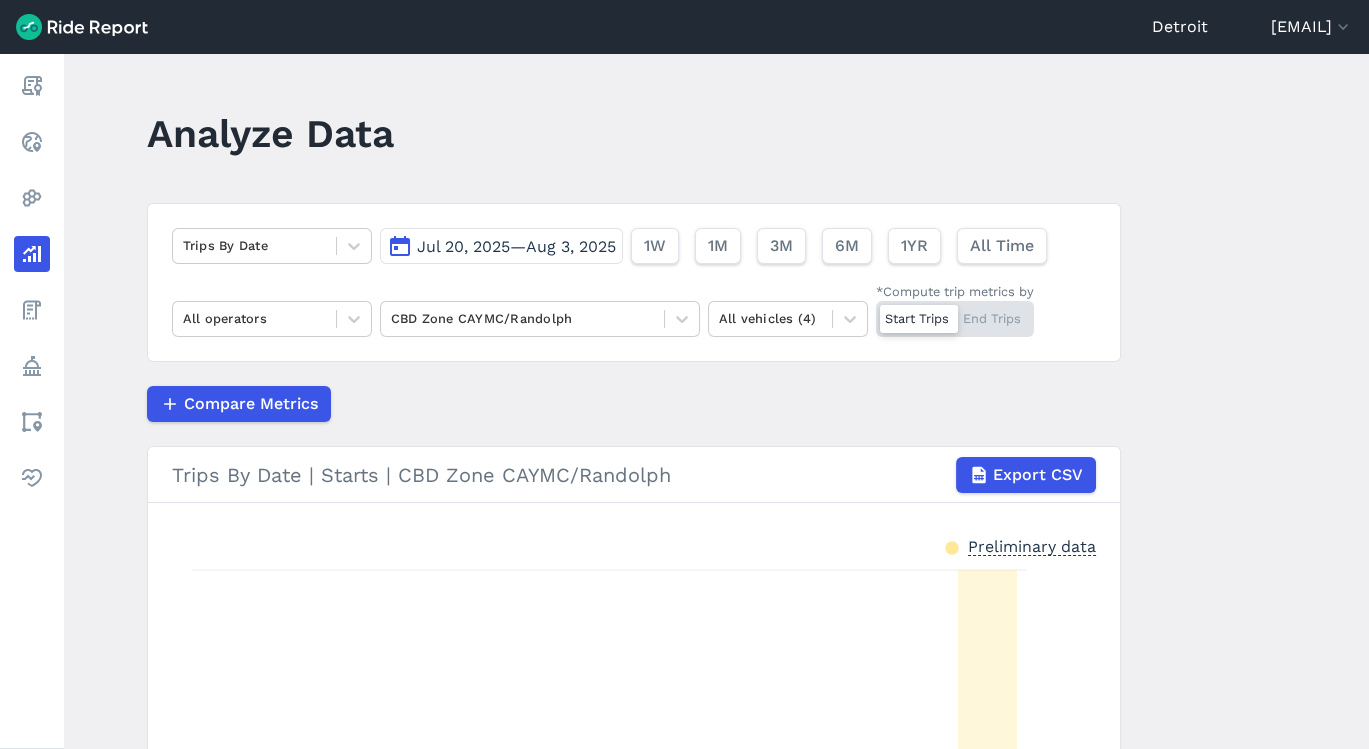 click on "Jul 20, 2025—Aug 3, 2025" at bounding box center (516, 246) 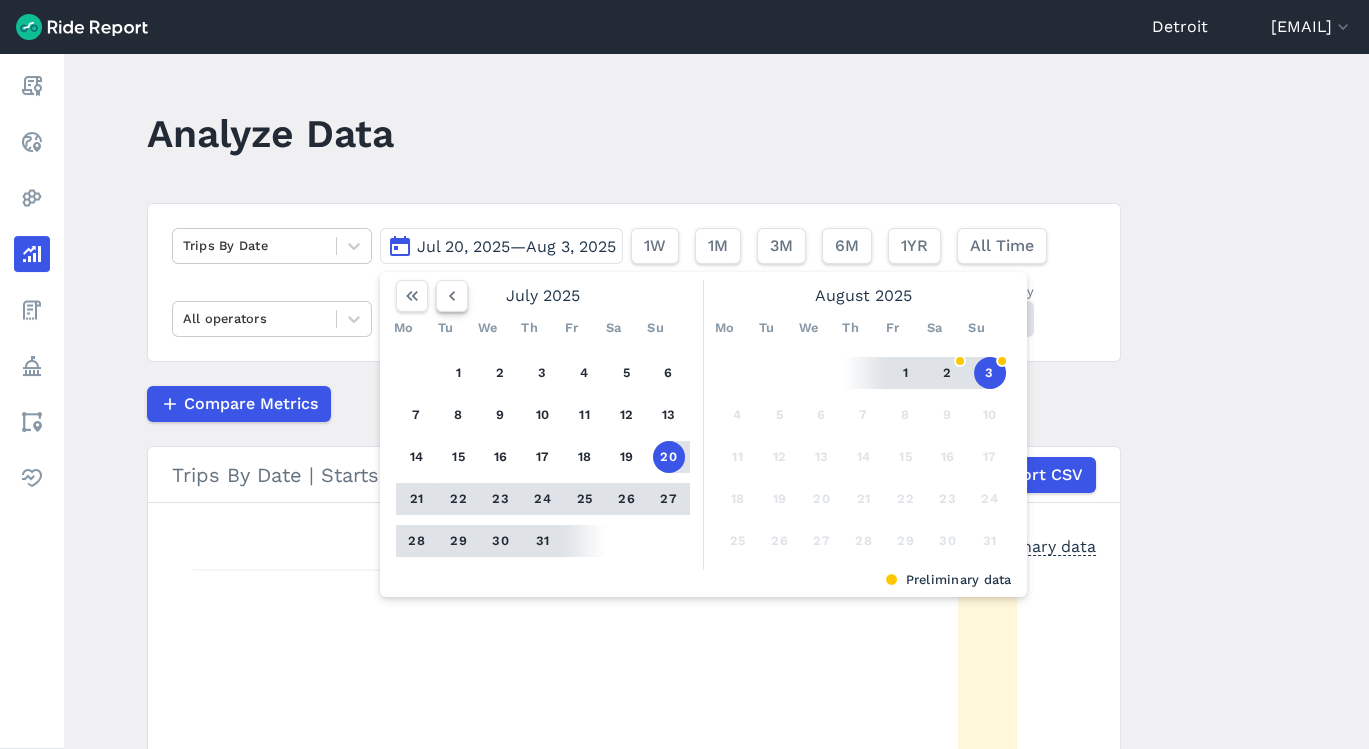 click at bounding box center (452, 296) 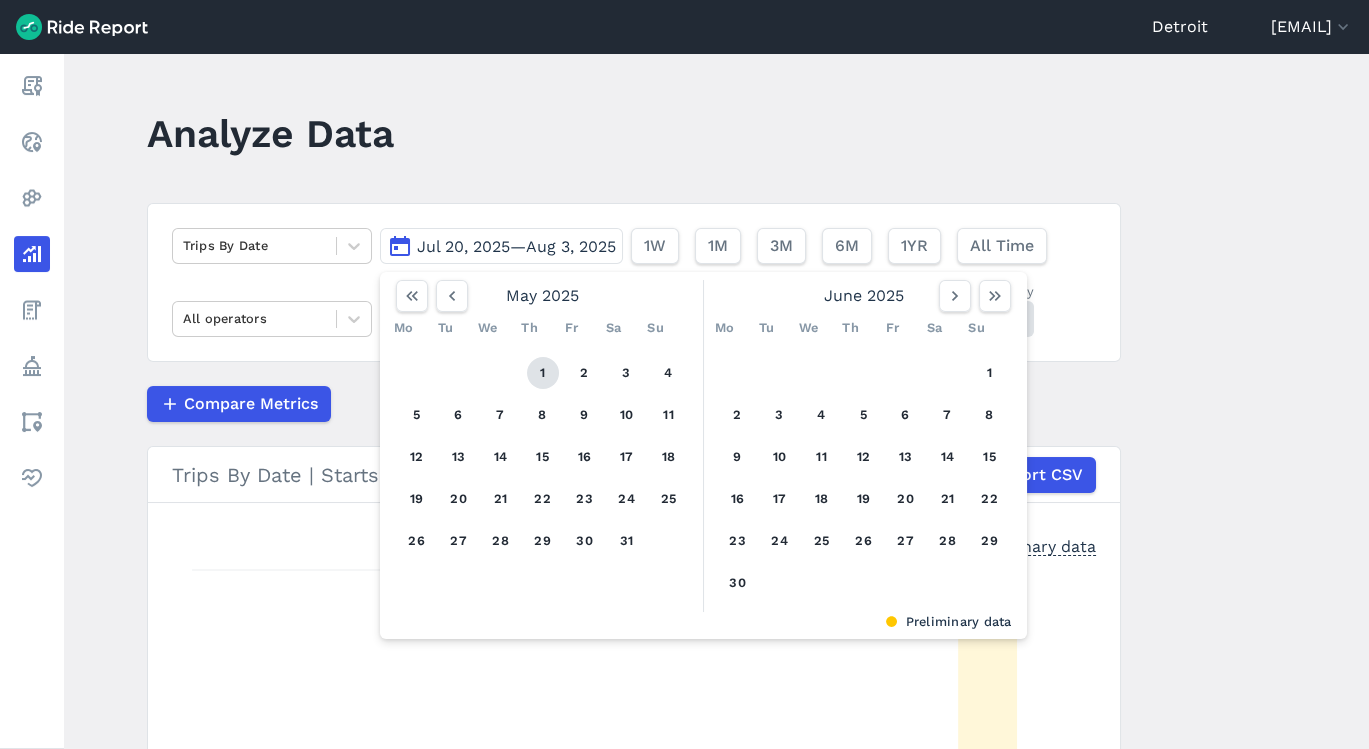 click on "1" at bounding box center [543, 373] 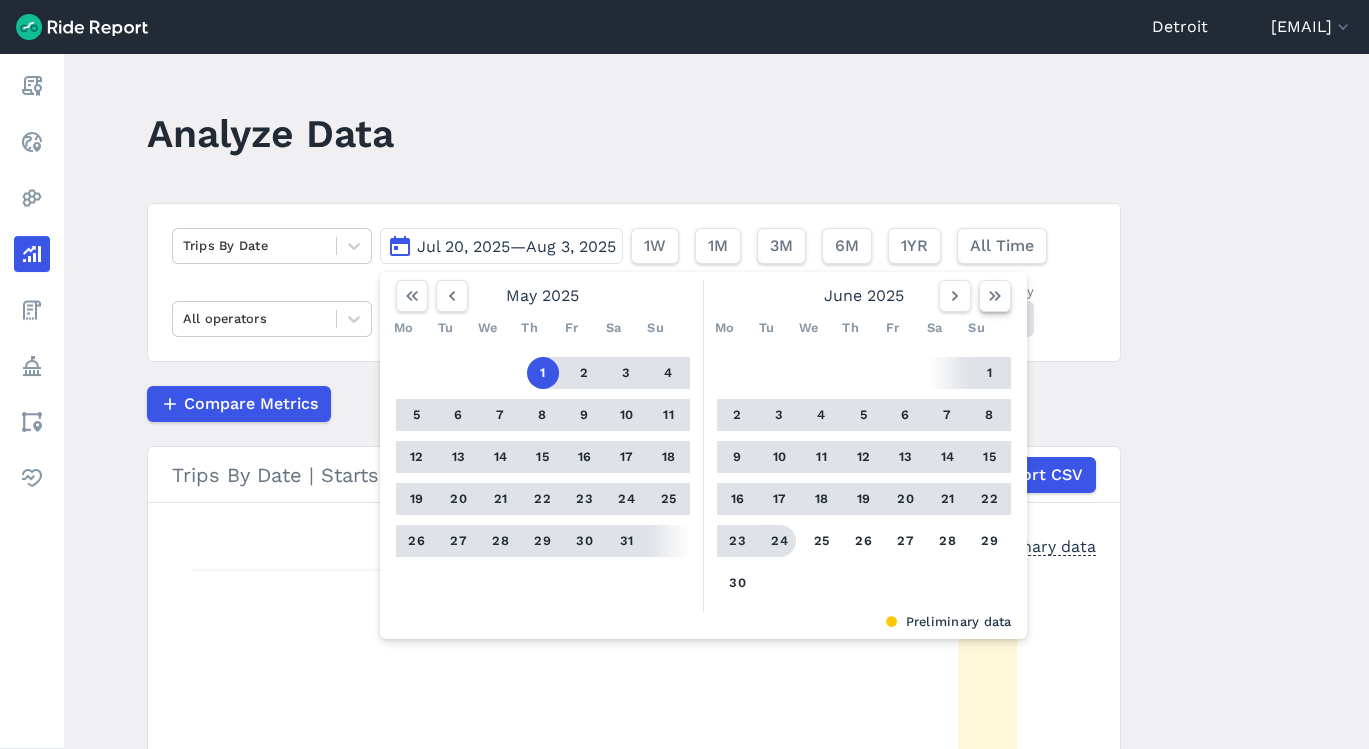 click at bounding box center [995, 296] 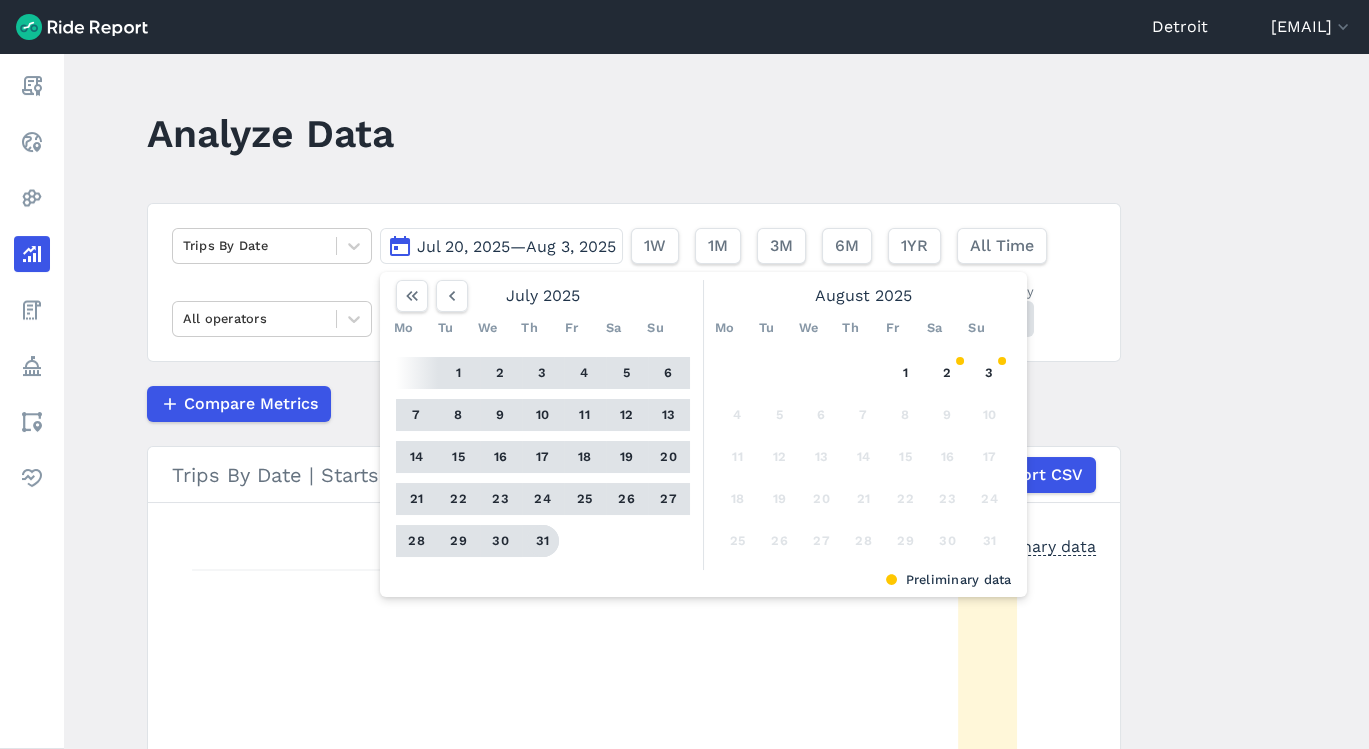 click on "31" at bounding box center (543, 541) 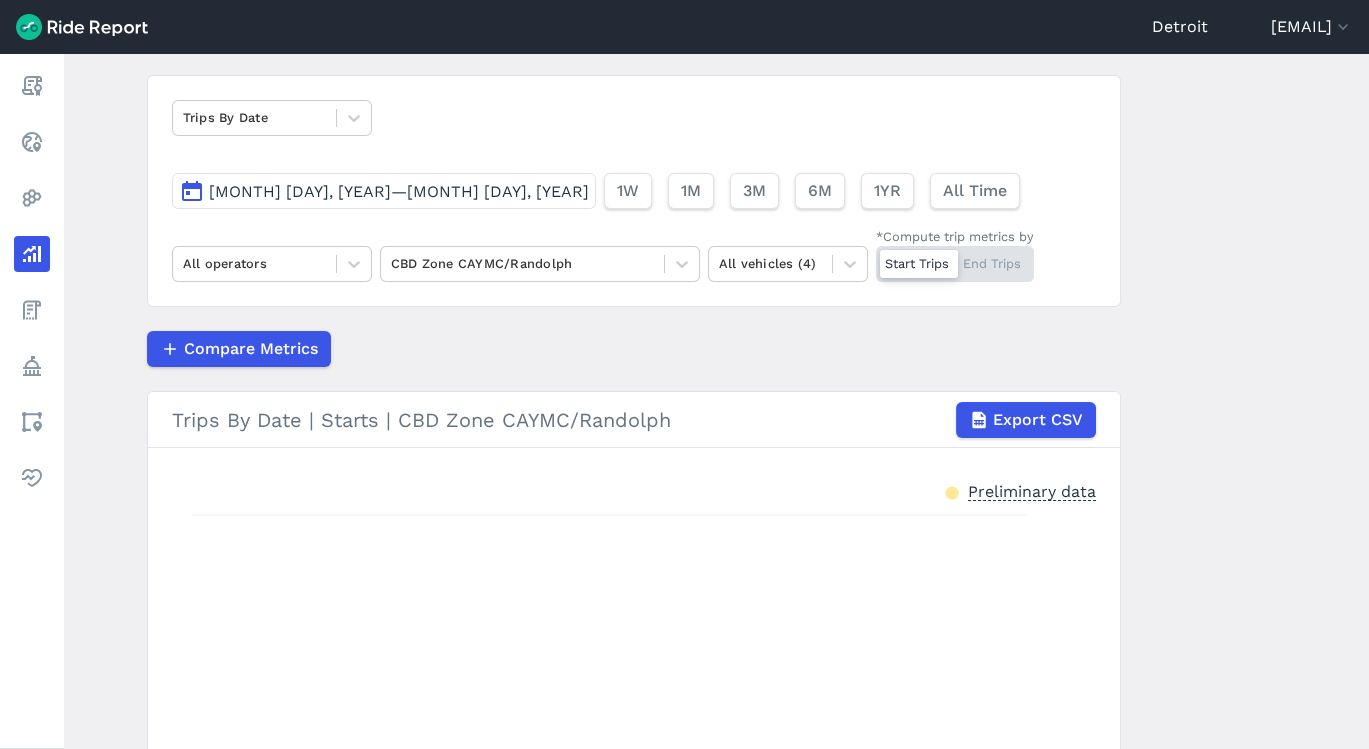 scroll, scrollTop: 126, scrollLeft: 0, axis: vertical 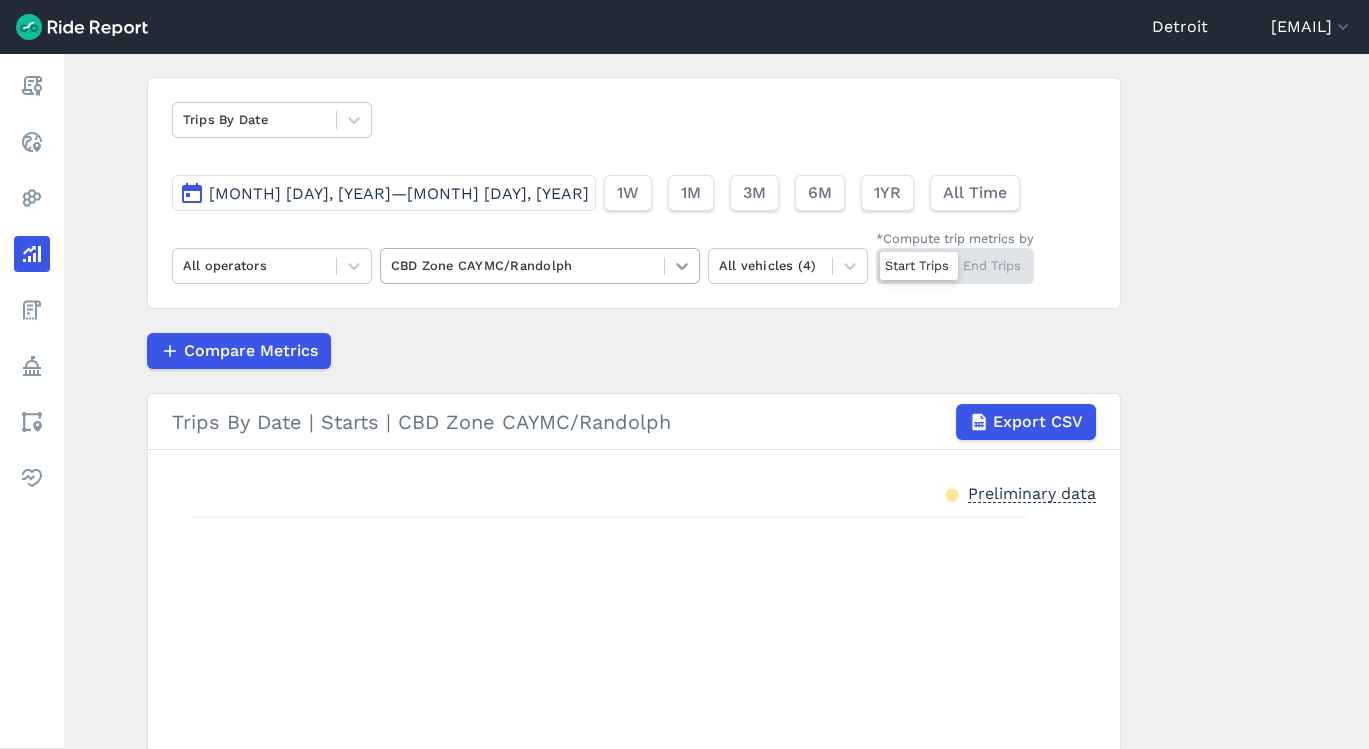 click 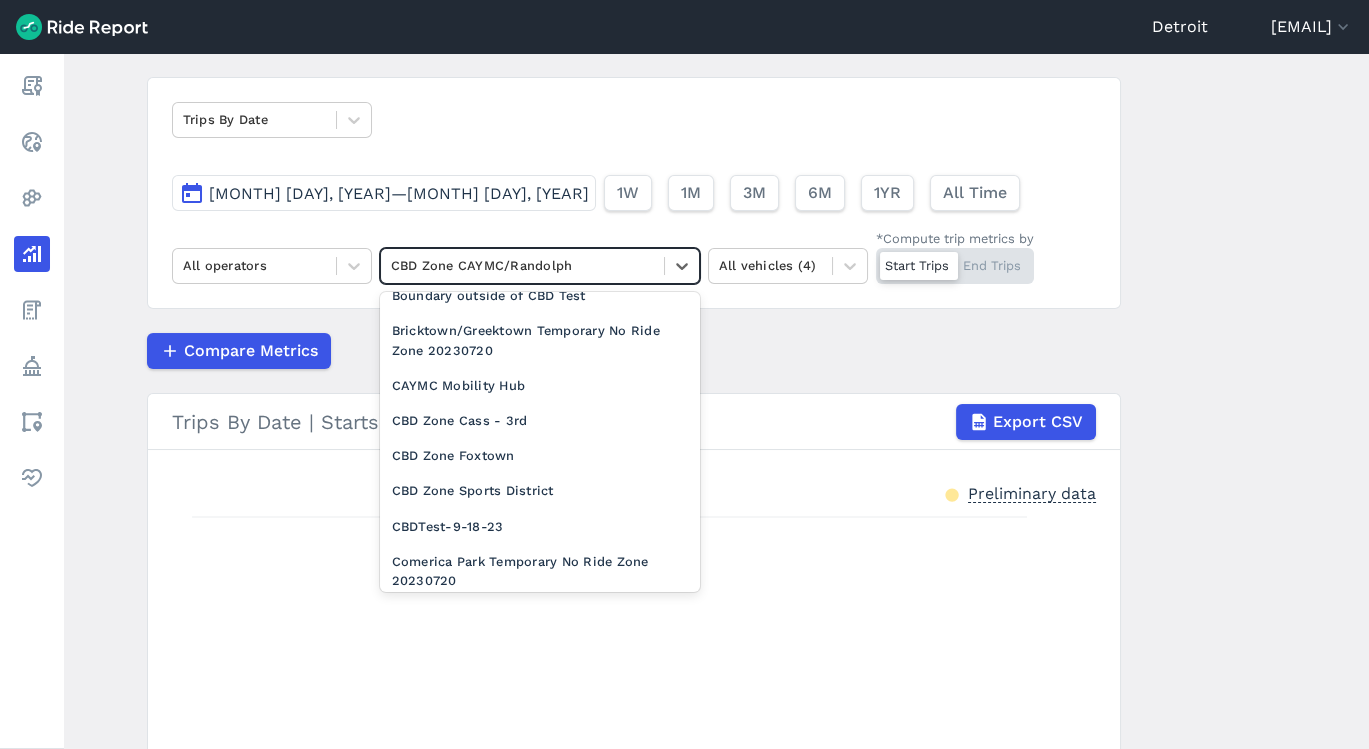 scroll, scrollTop: 1074, scrollLeft: 0, axis: vertical 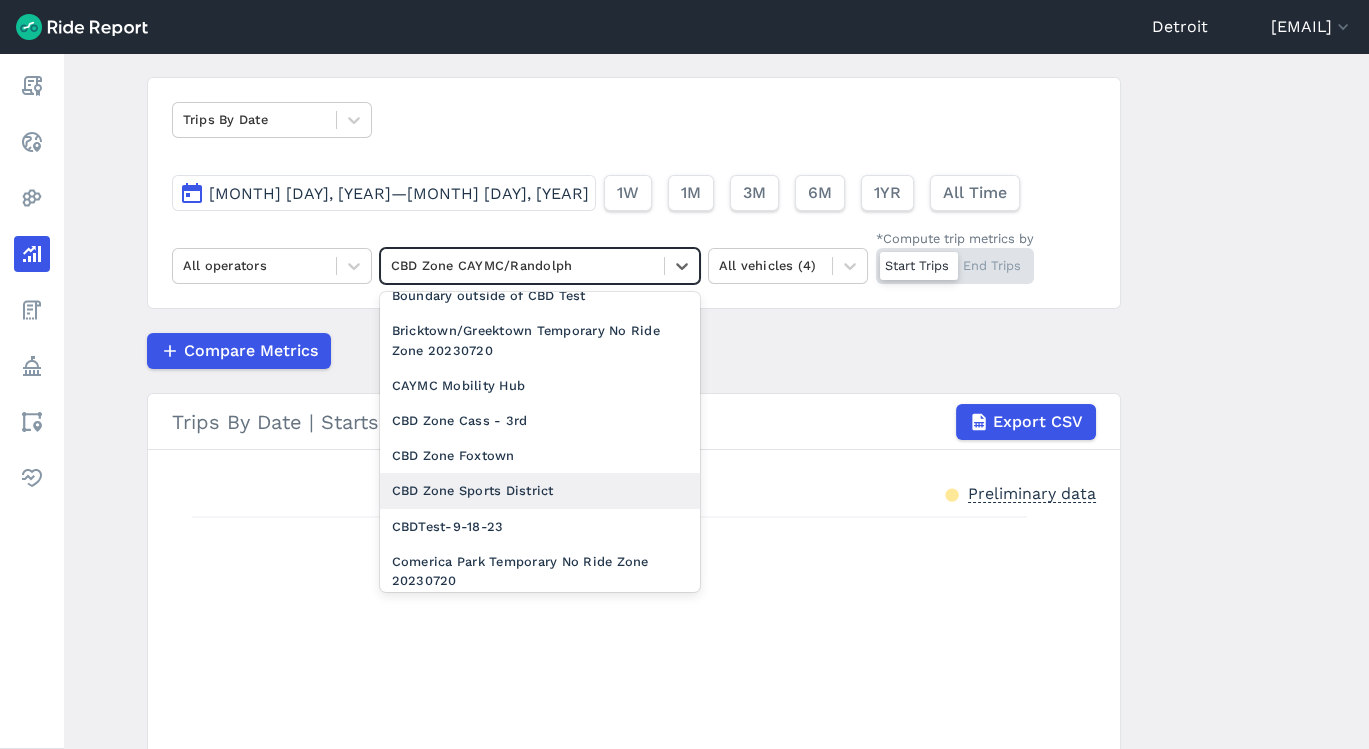 click on "CBD Zone Sports District" at bounding box center (540, 490) 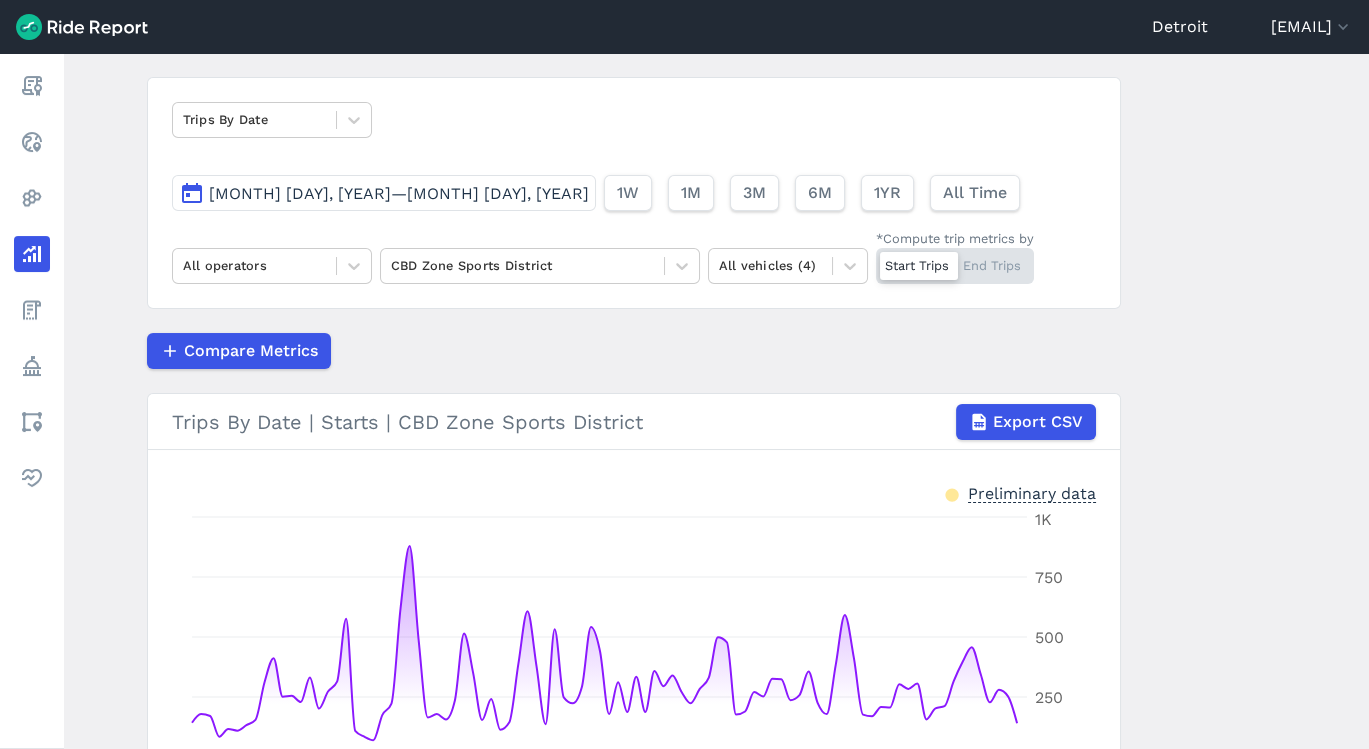 click on "Trips By Date [MONTH] [DAY], [YEAR]—[MONTH] [DAY], [YEAR] 1W 1M 3M 6M 1YR All Time All operators CBD Zone Sports District All vehicles (4) *Compute trip metrics by Start Trips End Trips" at bounding box center [634, 193] 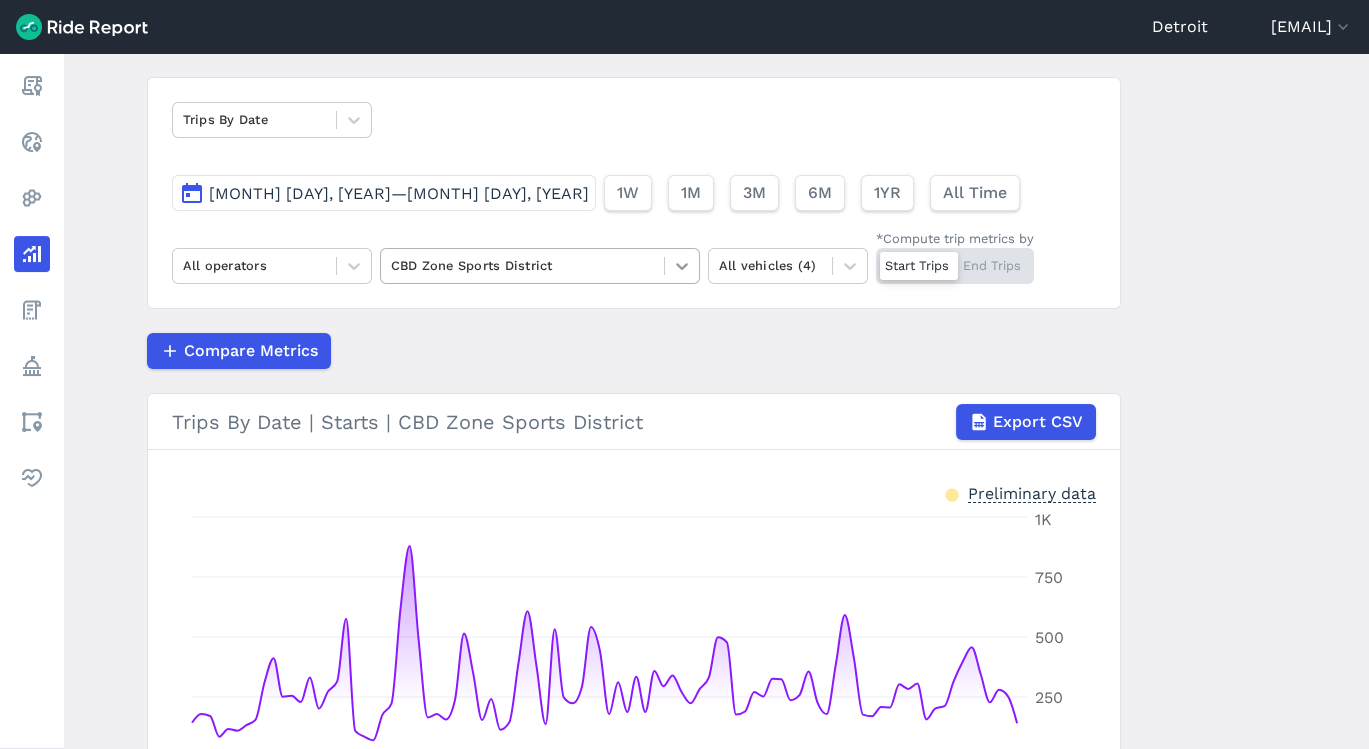 click 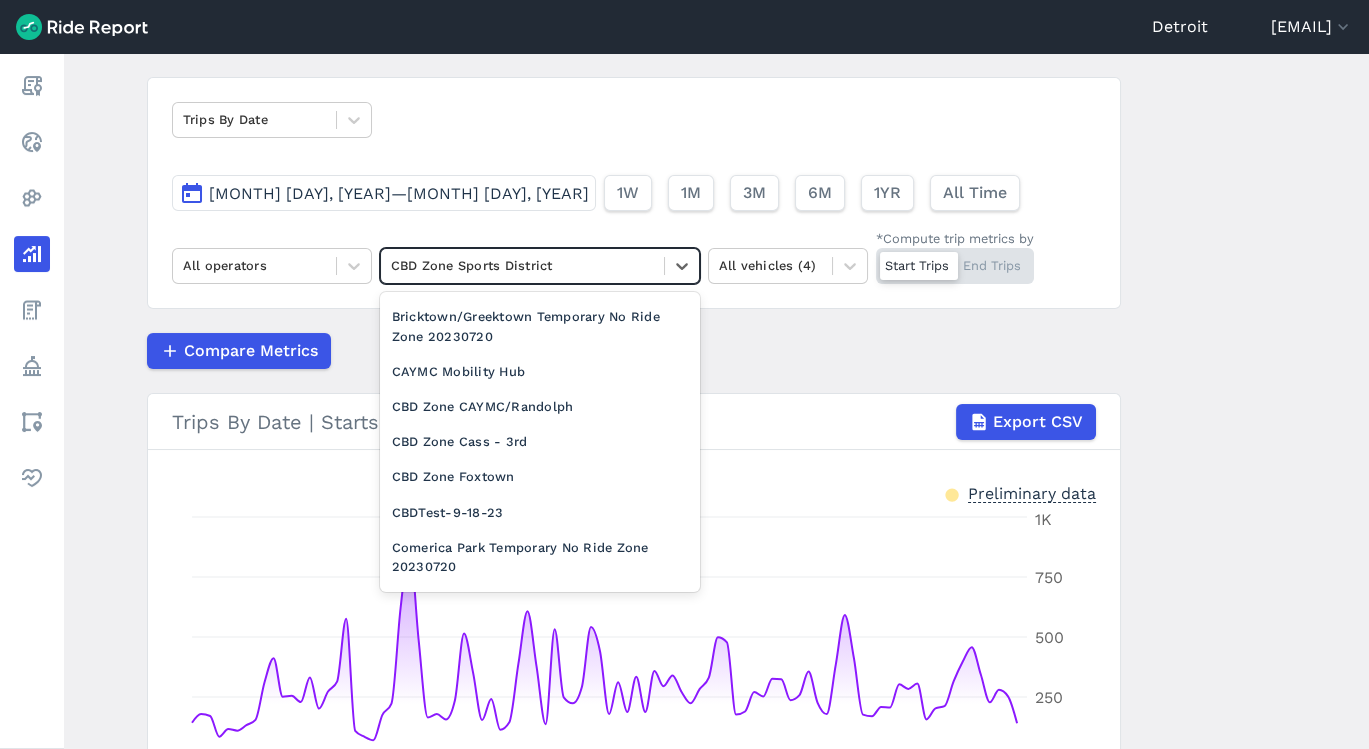 scroll, scrollTop: 1102, scrollLeft: 0, axis: vertical 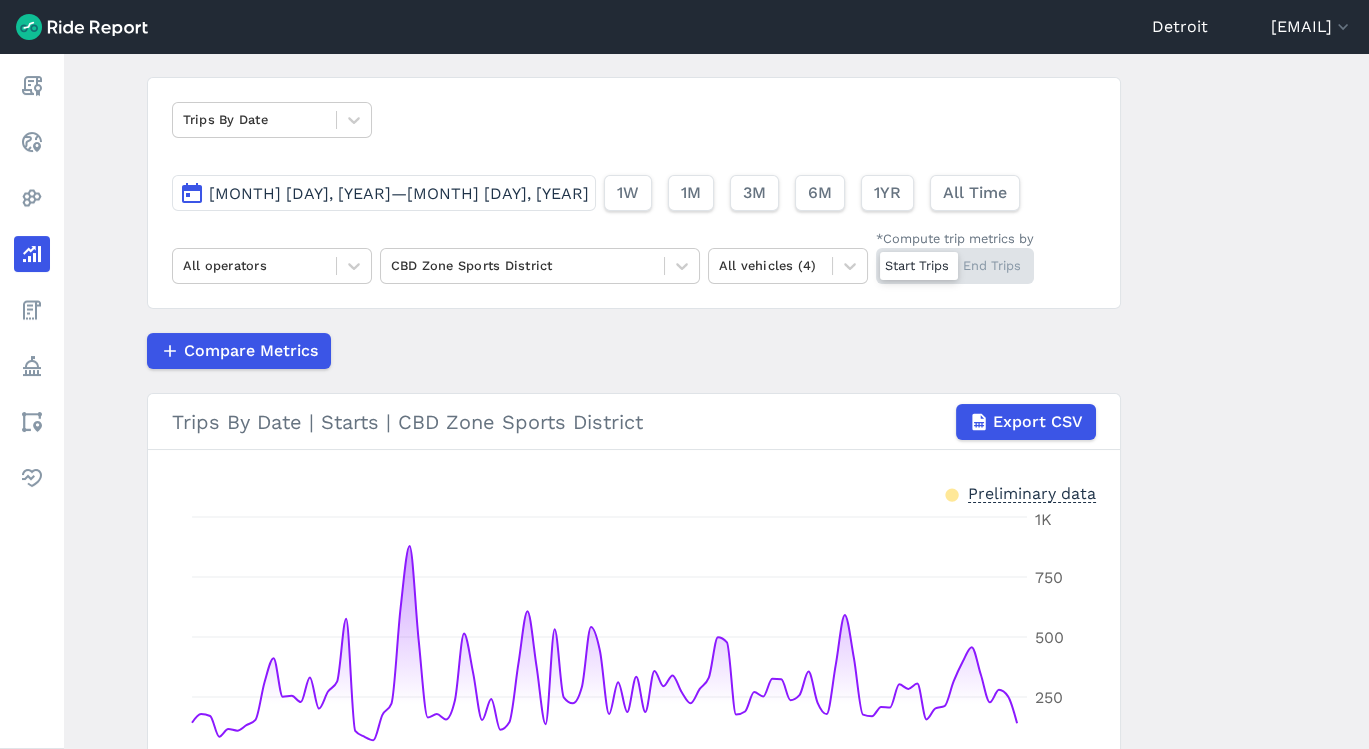 click on "Analyze Data Trips By Date May 1, 2025—Jul 31, 2025 1W 1M 3M 6M 1YR All Time All operators CBD Zone Sports District All vehicles (4) *Compute trip metrics by Start Trips End Trips Compare Metrics Trips By Date | Starts | CBD Zone Sports District Export CSV Preliminary data May 1 May 8 May 15 May 23 May 31 Jun 7 Jun 14 Jun 22 Jun 30 Jul 7 Jul 14 Jul 21 Jul 31 0 trips 250  500  750  1K  Trips By Date   | Starts | CBD Zone Sports District Total 26,061 trips Median Per Day 252.5 trips" at bounding box center (716, 401) 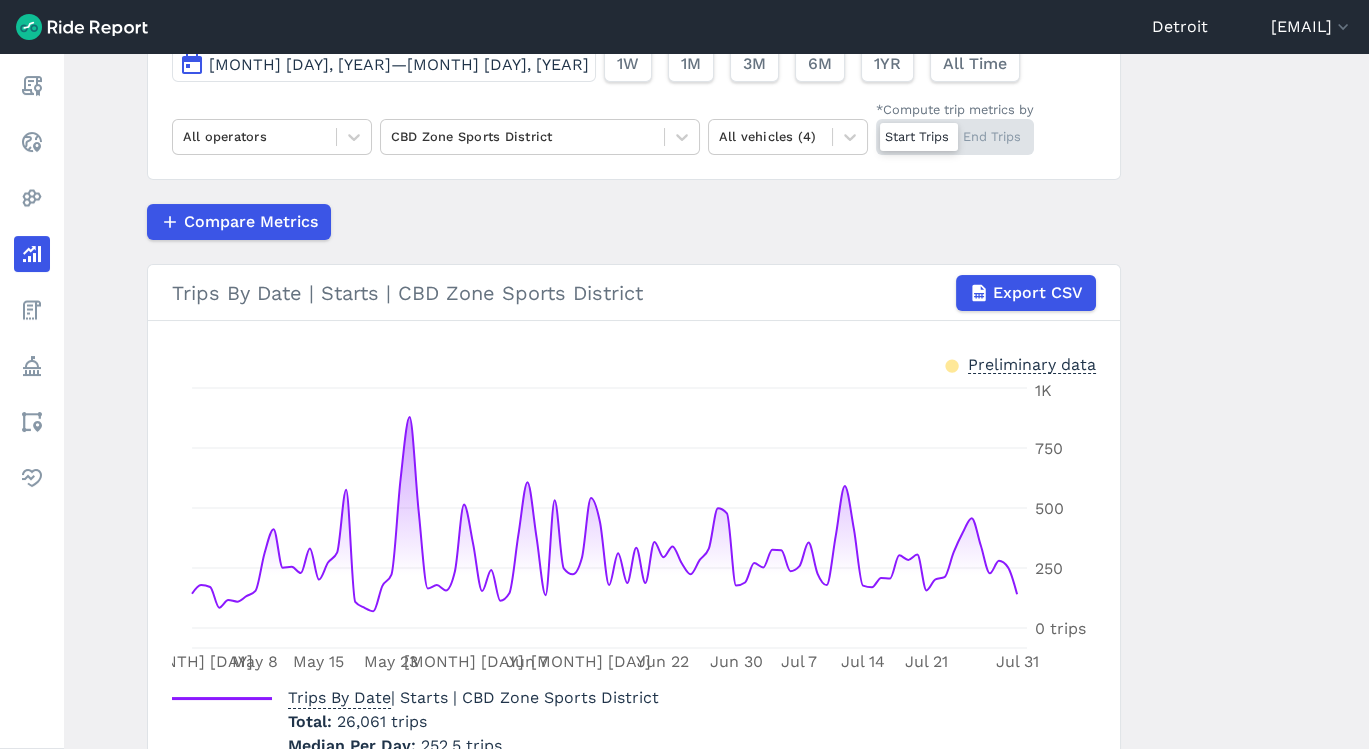 scroll, scrollTop: 254, scrollLeft: 0, axis: vertical 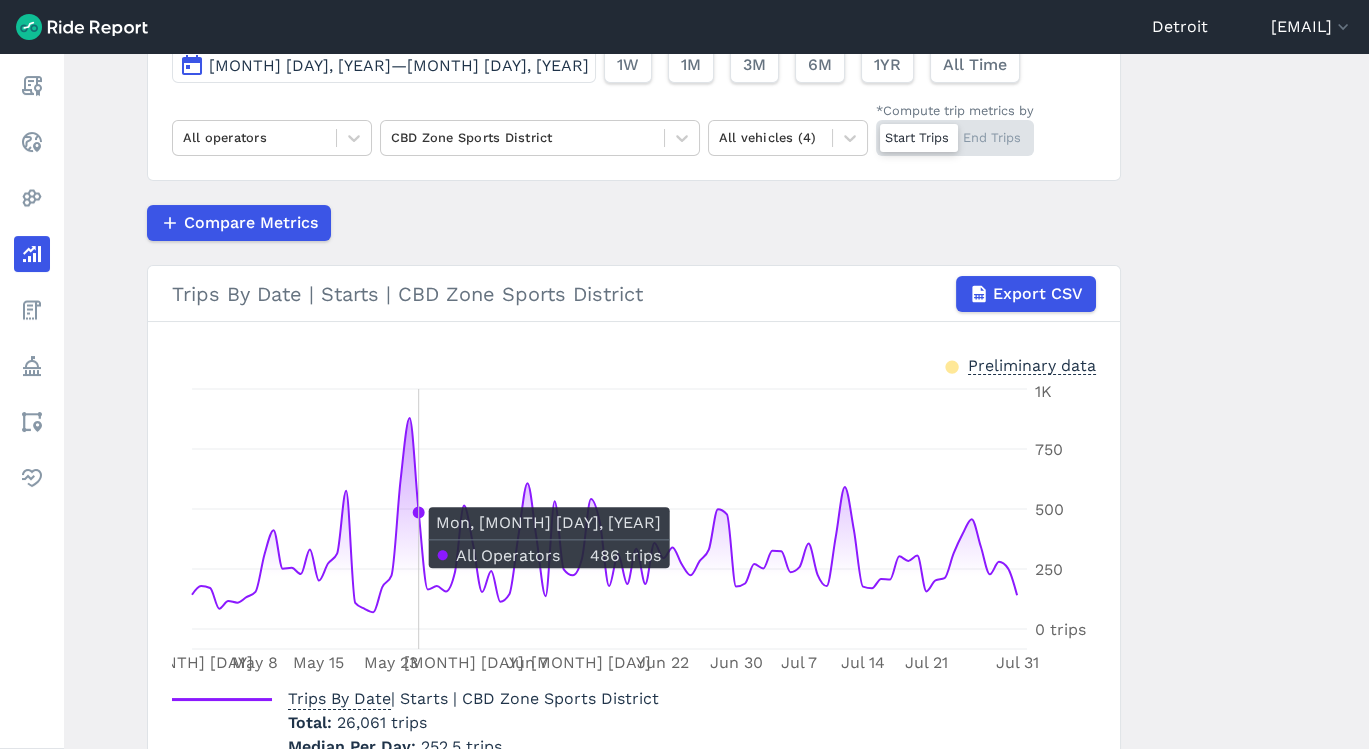 click 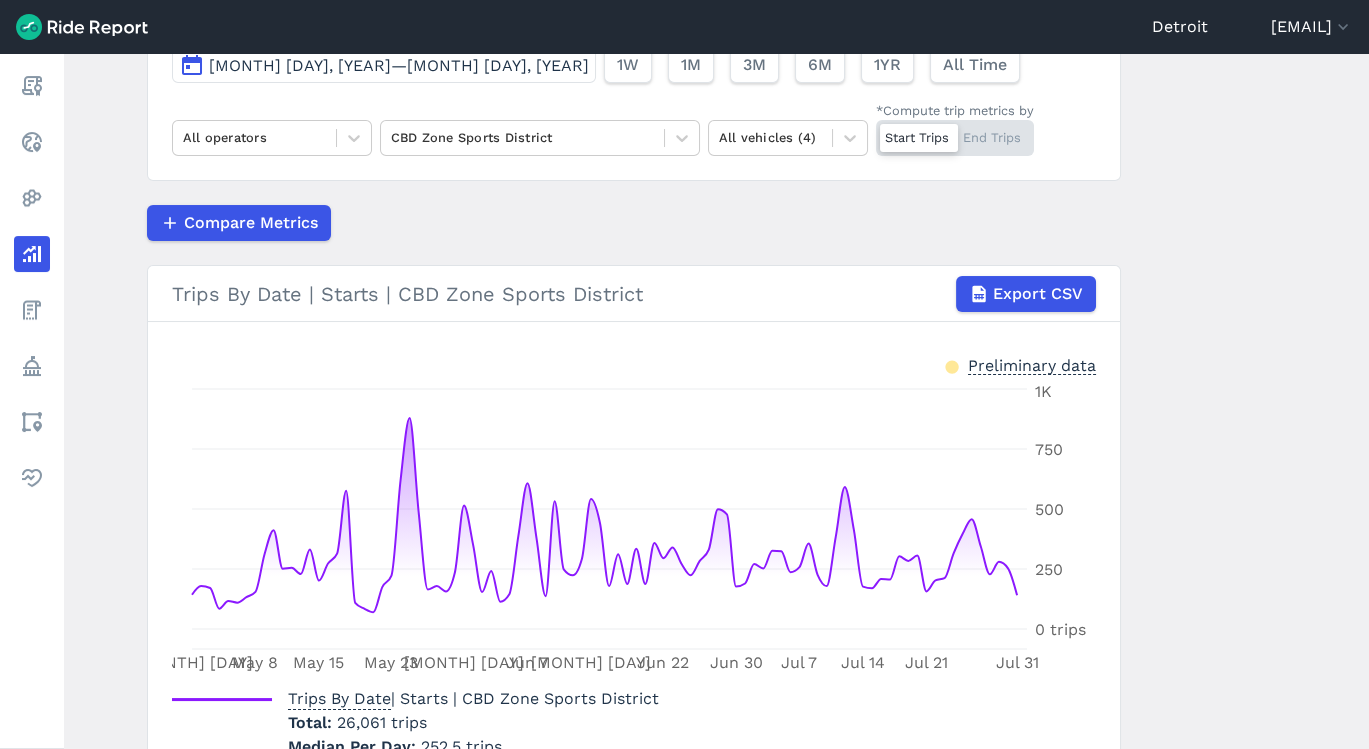 click on "Analyze Data Trips By Date May 1, 2025—Jul 31, 2025 1W 1M 3M 6M 1YR All Time All operators CBD Zone Sports District All vehicles (4) *Compute trip metrics by Start Trips End Trips Compare Metrics Trips By Date | Starts | CBD Zone Sports District Export CSV Preliminary data May 1 May 8 May 15 May 23 May 31 Jun 7 Jun 14 Jun 22 Jun 30 Jul 7 Jul 14 Jul 21 Jul 31 0 trips 250  500  750  1K  Trips By Date   | Starts | CBD Zone Sports District Total 26,061 trips Median Per Day 252.5 trips" at bounding box center (716, 401) 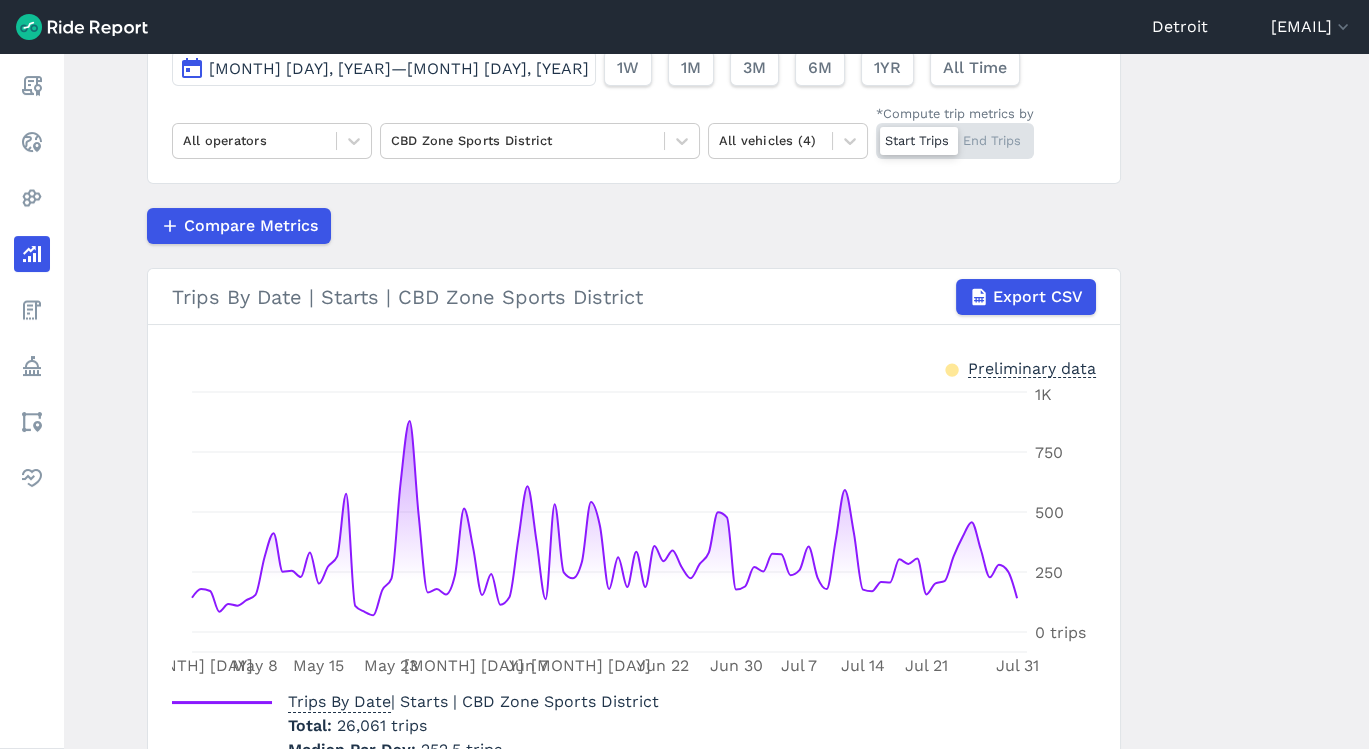 scroll, scrollTop: 244, scrollLeft: 0, axis: vertical 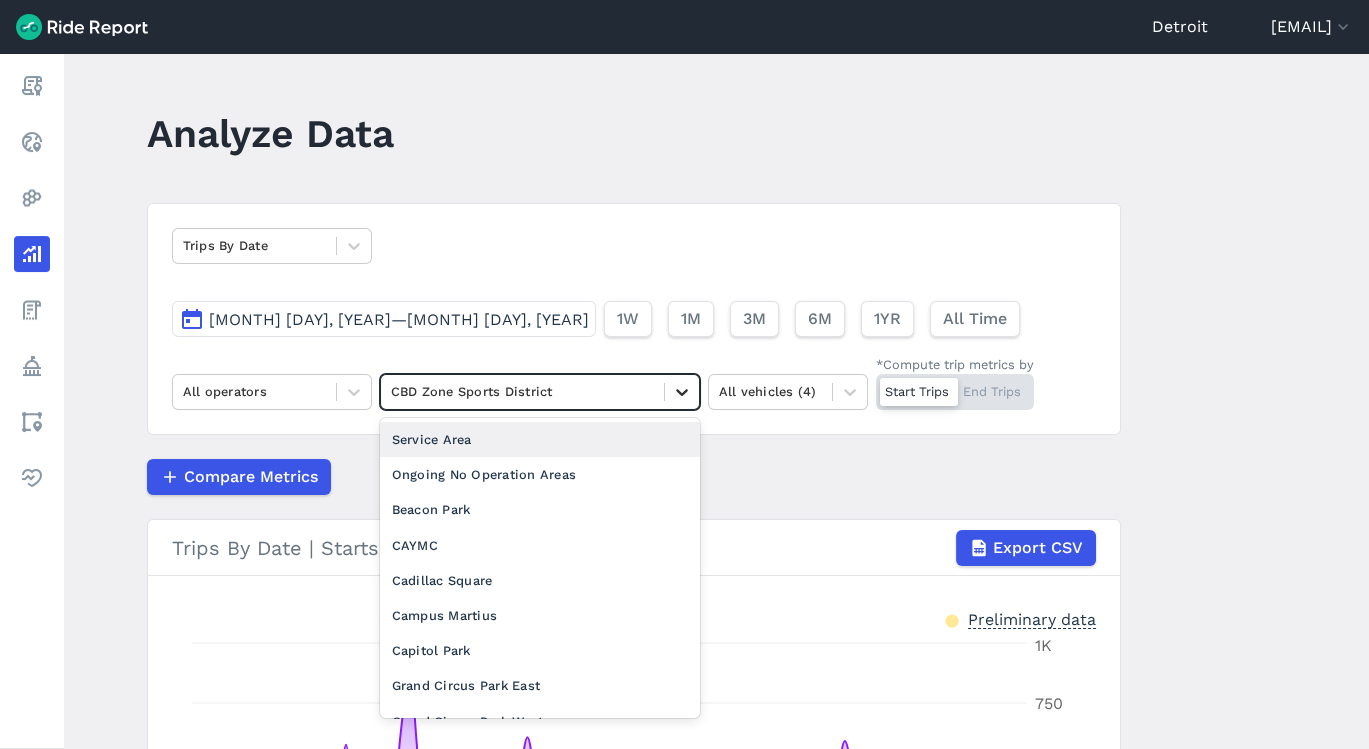 click at bounding box center (682, 392) 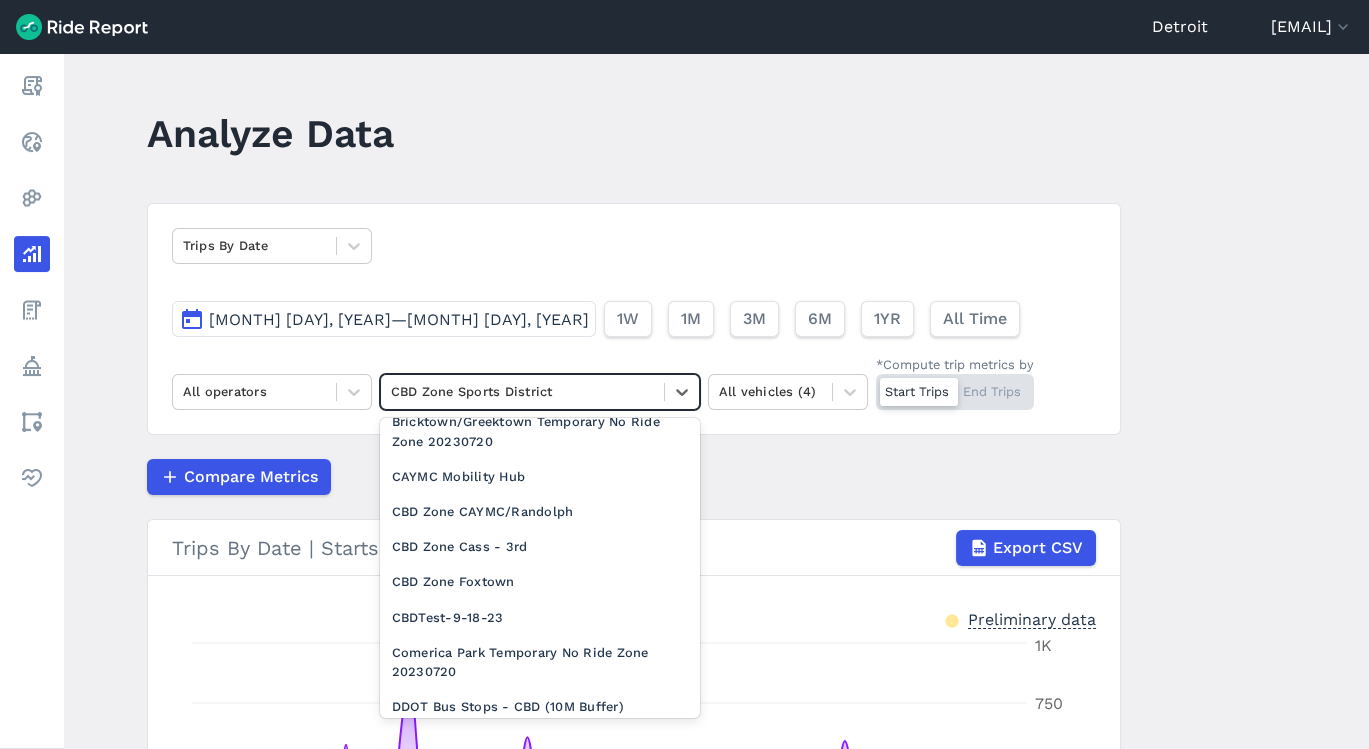 scroll, scrollTop: 1130, scrollLeft: 0, axis: vertical 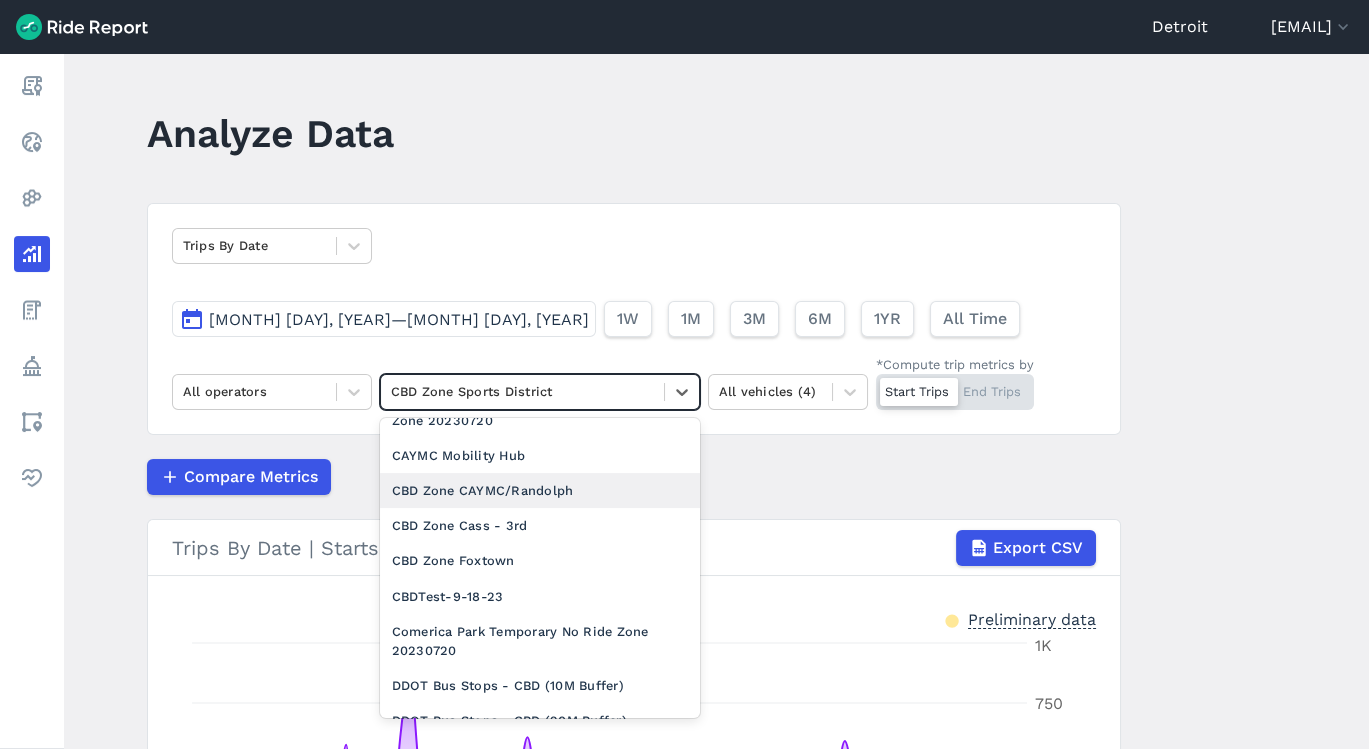 click on "CBD Zone CAYMC/Randolph" at bounding box center [540, 490] 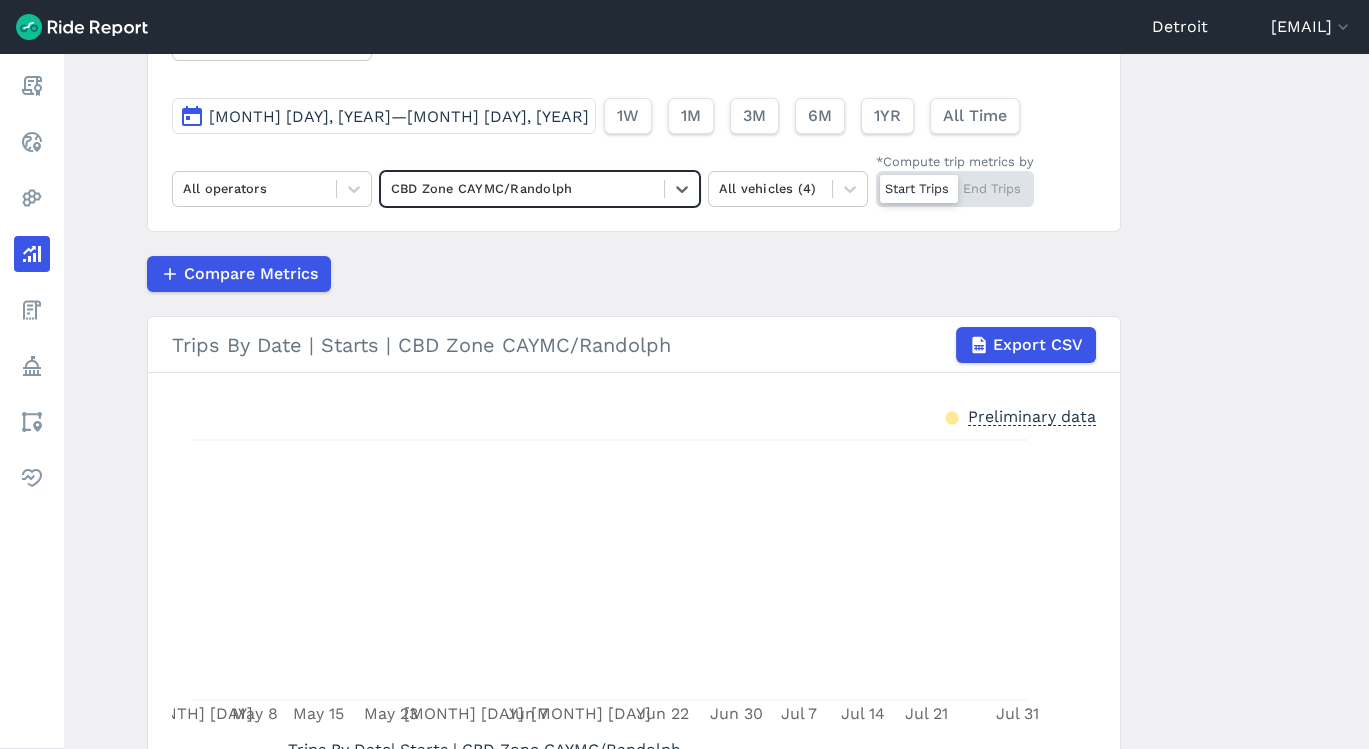 scroll, scrollTop: 137, scrollLeft: 0, axis: vertical 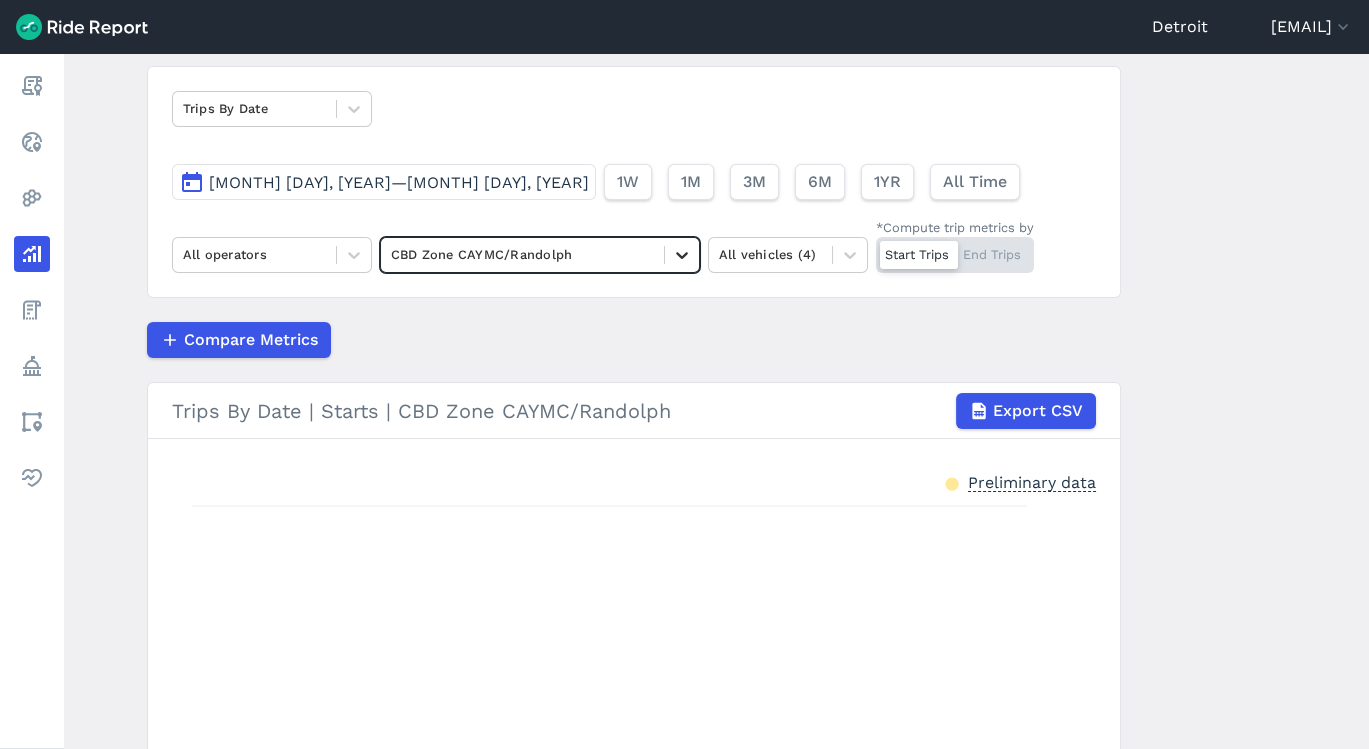 click 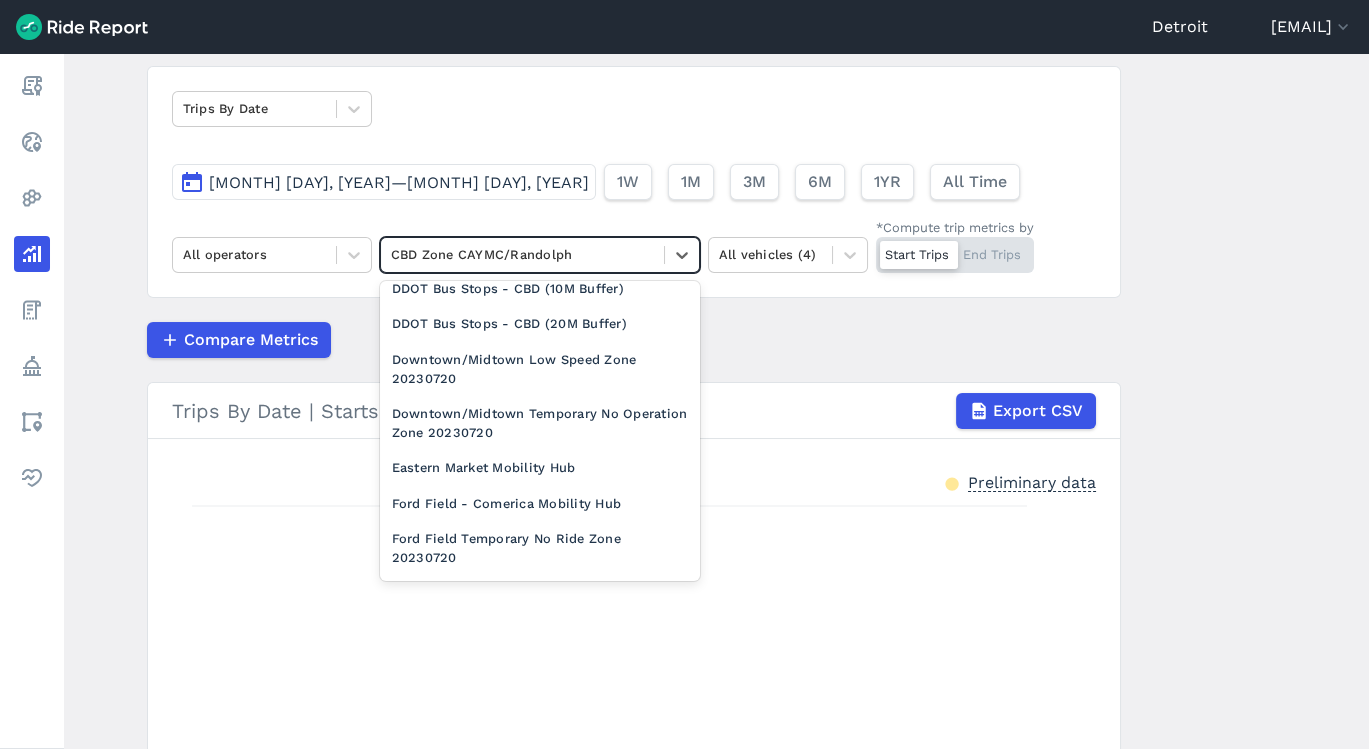 scroll, scrollTop: 1924, scrollLeft: 0, axis: vertical 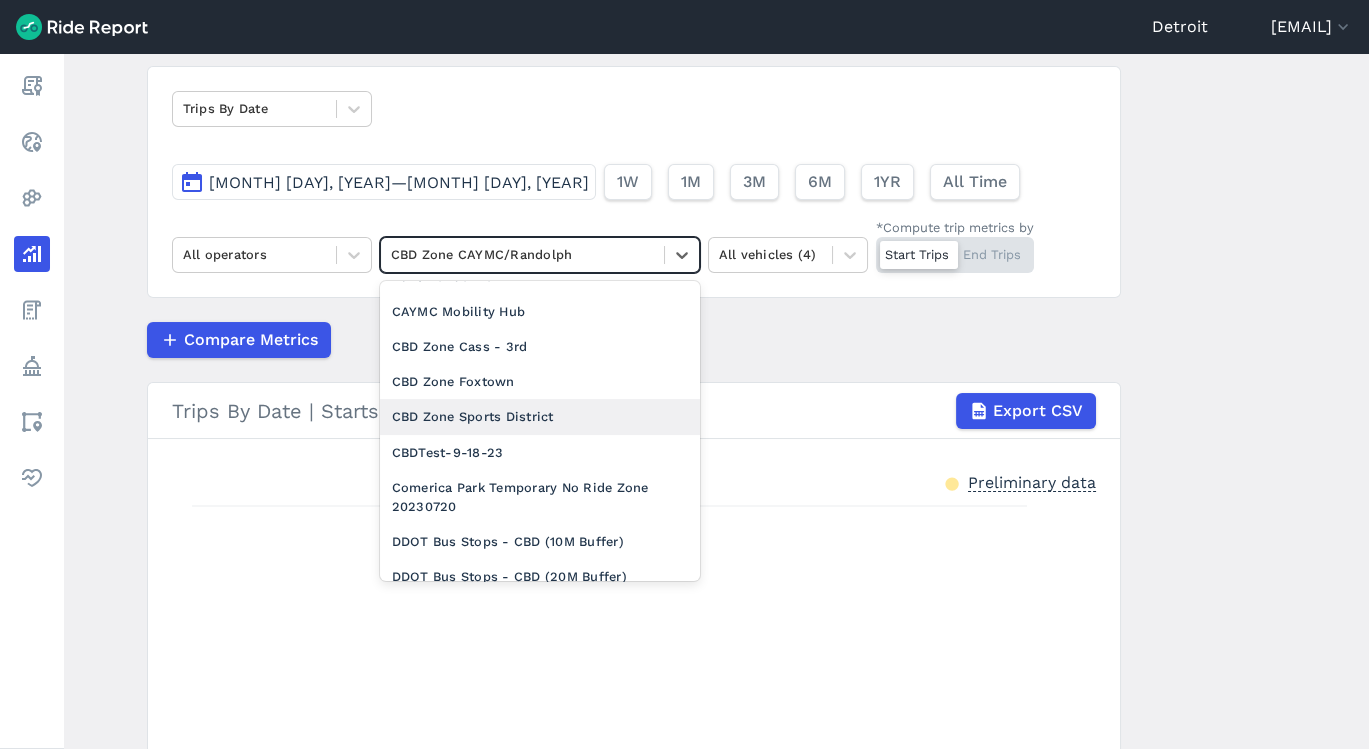 click on "CBD Zone Sports District" at bounding box center [540, 416] 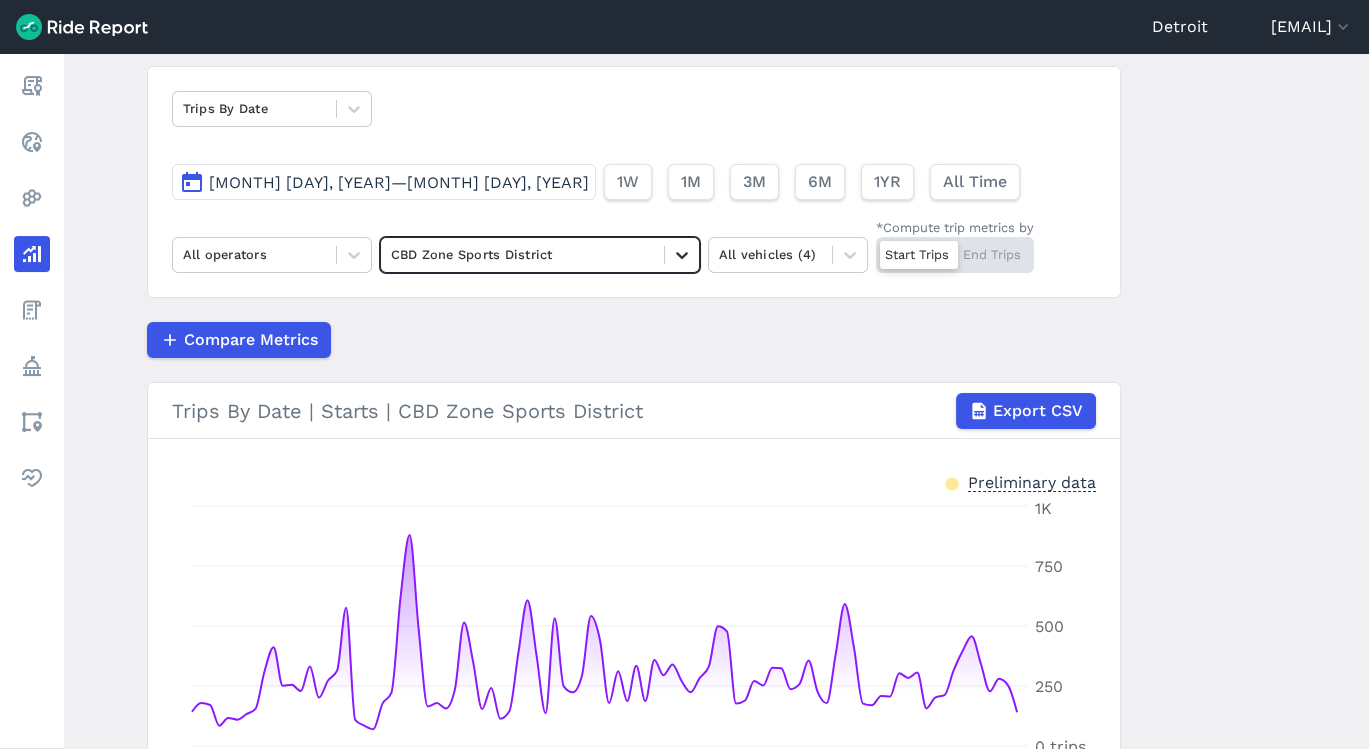 click 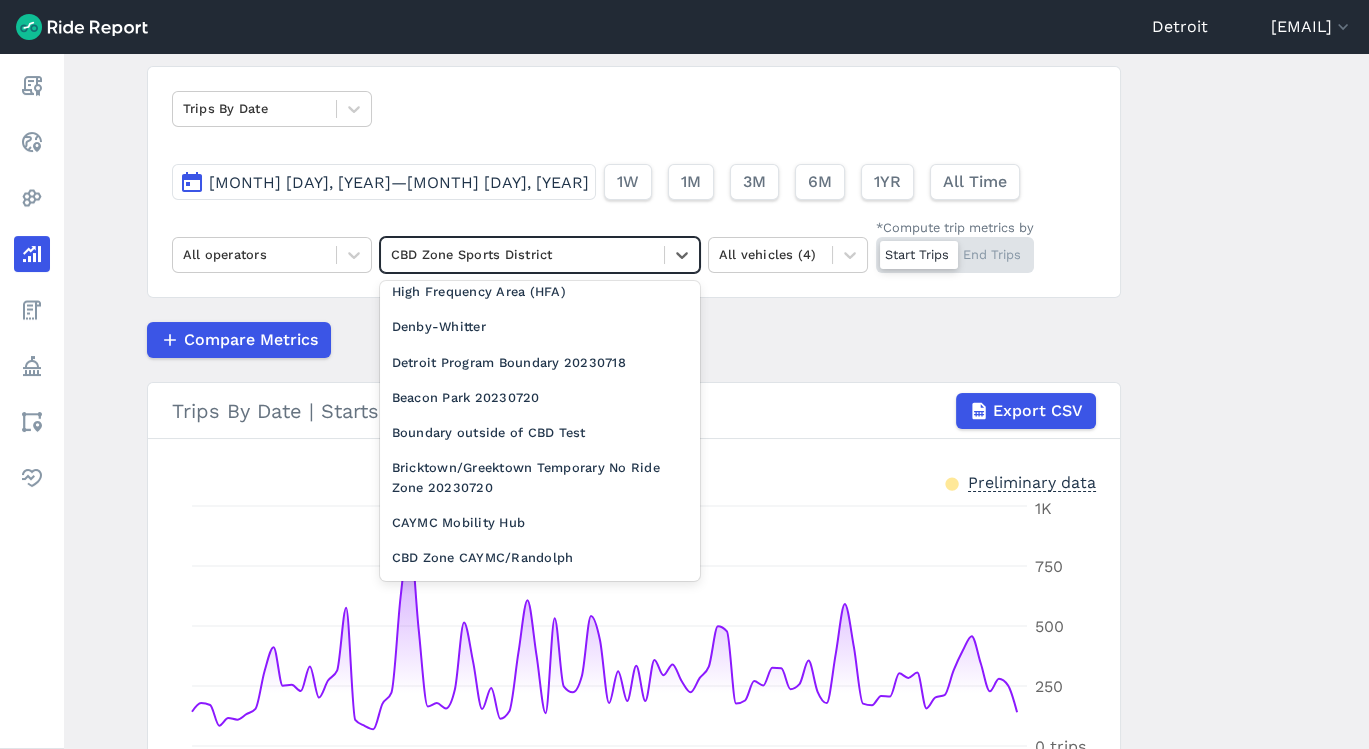 scroll, scrollTop: 1050, scrollLeft: 0, axis: vertical 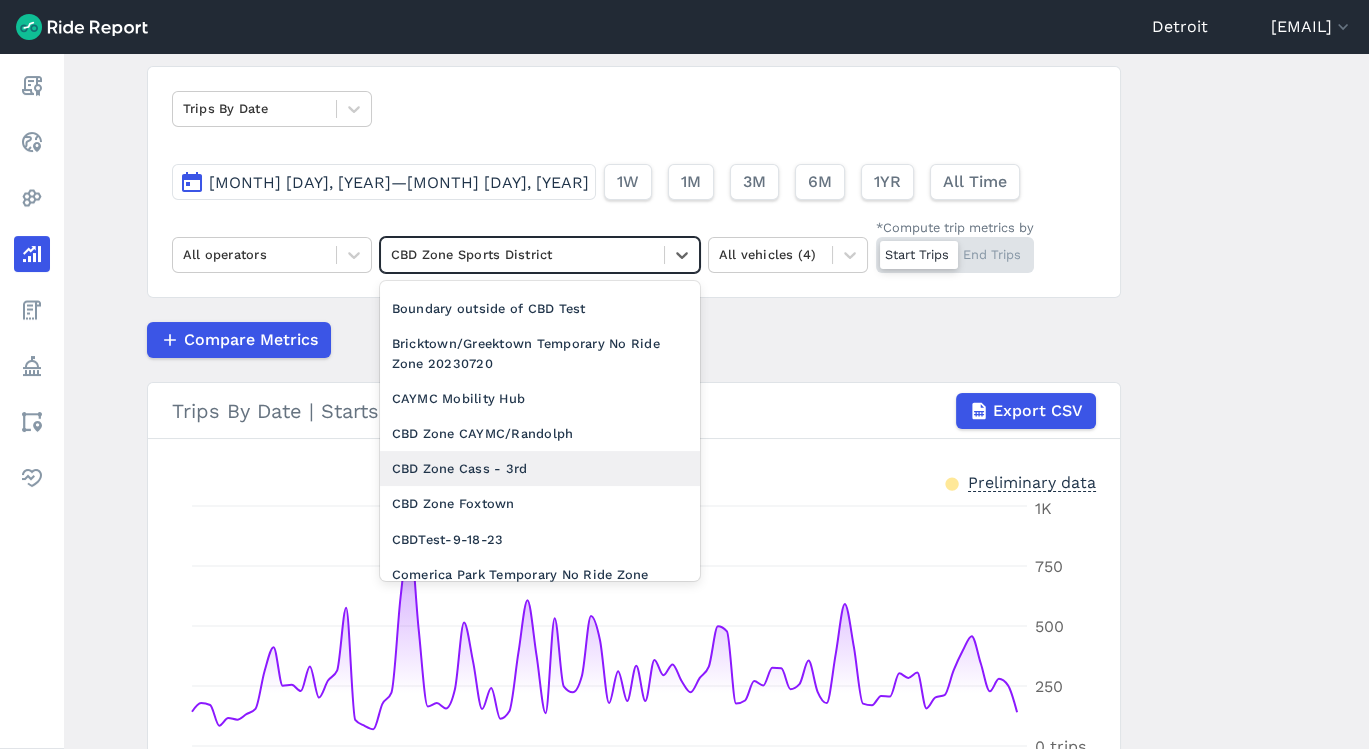 click on "CBD Zone Cass - 3rd" at bounding box center (540, 468) 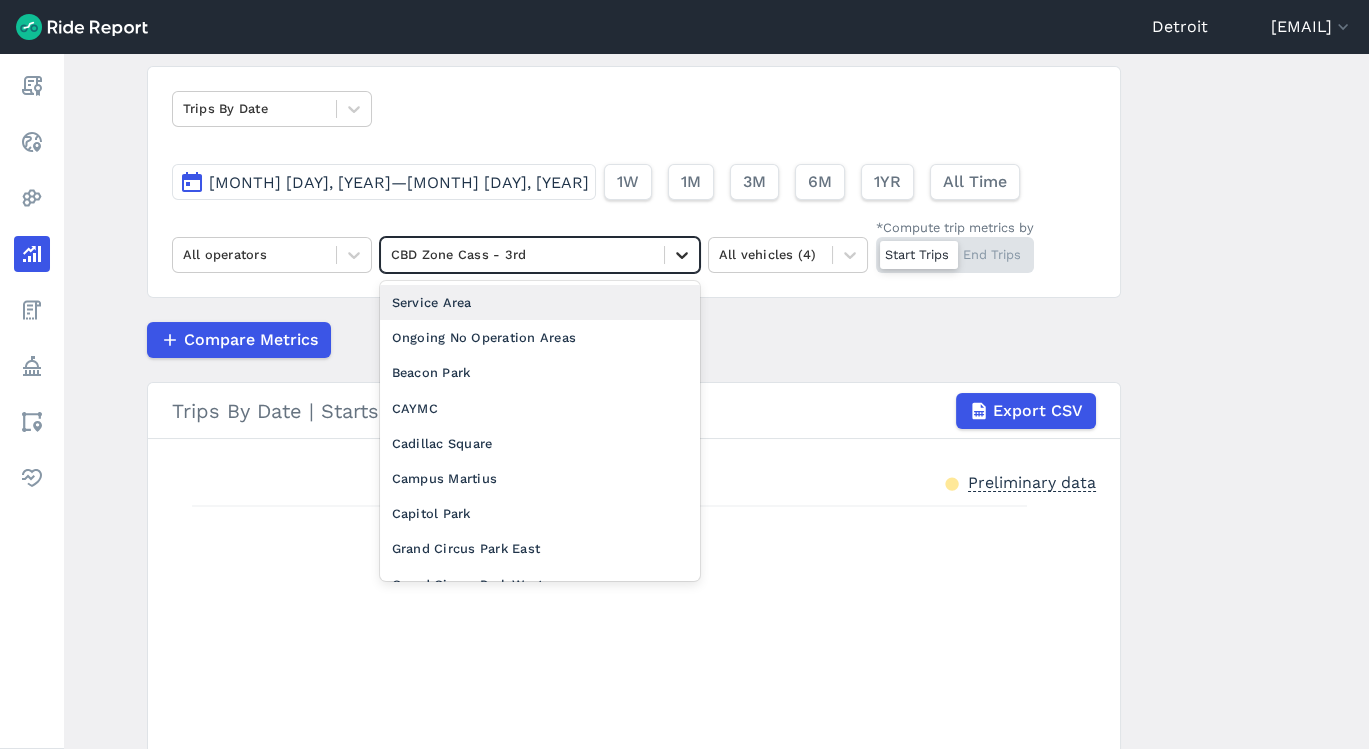 click 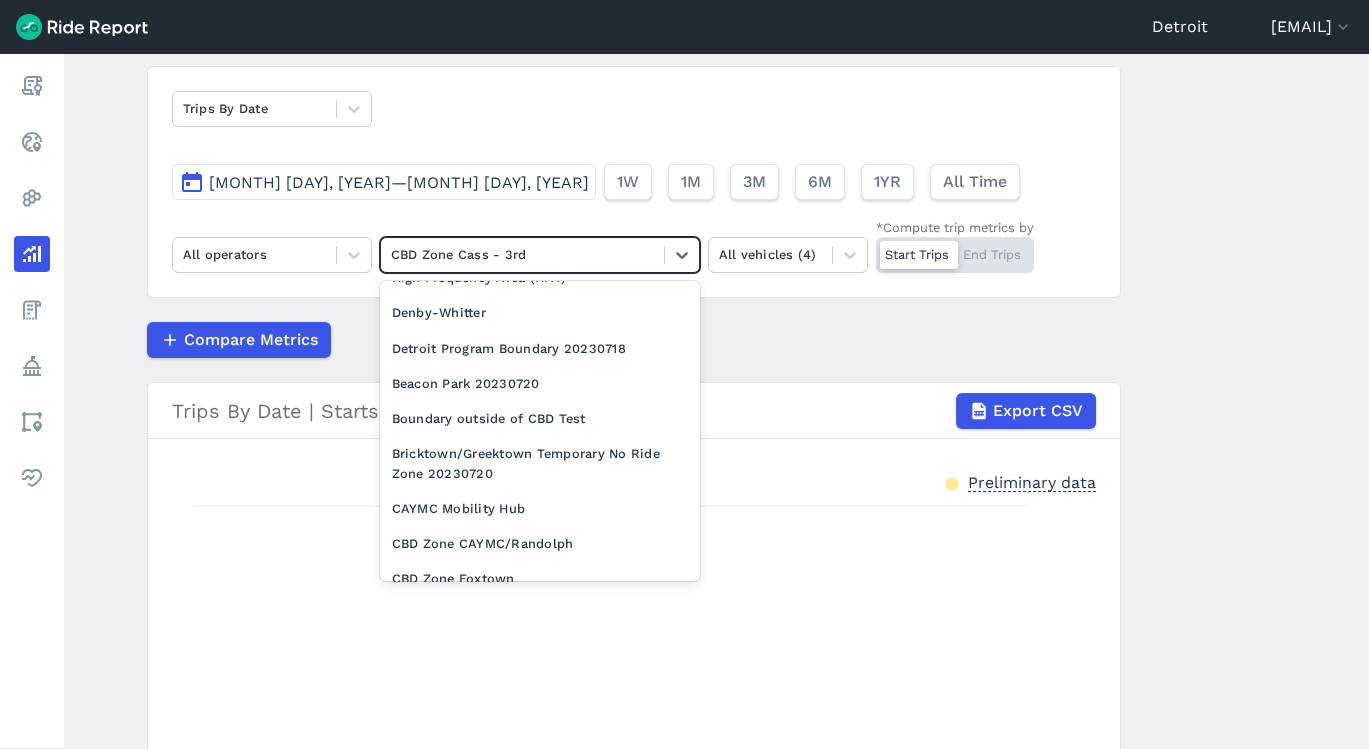 scroll, scrollTop: 1130, scrollLeft: 0, axis: vertical 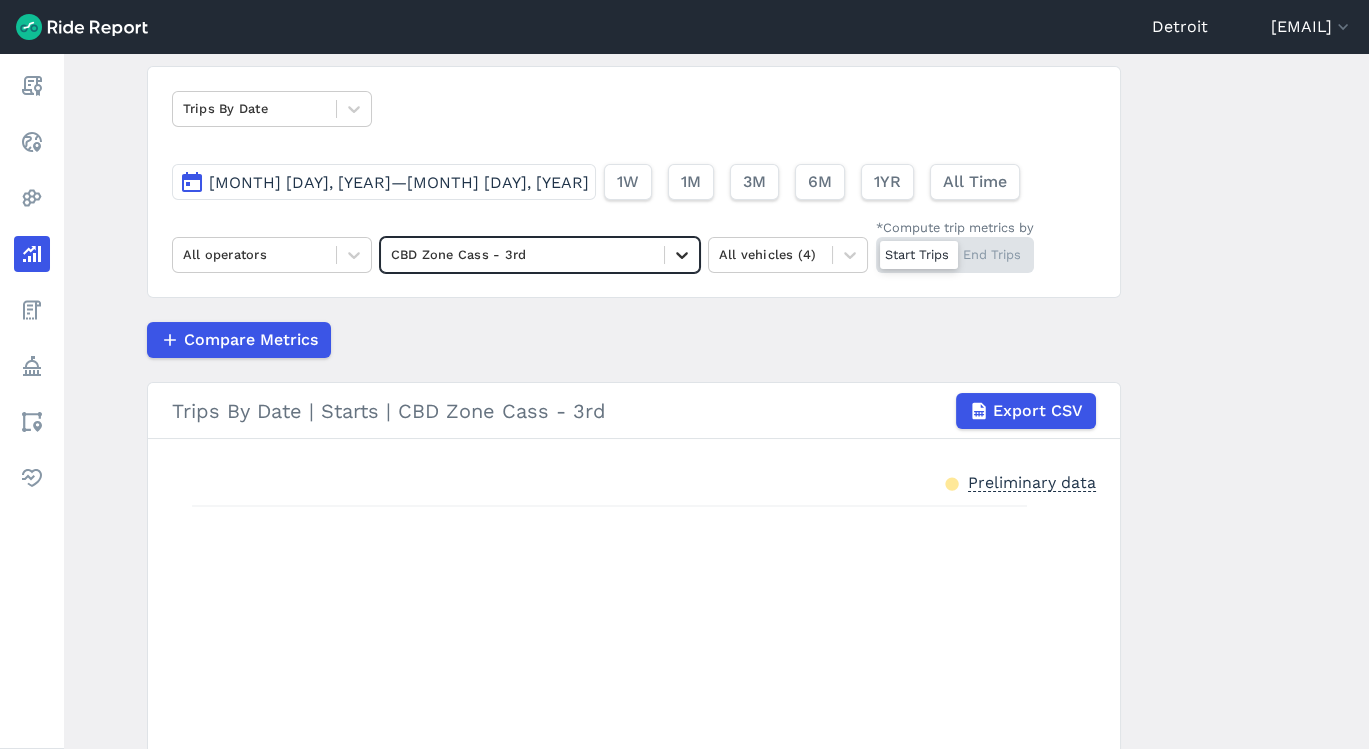click 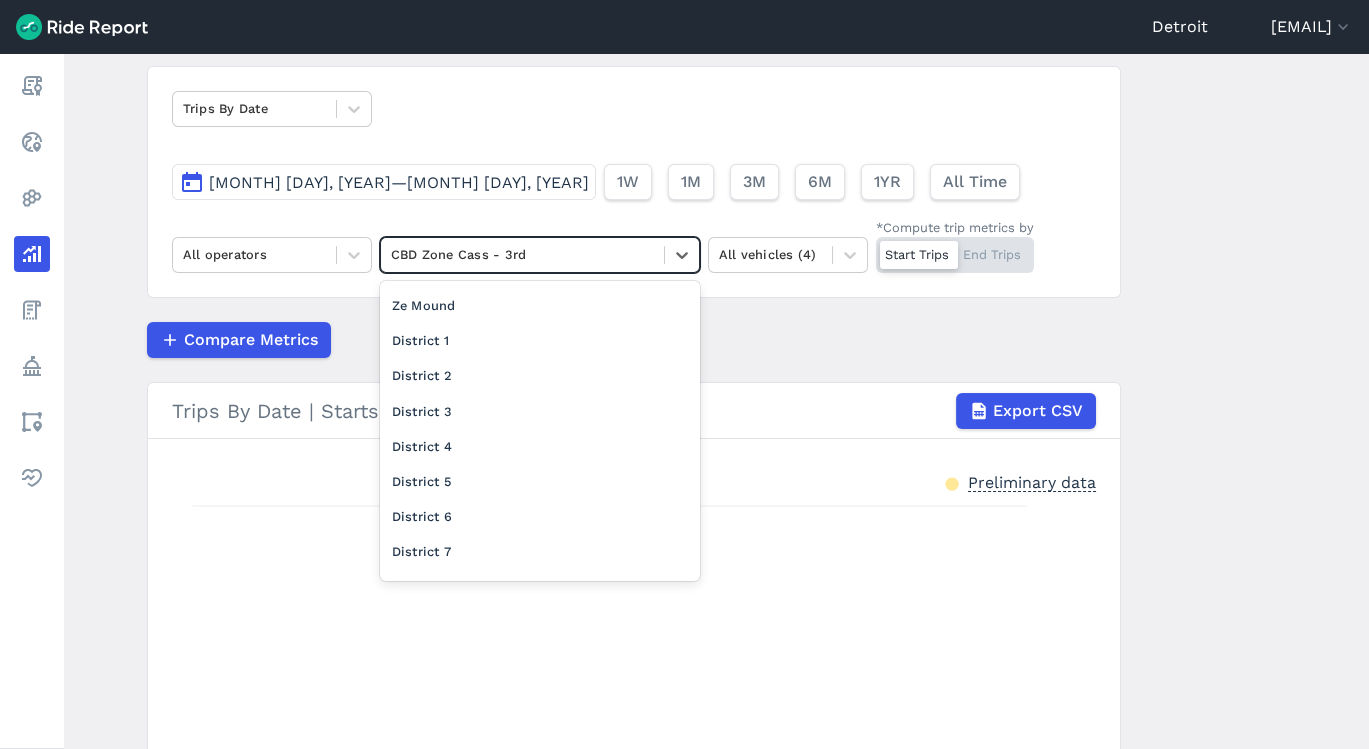 scroll, scrollTop: 787, scrollLeft: 0, axis: vertical 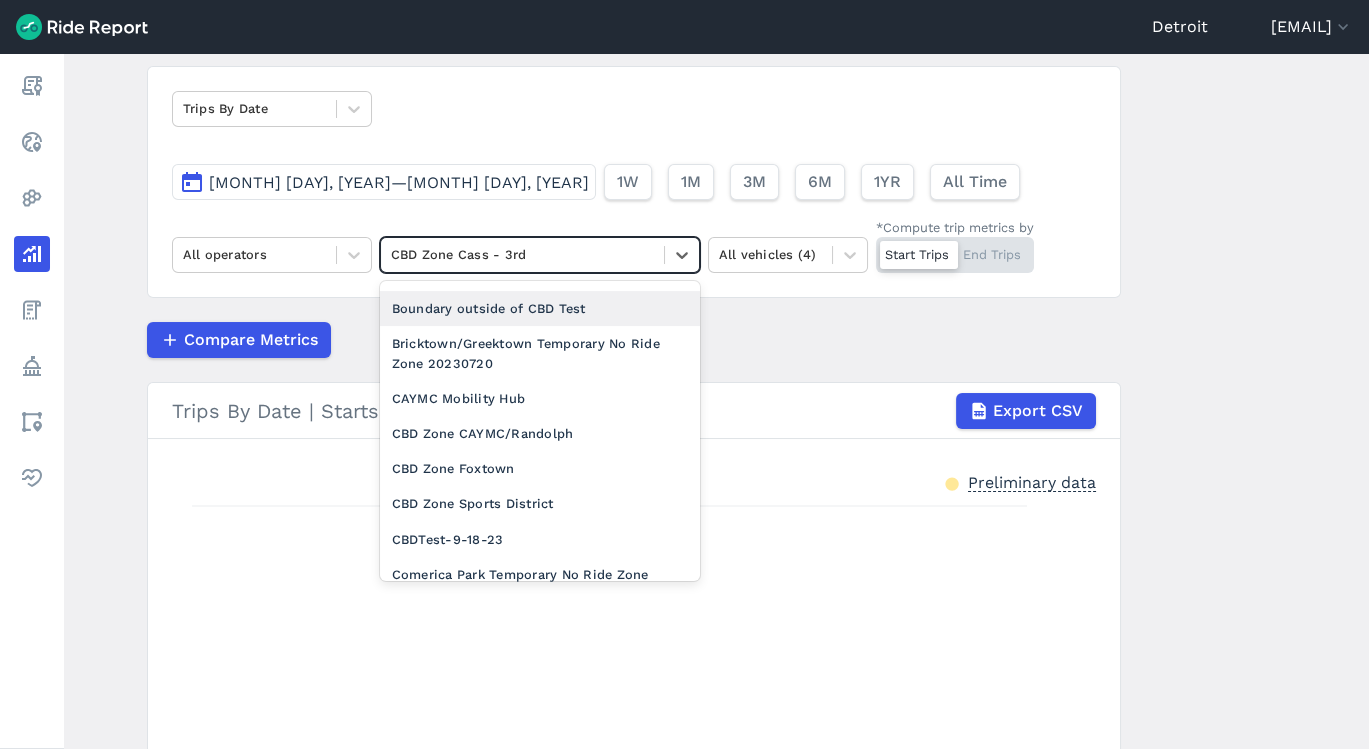 click on "Compare Metrics" at bounding box center [634, 340] 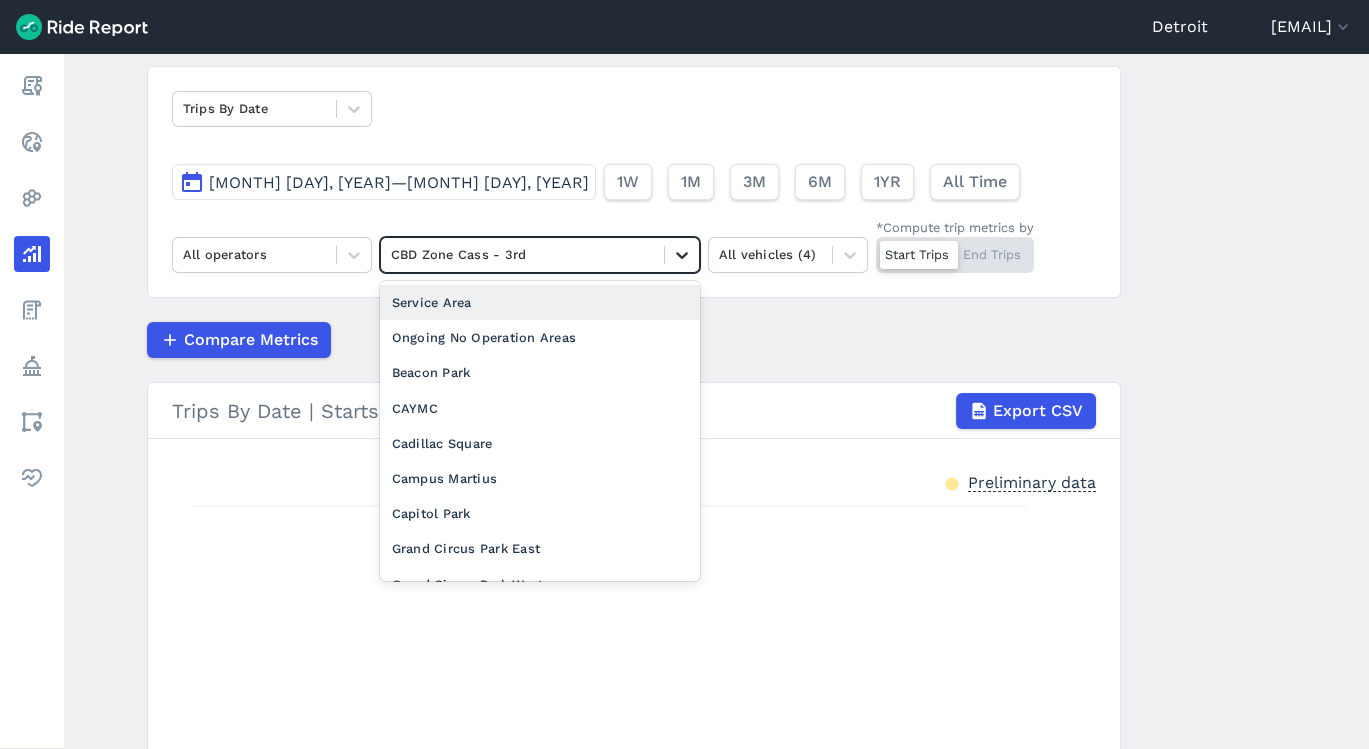 click 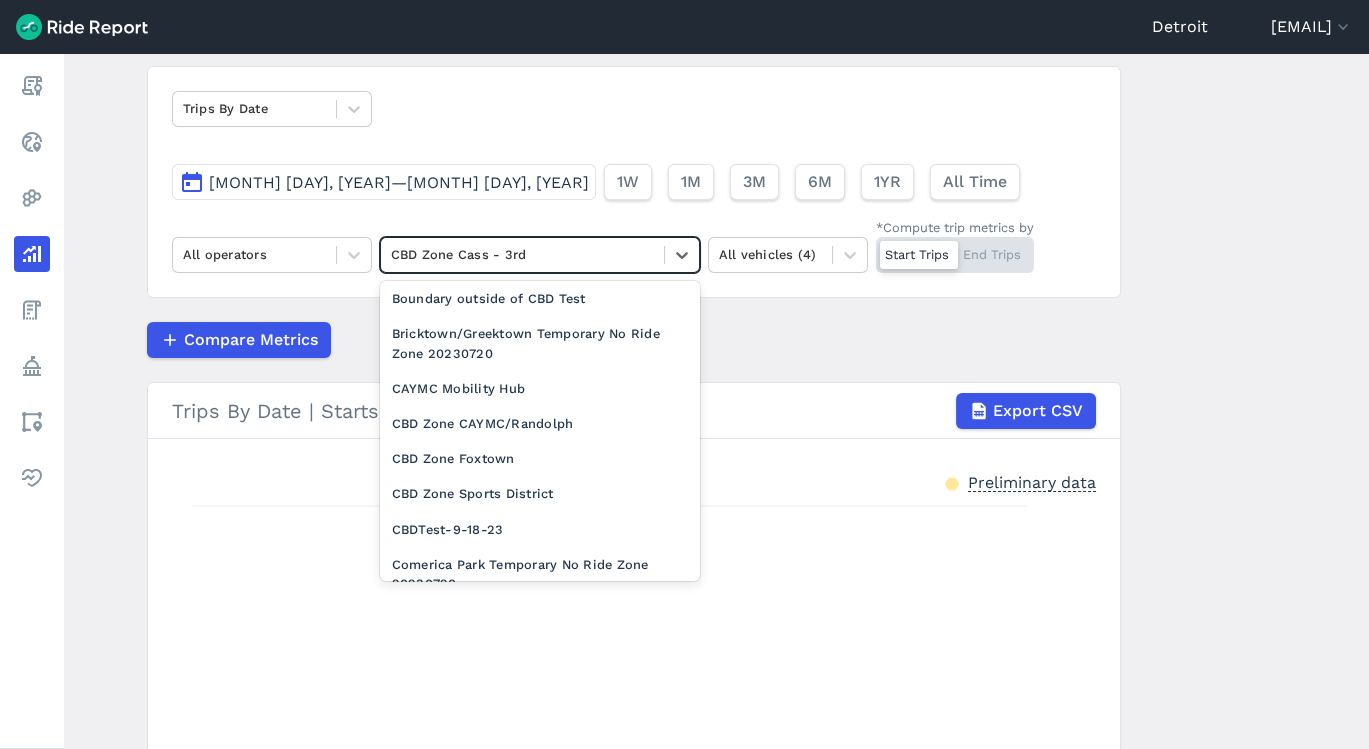 scroll, scrollTop: 1025, scrollLeft: 0, axis: vertical 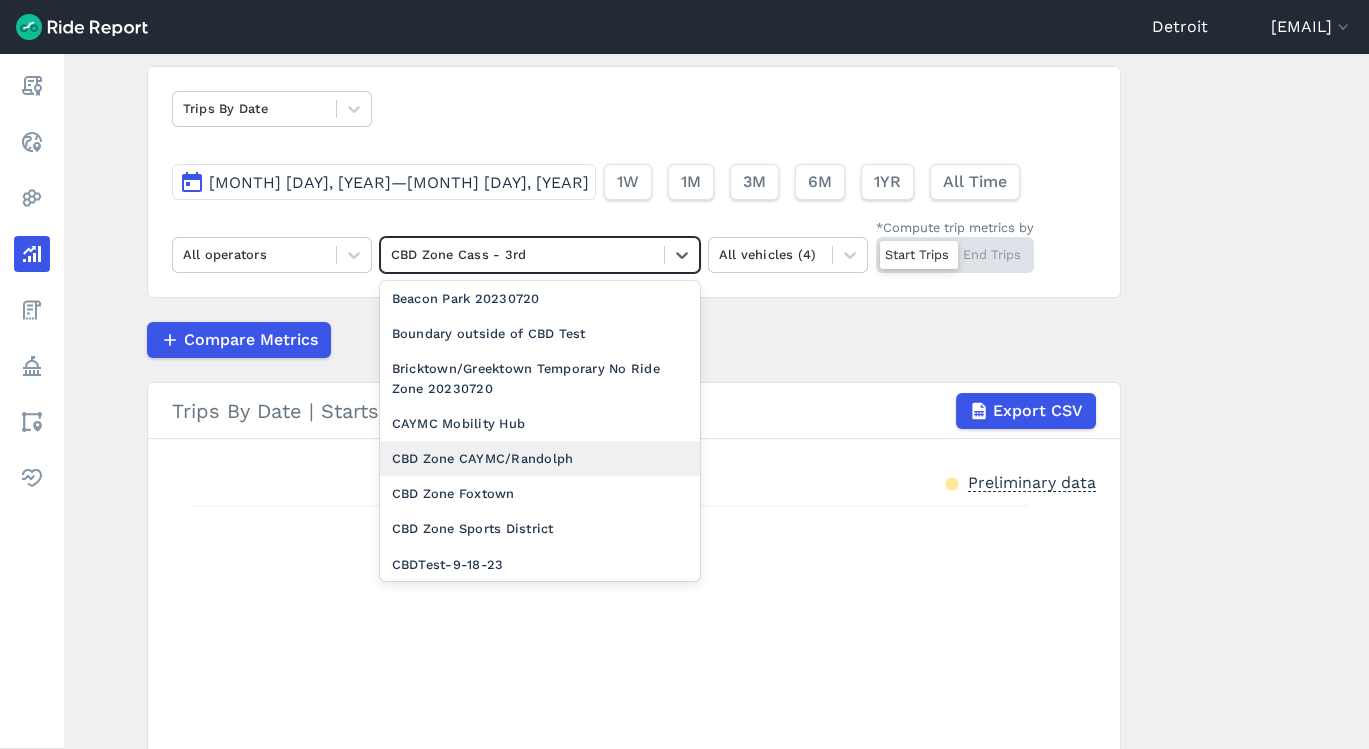 click on "CBD Zone CAYMC/Randolph" at bounding box center [540, 458] 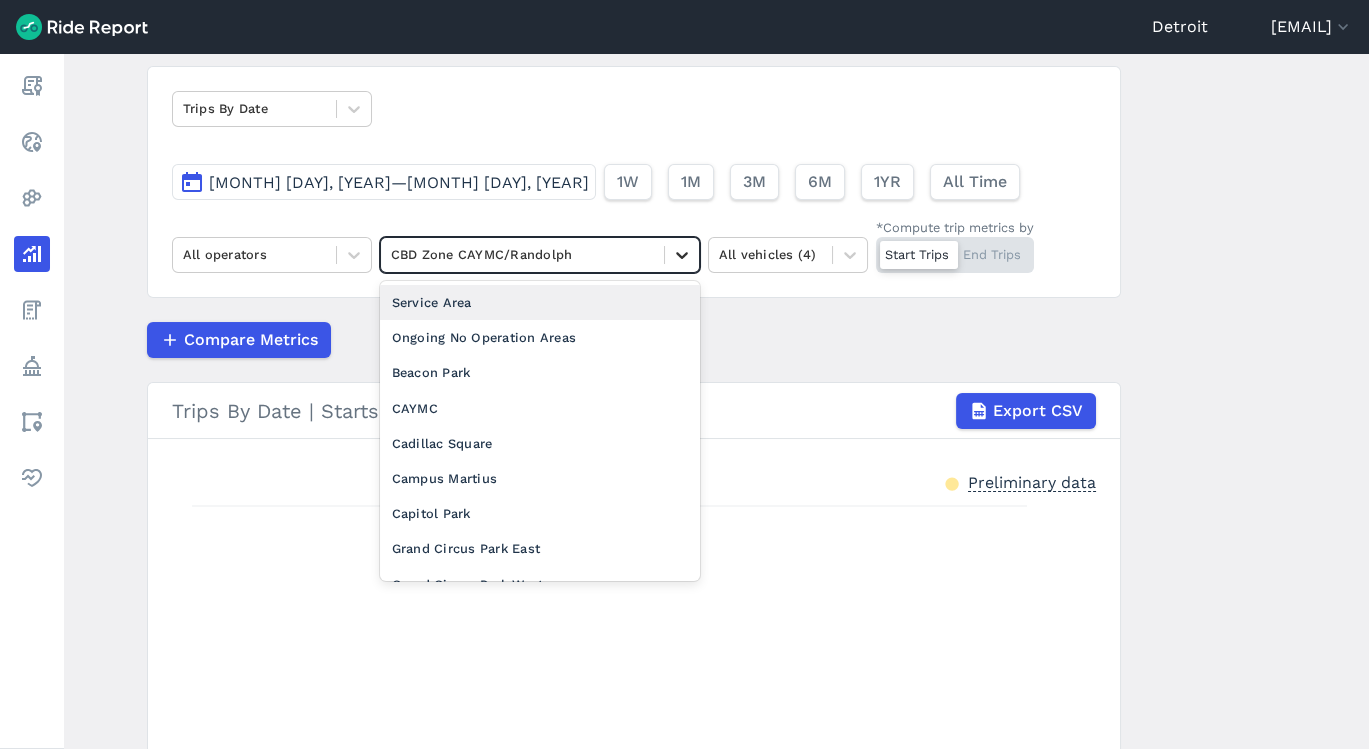 click at bounding box center [682, 255] 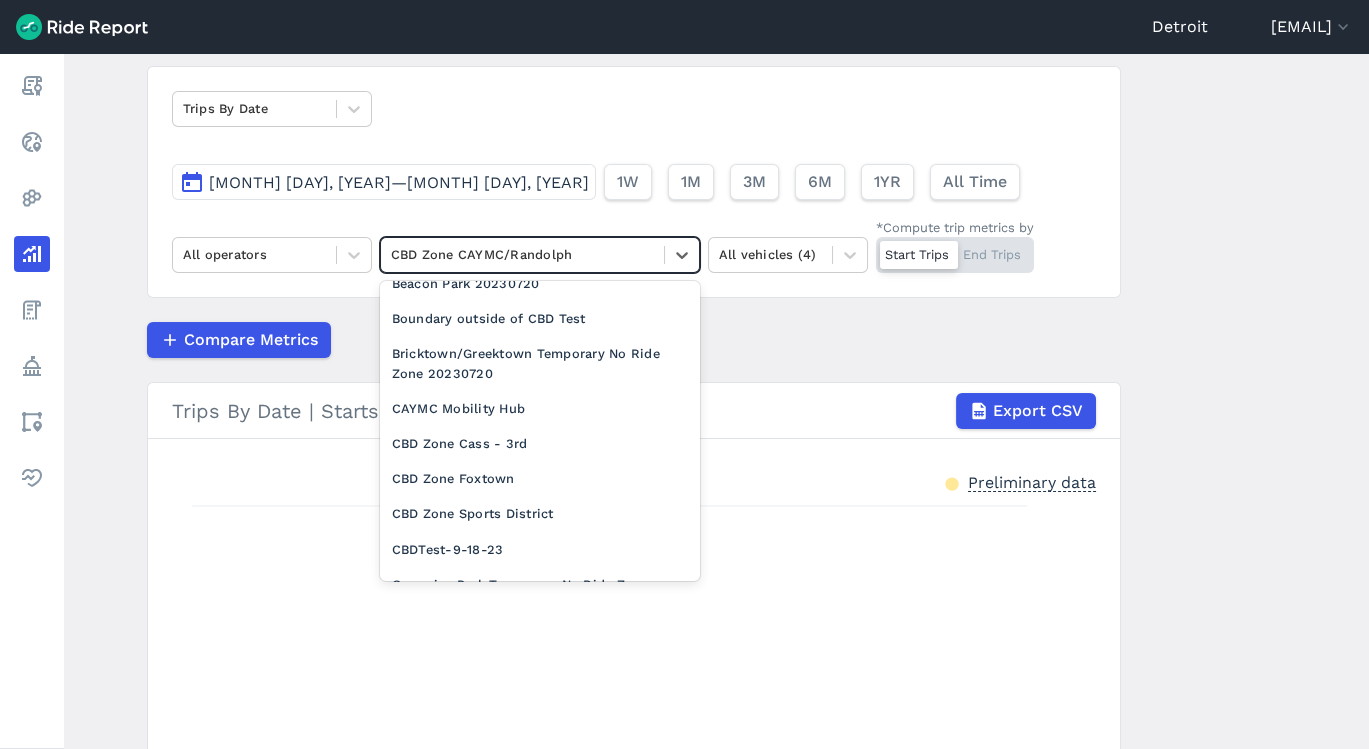 scroll, scrollTop: 1050, scrollLeft: 0, axis: vertical 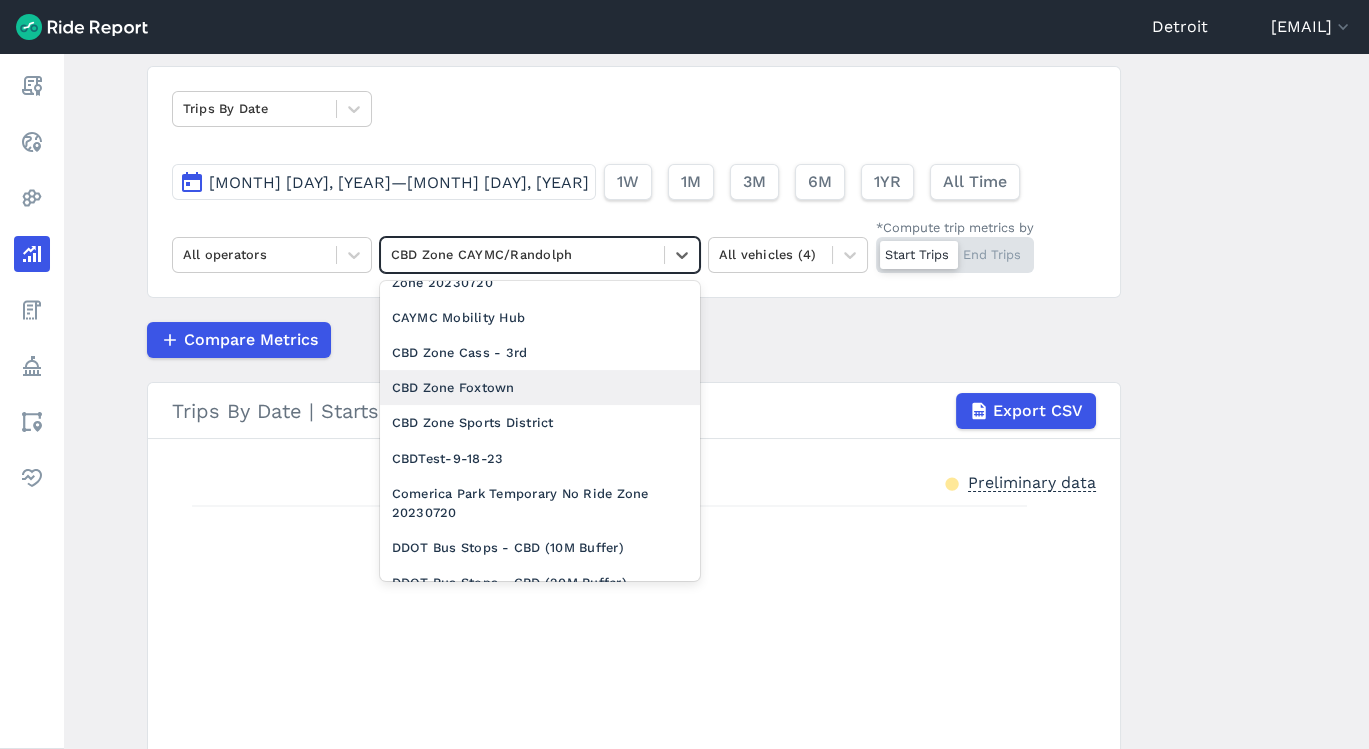 click on "CBD Zone Foxtown" at bounding box center [540, 387] 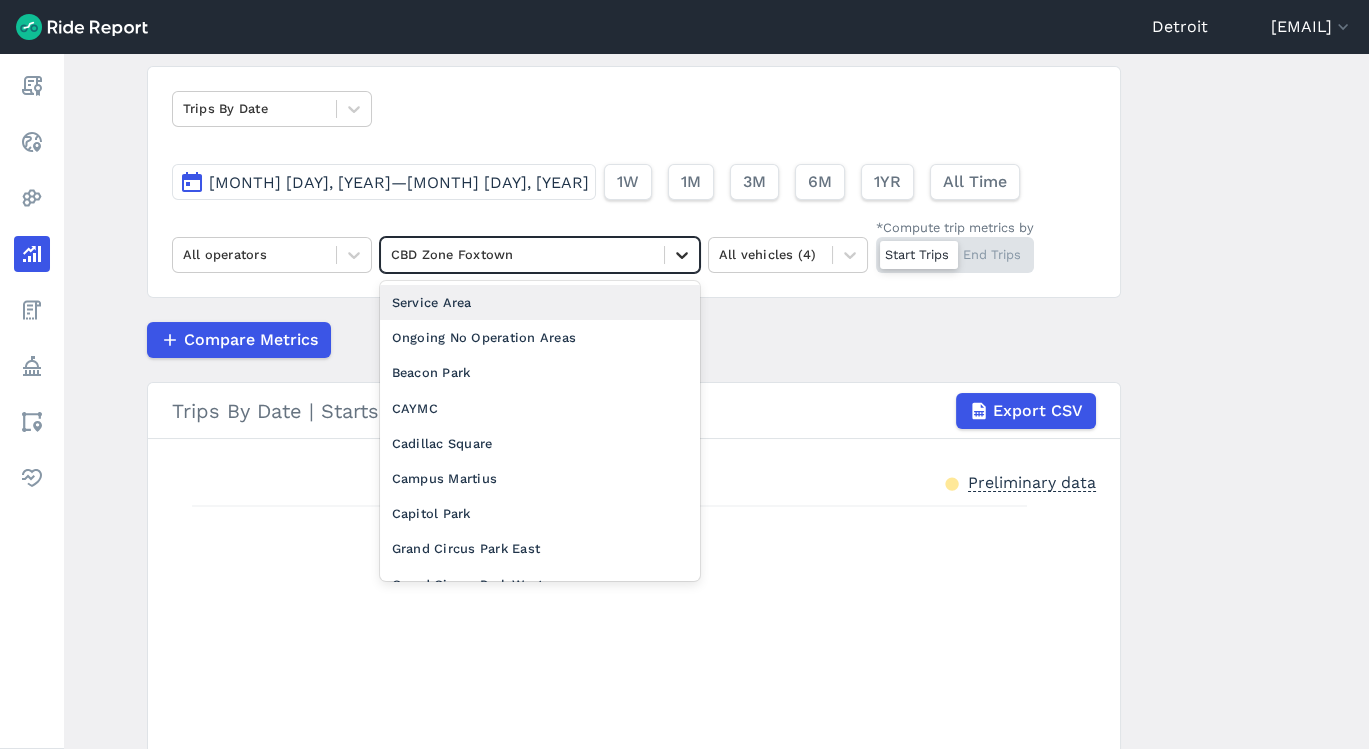 click 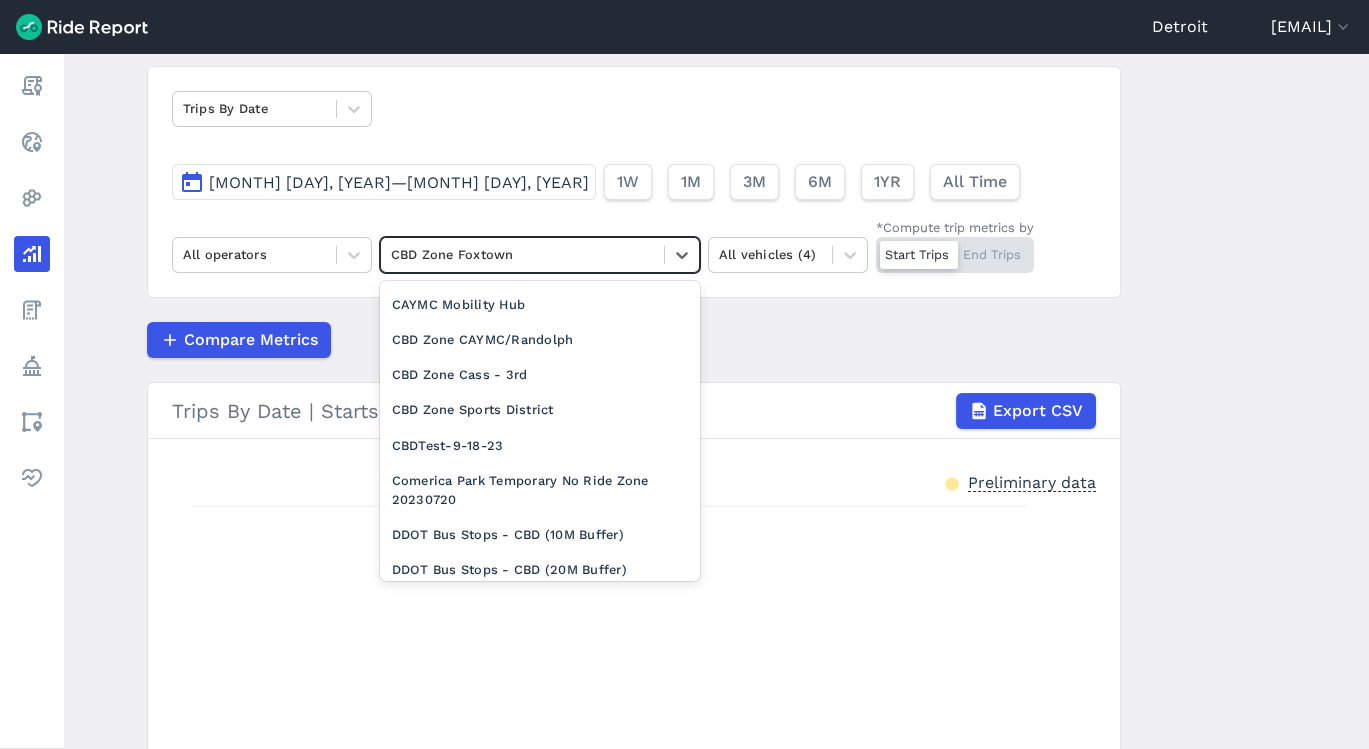scroll, scrollTop: 1102, scrollLeft: 0, axis: vertical 